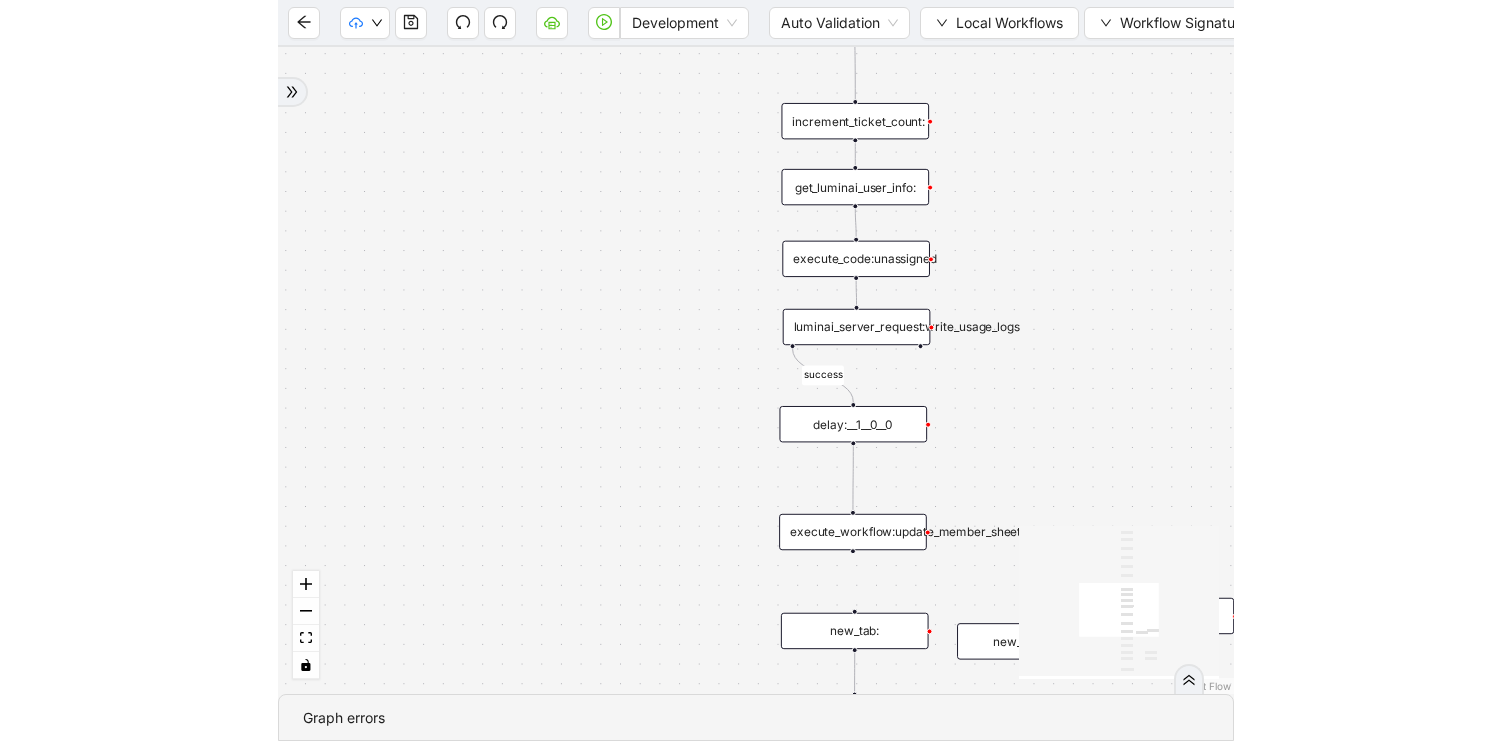 scroll, scrollTop: 0, scrollLeft: 0, axis: both 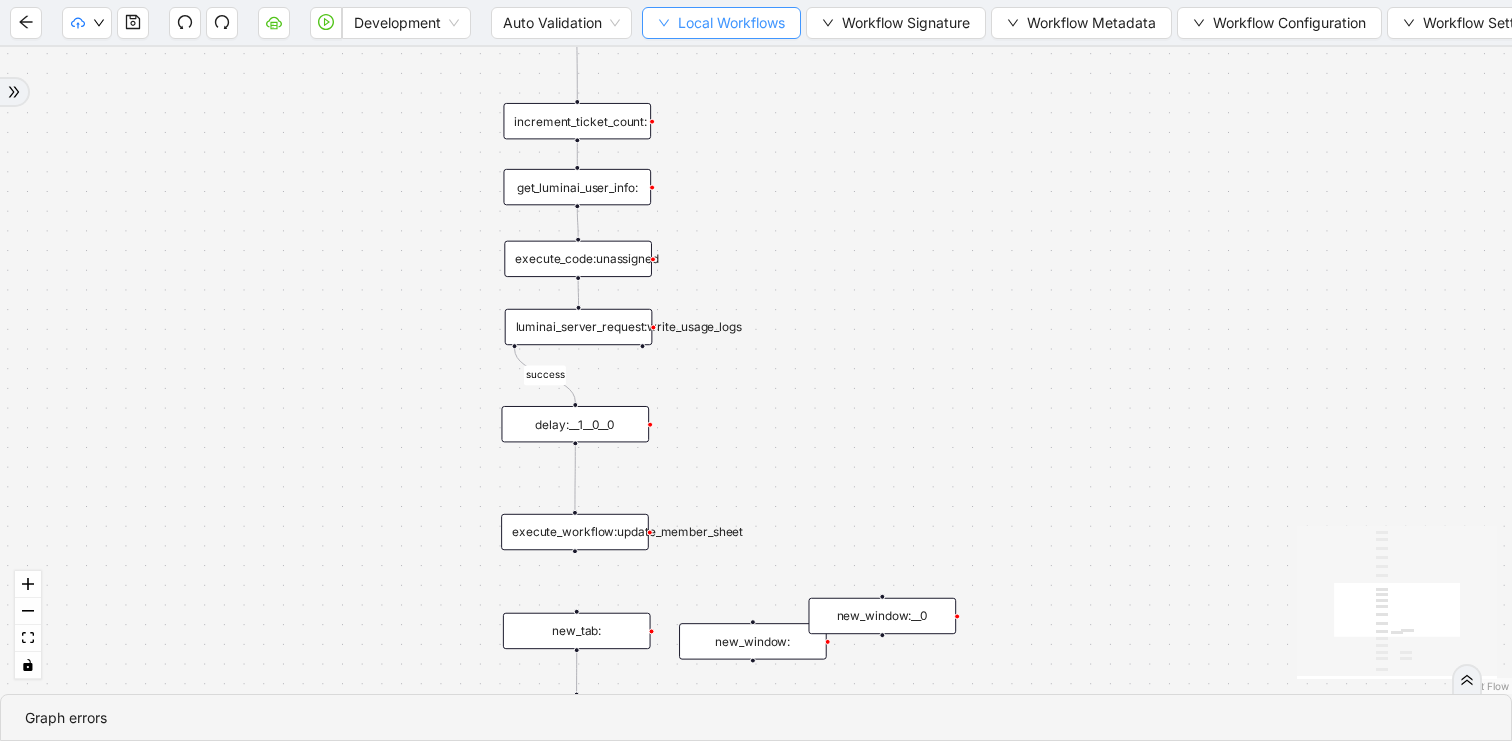 click on "Local Workflows" at bounding box center (731, 23) 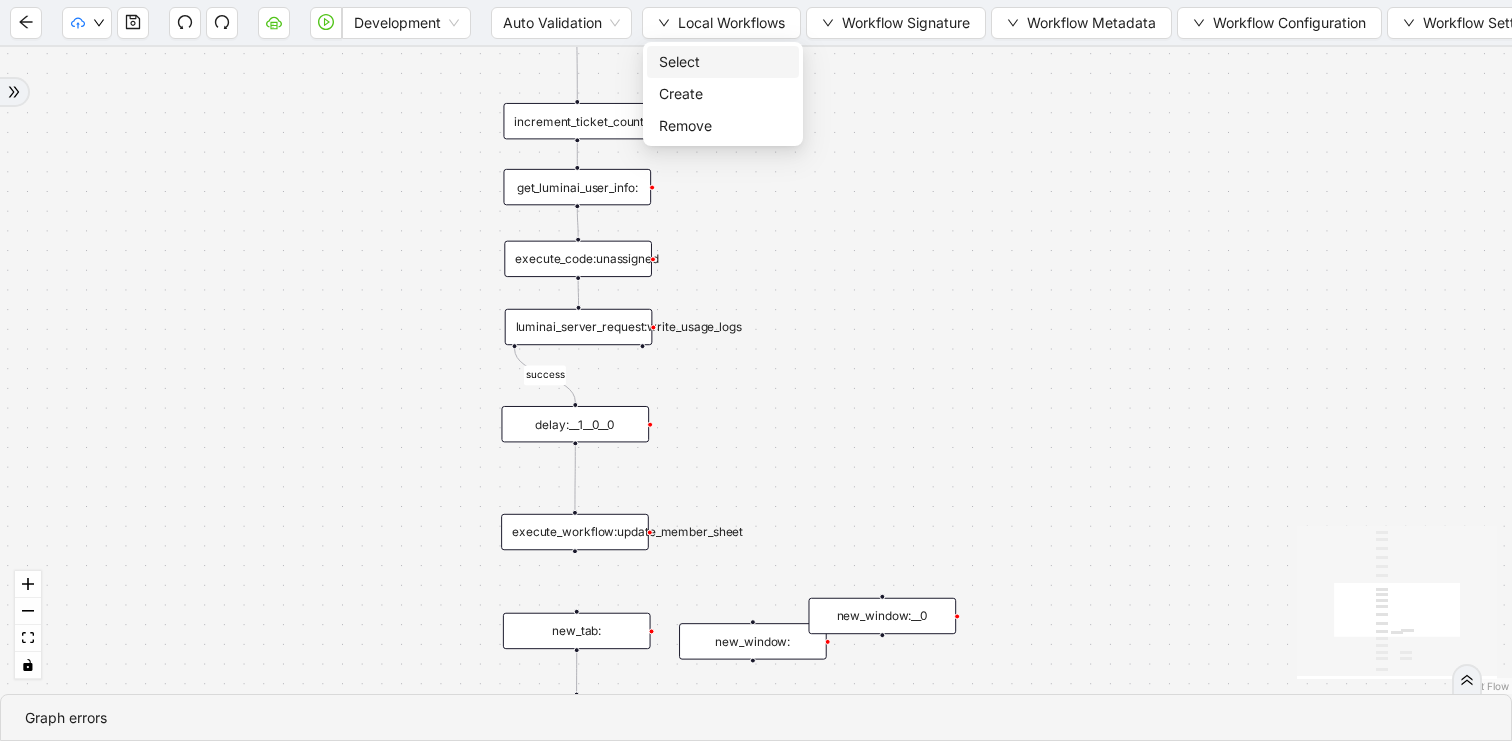 click on "Select" at bounding box center [723, 62] 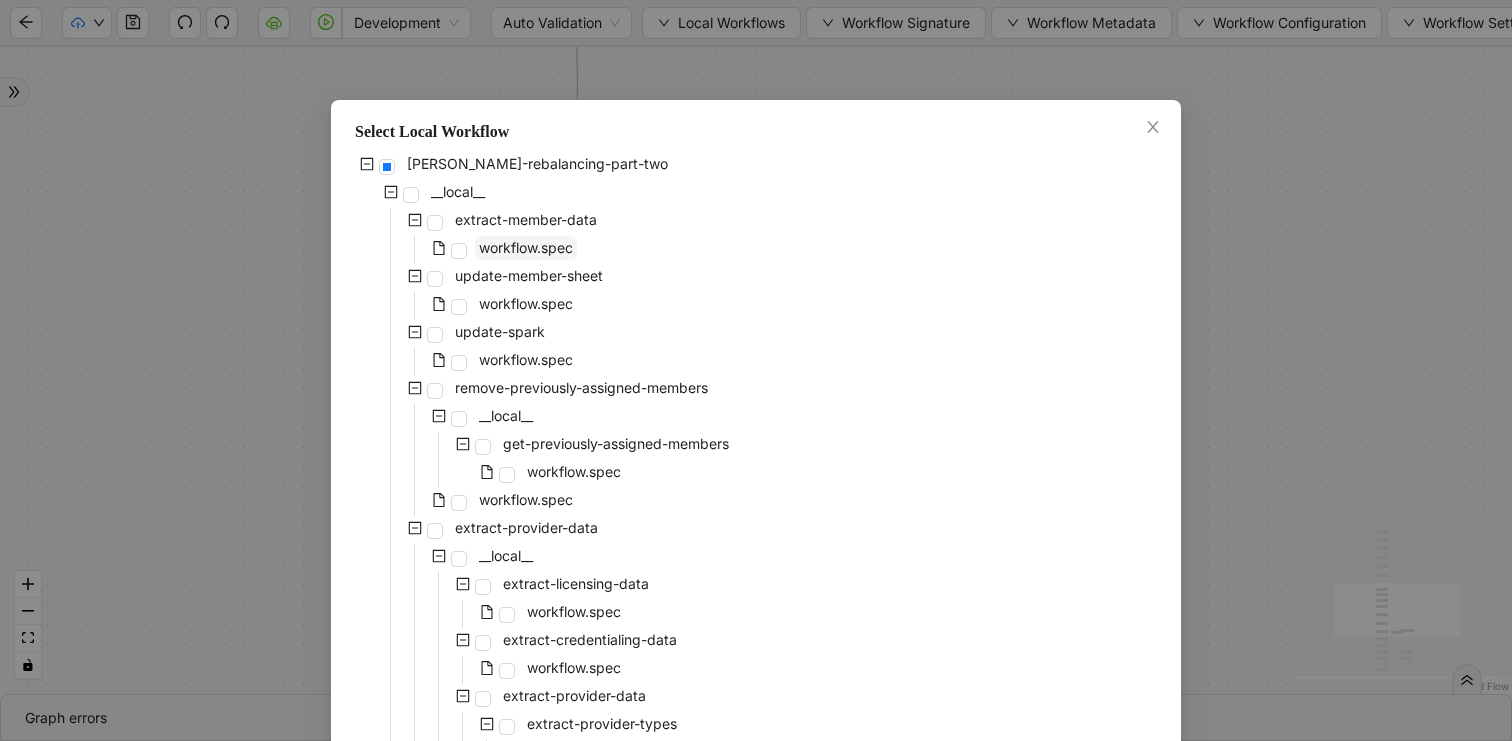 click on "workflow.spec" at bounding box center (526, 247) 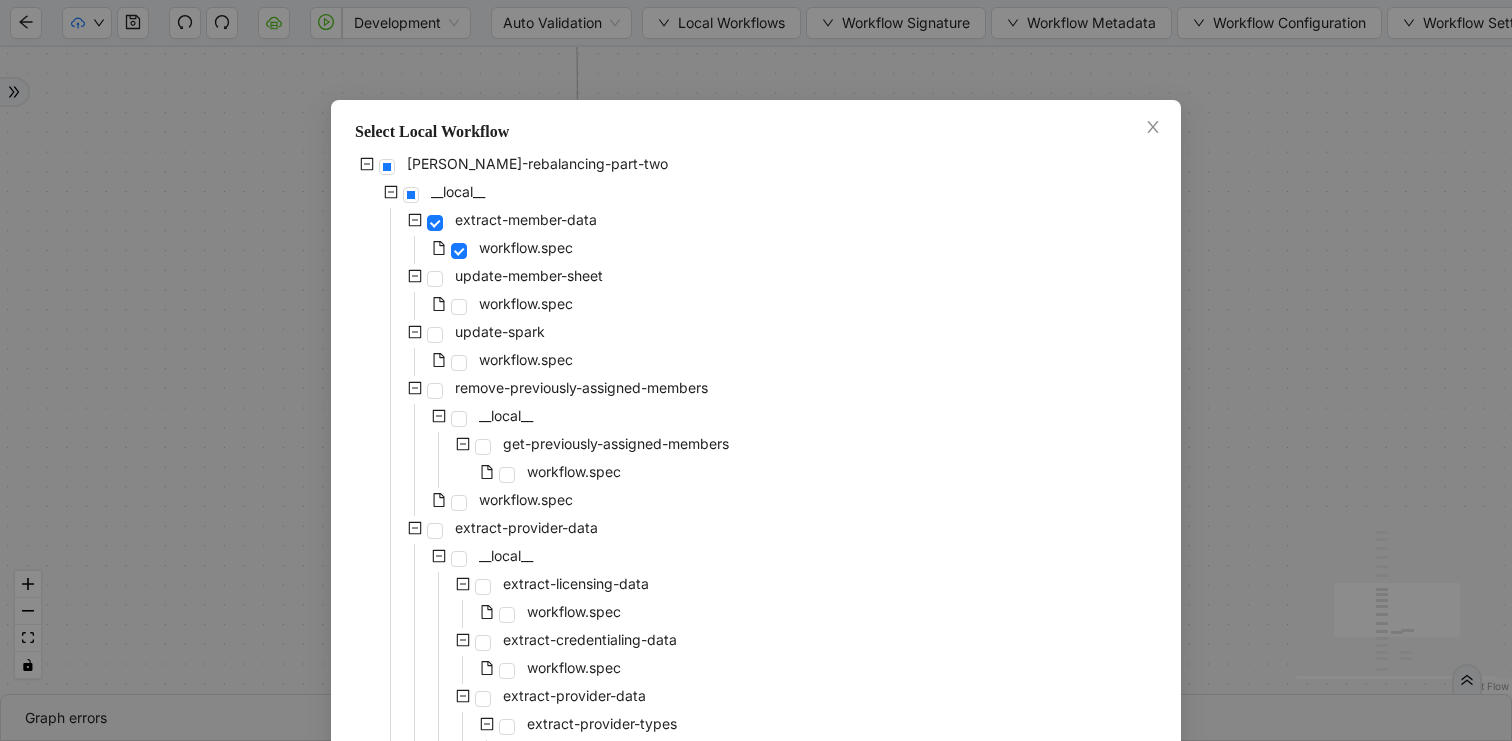 scroll, scrollTop: 507, scrollLeft: 0, axis: vertical 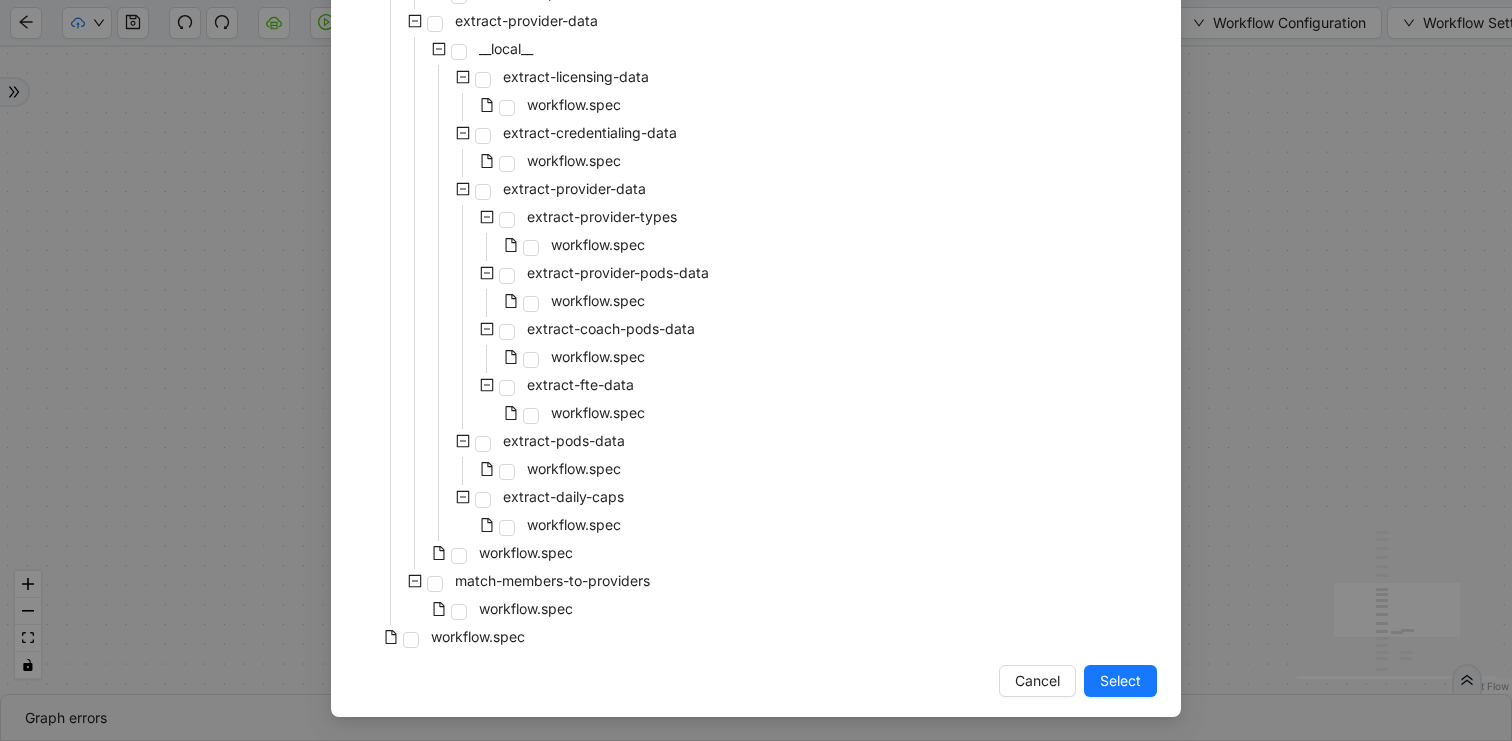 click on "Select" at bounding box center (1120, 681) 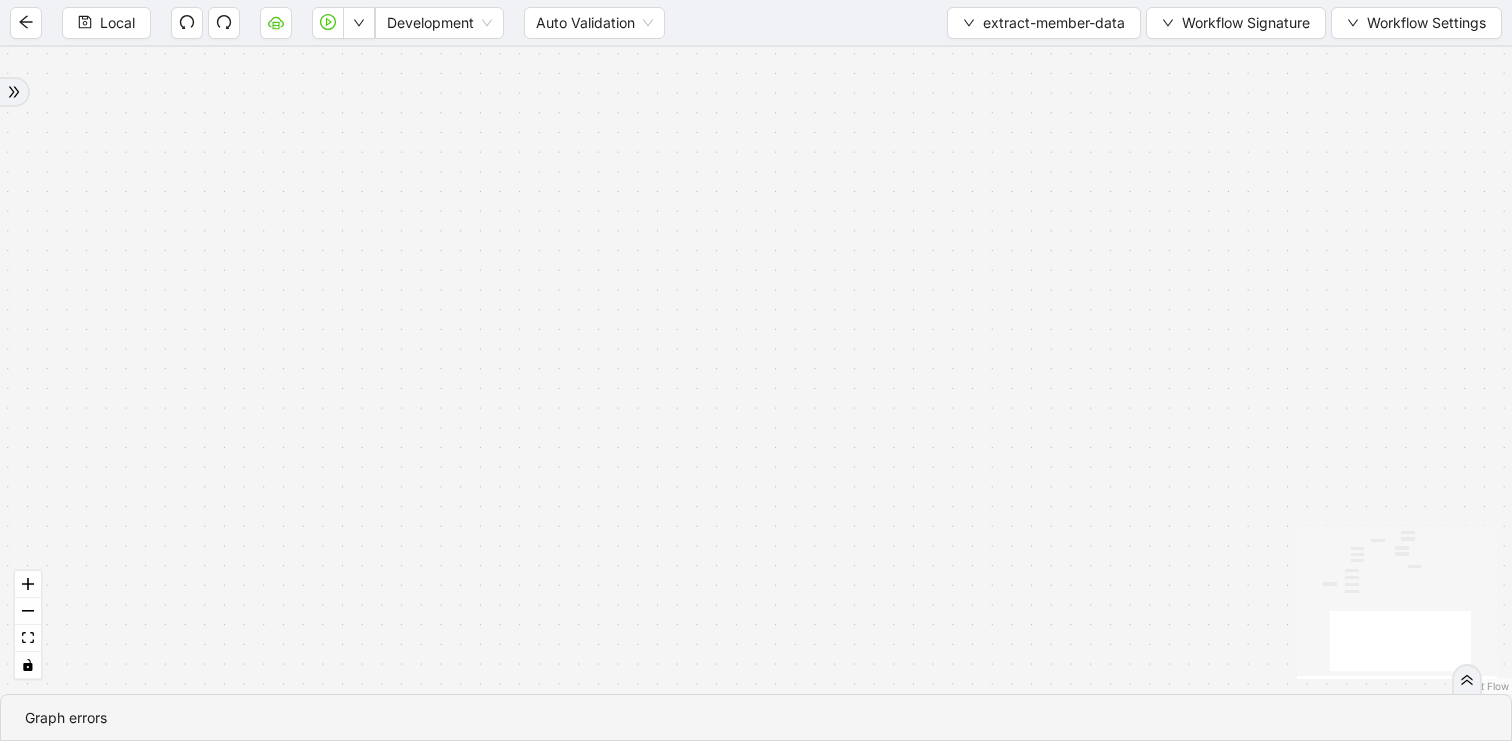 drag, startPoint x: 782, startPoint y: 470, endPoint x: 767, endPoint y: 822, distance: 352.31946 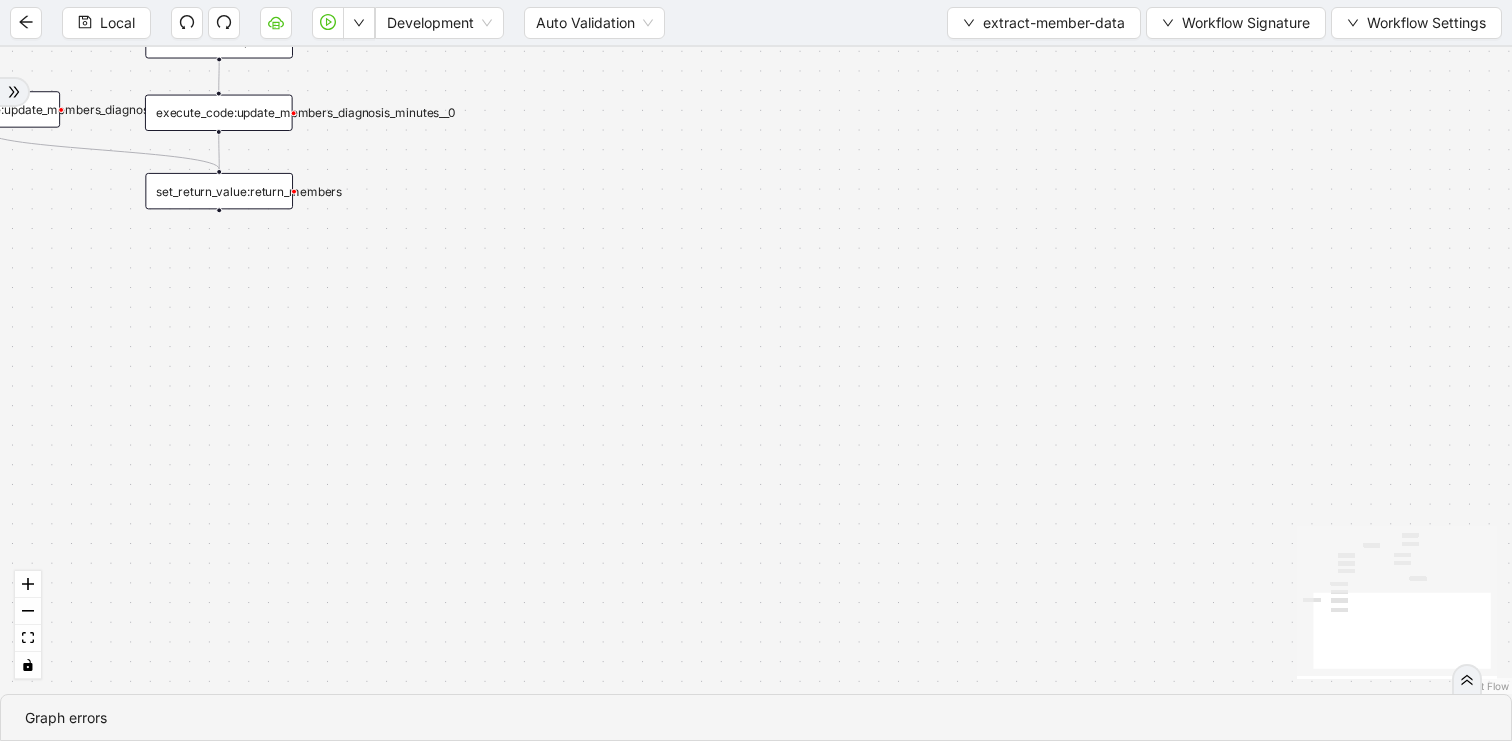 drag, startPoint x: 745, startPoint y: 335, endPoint x: 923, endPoint y: 543, distance: 273.76633 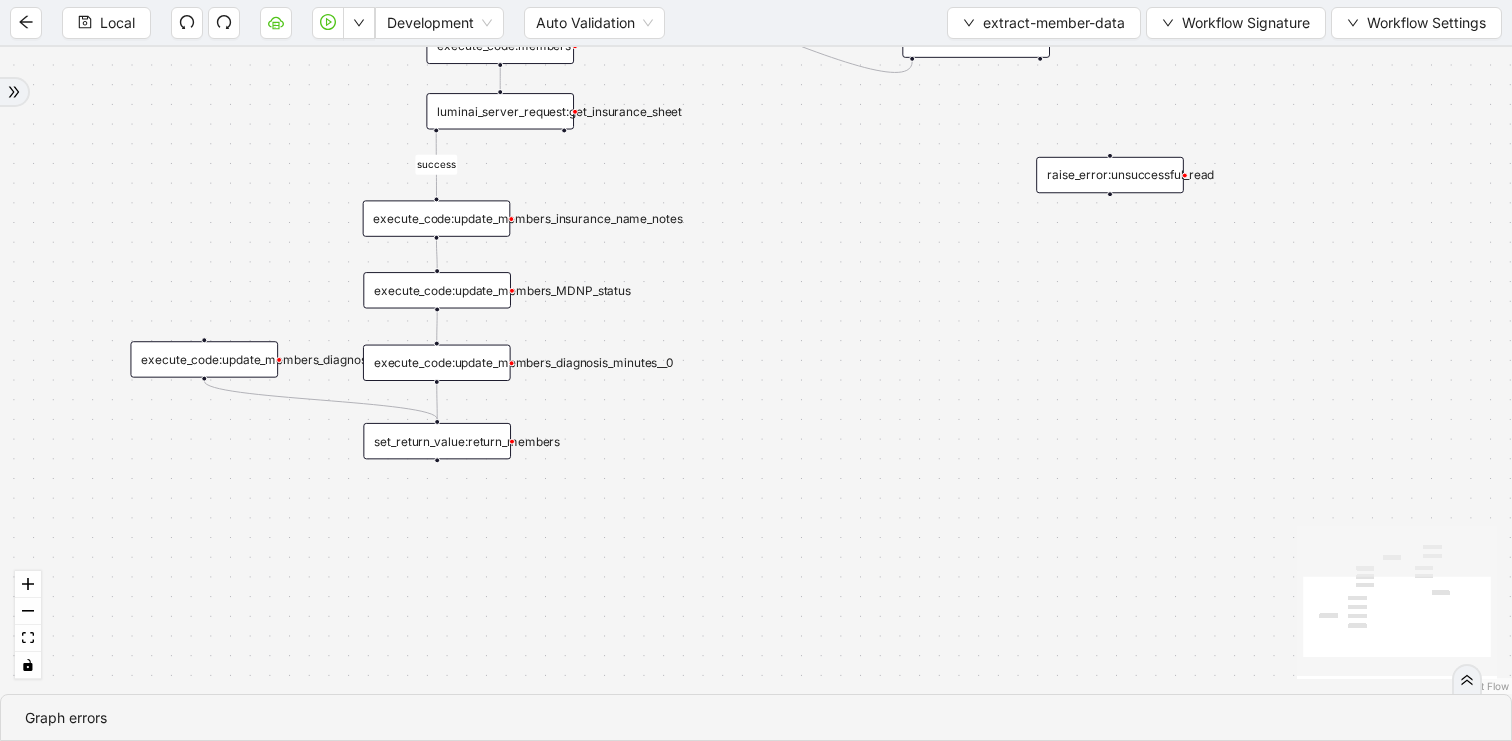 click on "execute_code:update_members_MDNP_status" at bounding box center (437, 290) 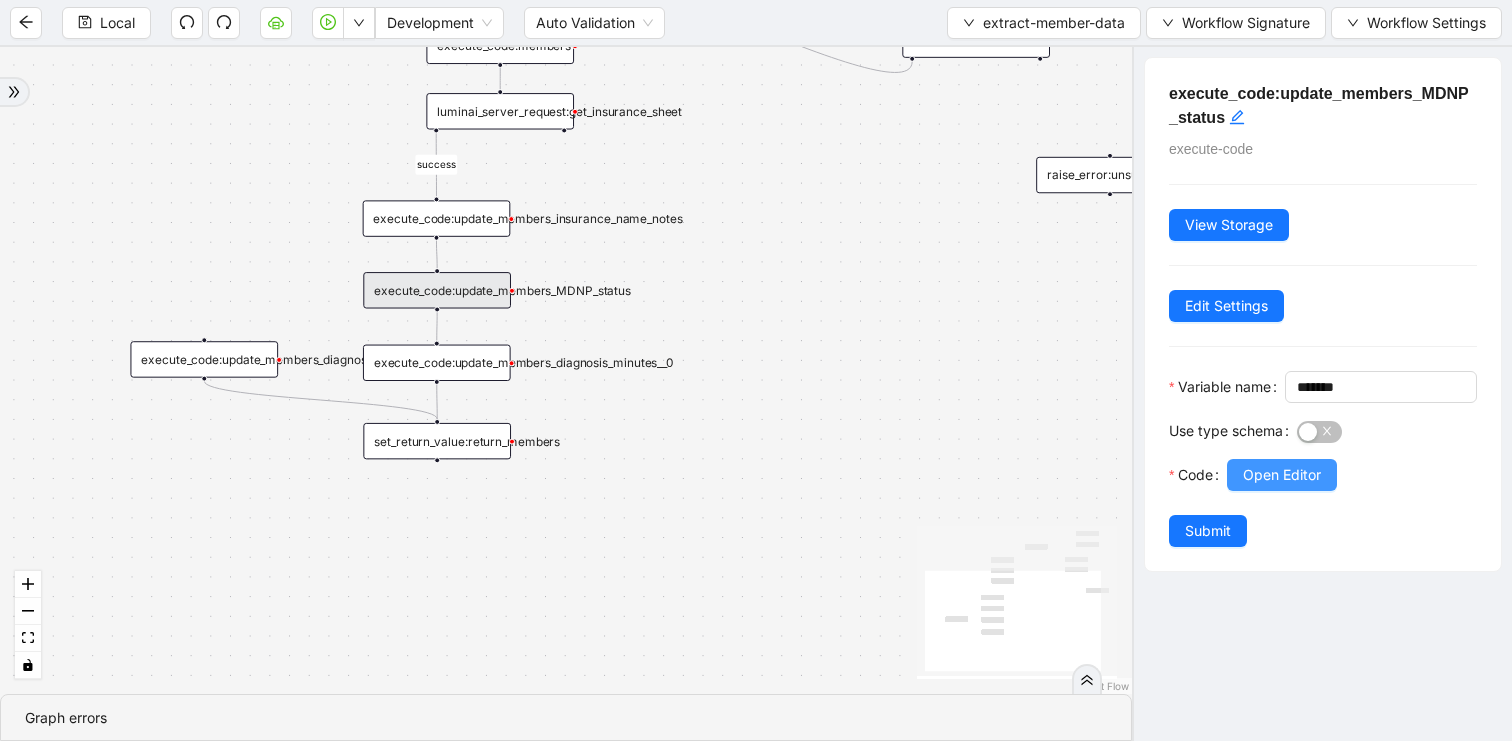 click on "Open Editor" at bounding box center [1282, 475] 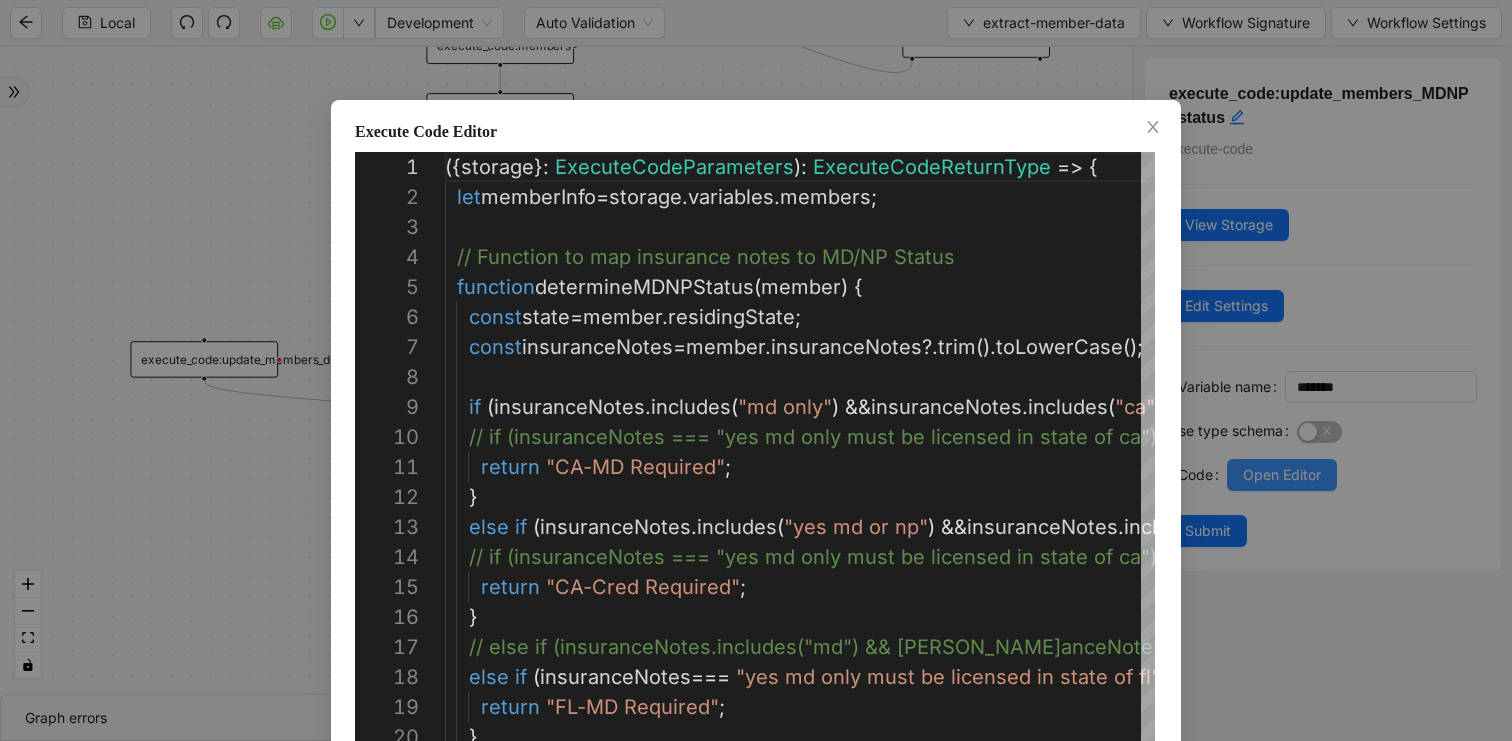 scroll, scrollTop: 300, scrollLeft: 0, axis: vertical 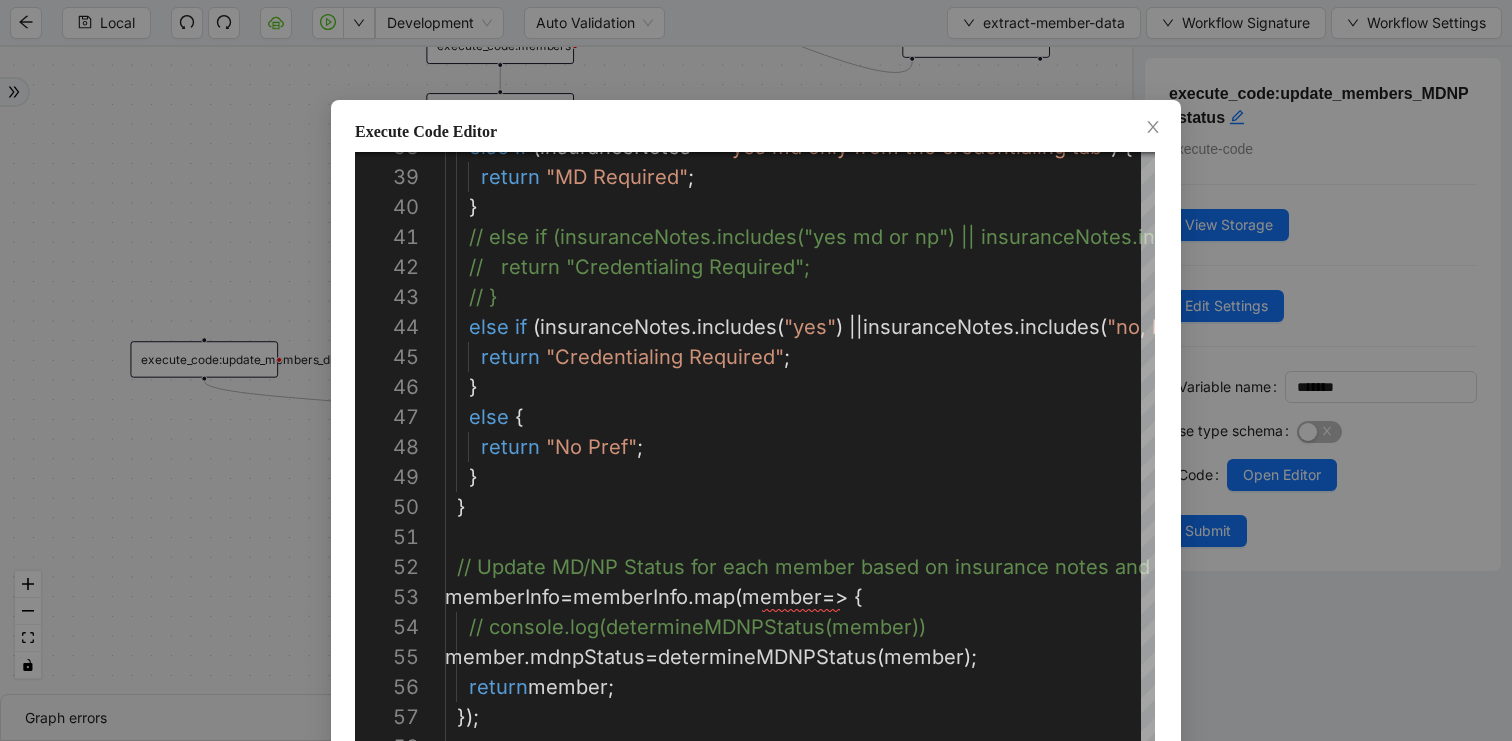 click on "Execute Code Editor 38 39 40 41 42 43 44 45 46 47 48 49 50 51 52 53 54 55 56 57 58      else   if   ( insuranceNotes  ==   "yes md only from the credentialing tab" )   {        return   "MD Required" ;      }        // else if (insuranceNotes.includes("yes md or np" ) || insuranceNotes.includes("yes from cred tab"))  {      //   return "Credentialing Required";      // }       else   if   ( insuranceNotes . includes ( "yes" )   || insuranceNotes . includes ( "no, but must be credientialed" ))   {        return   "Credentialing Required" ;      }        else   {        return   "No Pref" ;      }    }    // Update MD/NP Status for each member based on in surance notes and state   memberInfo  =  memberInfo . map ( member  =>   {      // console.log(determineMDNPStatus(member))     member . mdnpStatus  =  determineMDNPStatus ( member );      return  member ;    }); const :" at bounding box center [756, 370] 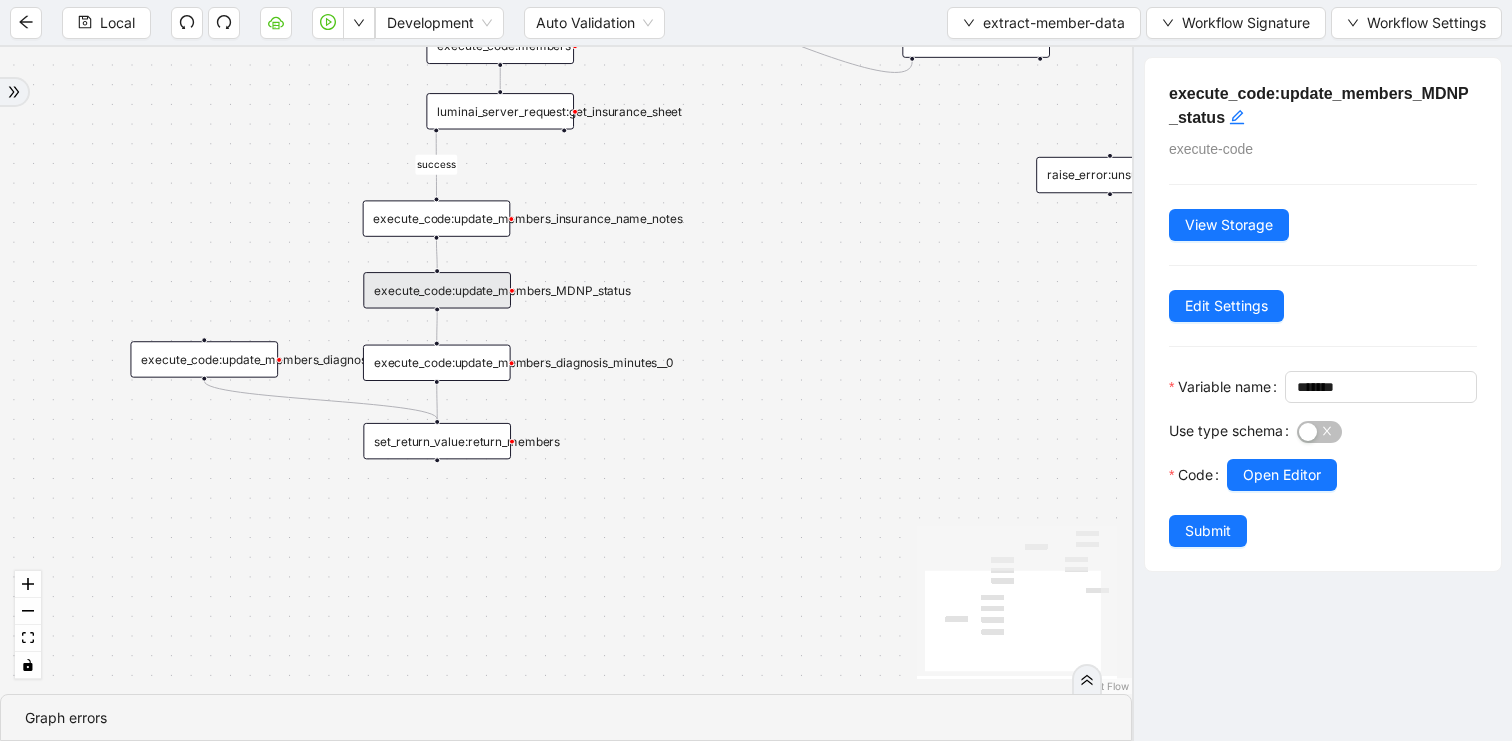 click on "execute_code:update_members_diagnosis_minutes__0" at bounding box center [437, 363] 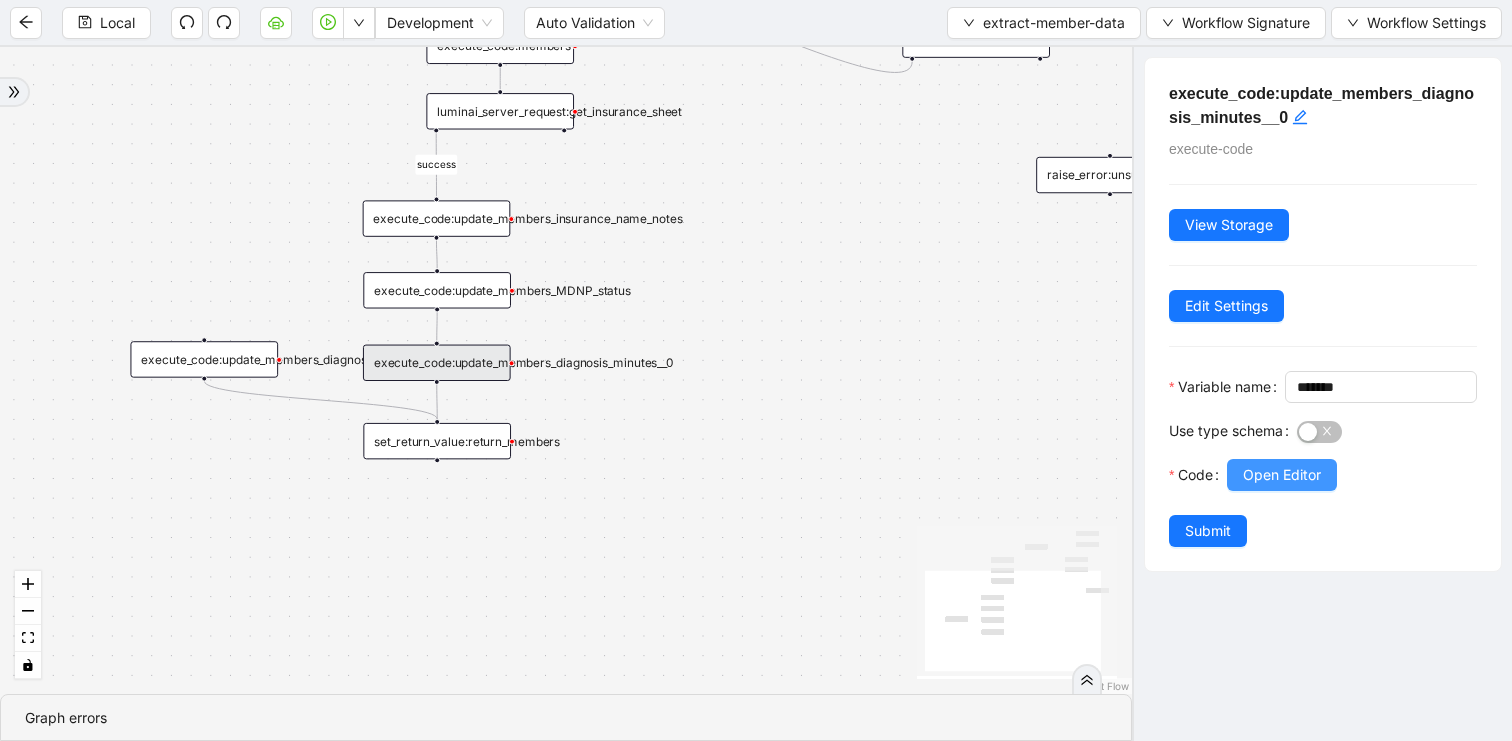 click on "Open Editor" at bounding box center (1282, 475) 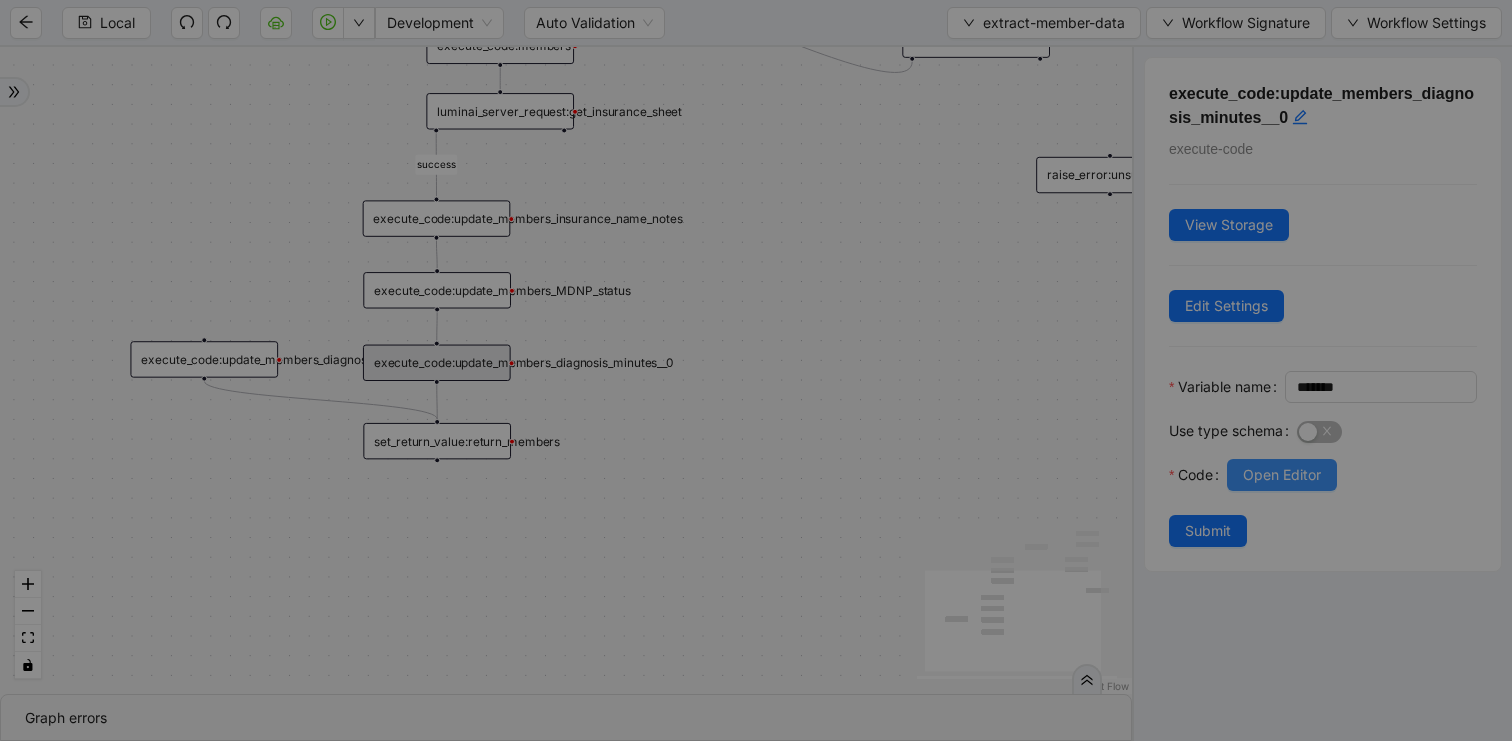 scroll, scrollTop: 300, scrollLeft: 0, axis: vertical 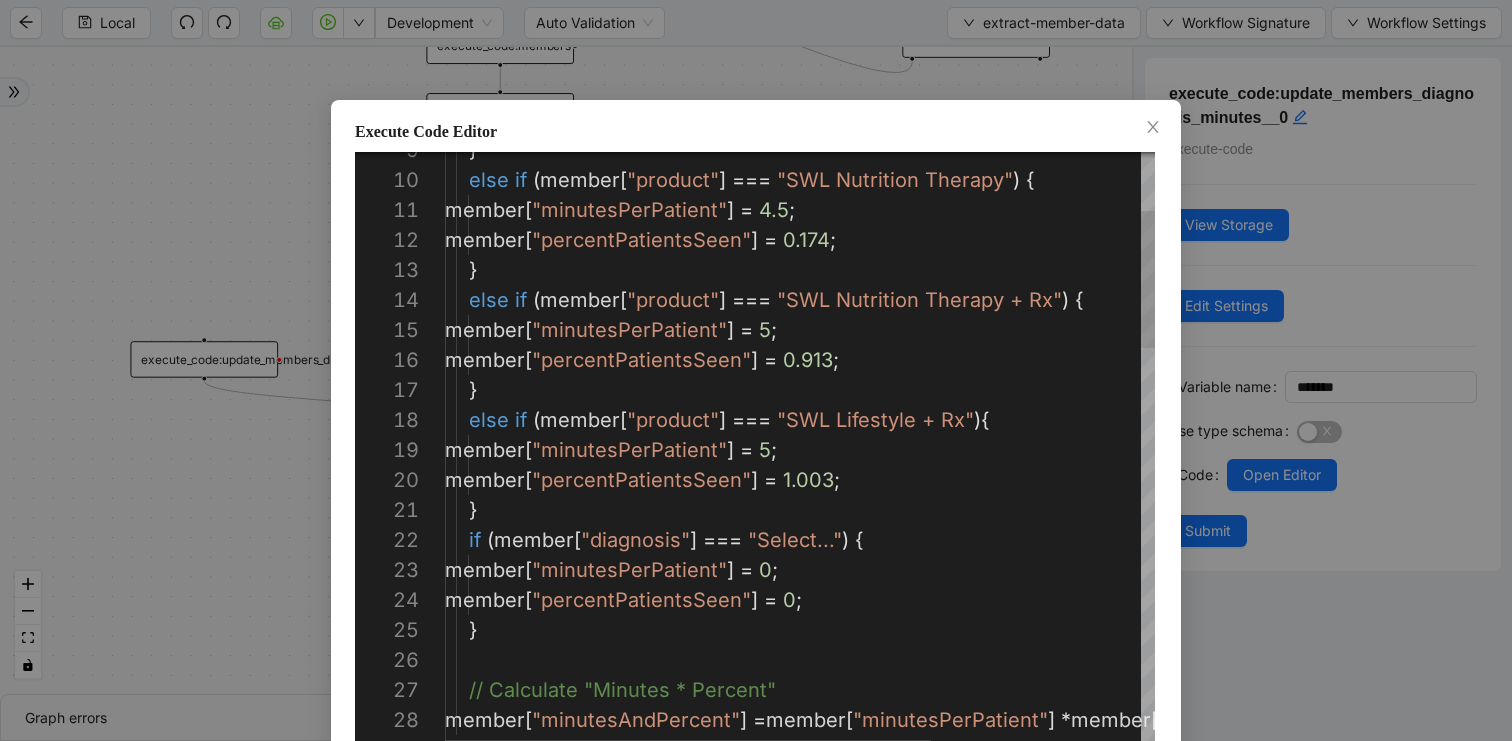 click on "else   if   ( member [ "product" ]   ===   "SWL Nutrition Therapy + Rx" )   {       member [ "minutesPerPatient" ]   =   5 ;       member [ "percentPatientsSeen" ]   =   0.913 ;      }        else   if   ( member [ "product" ]   ===   "SWL Lifestyle + Rx" ){       member [ "minutesPerPatient" ]   =   5 ;       member [ "percentPatientsSeen" ]   =   1.003 ;      }         member [ "percentPatientsSeen" ]   =   0.174 ;       member [ "minutesPerPatient" ]   =   4.5 ;      else   if   ( member [ "product" ]   ===   "SWL Nutrition Therapy" )   {      }      }        if   ( member [ "diagnosis" ]   ===   "Select..." )   {       member [ "minutesPerPatient" ]   =   0 ;       member [ "percentPatientsSeen" ]   =   0 ;      }      // Calculate "Minutes * Percent"     member [ "minutesAndPercent" ]   =  member [ "minutesPerPatient" ]   *  member [ "percentPatientsSeen"" at bounding box center (953, 1200) 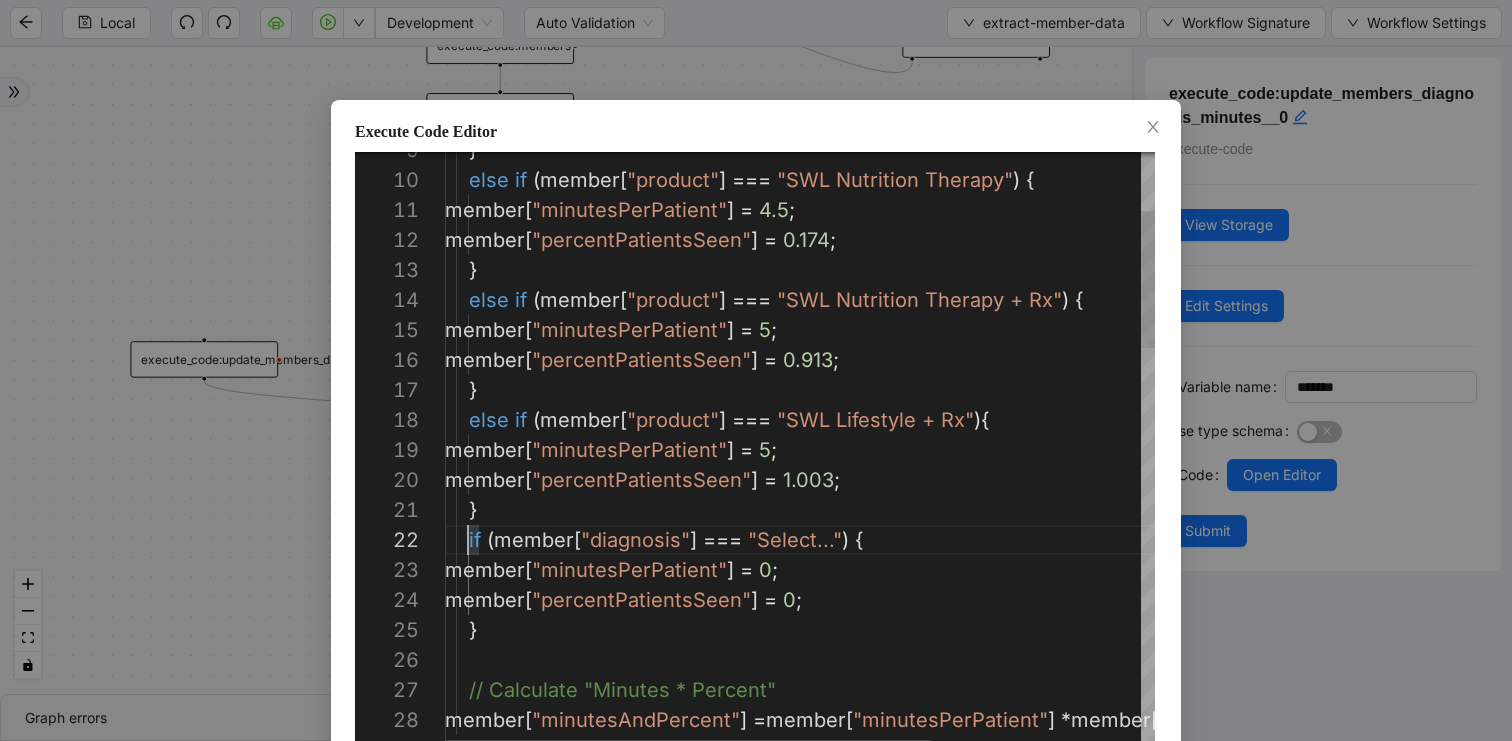 scroll, scrollTop: 30, scrollLeft: 30, axis: both 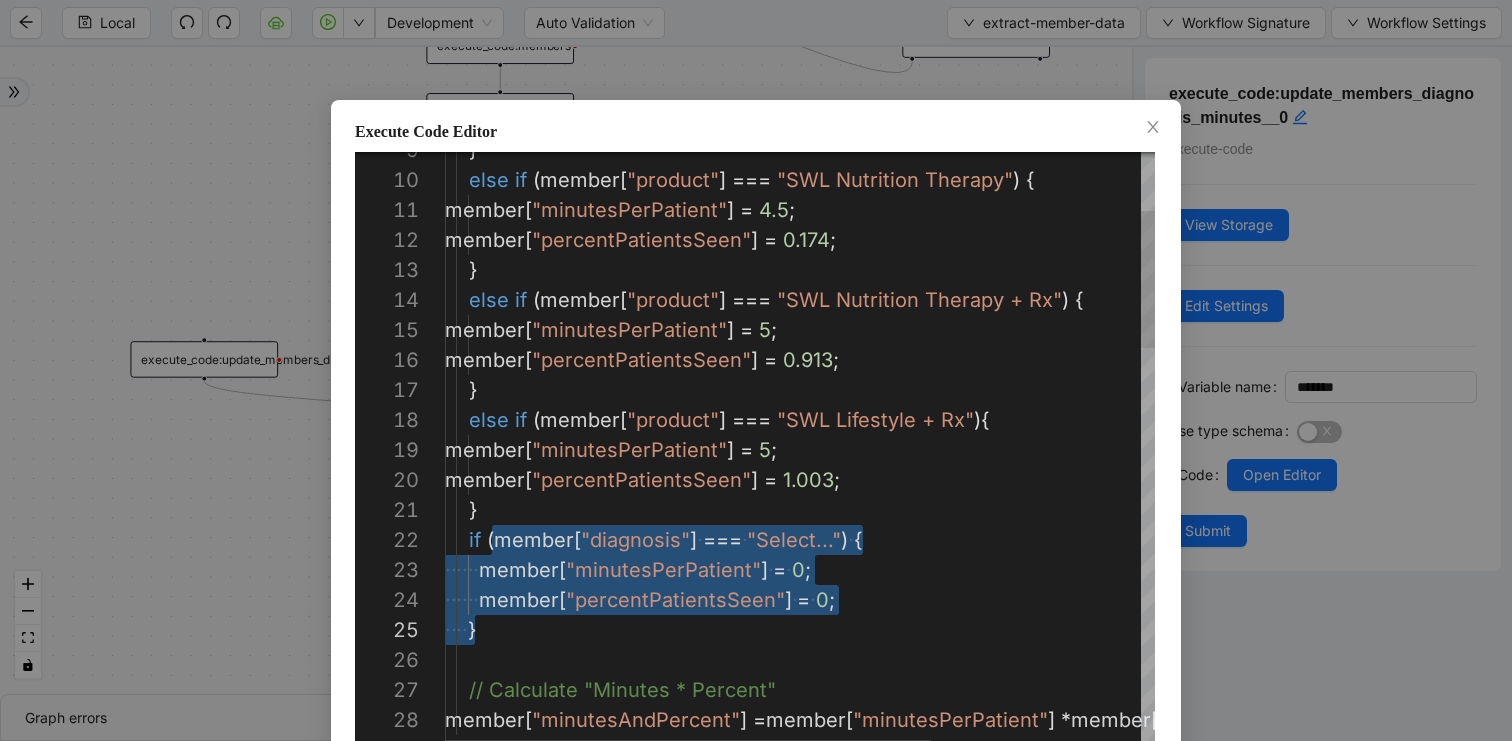 drag, startPoint x: 499, startPoint y: 541, endPoint x: 526, endPoint y: 619, distance: 82.5409 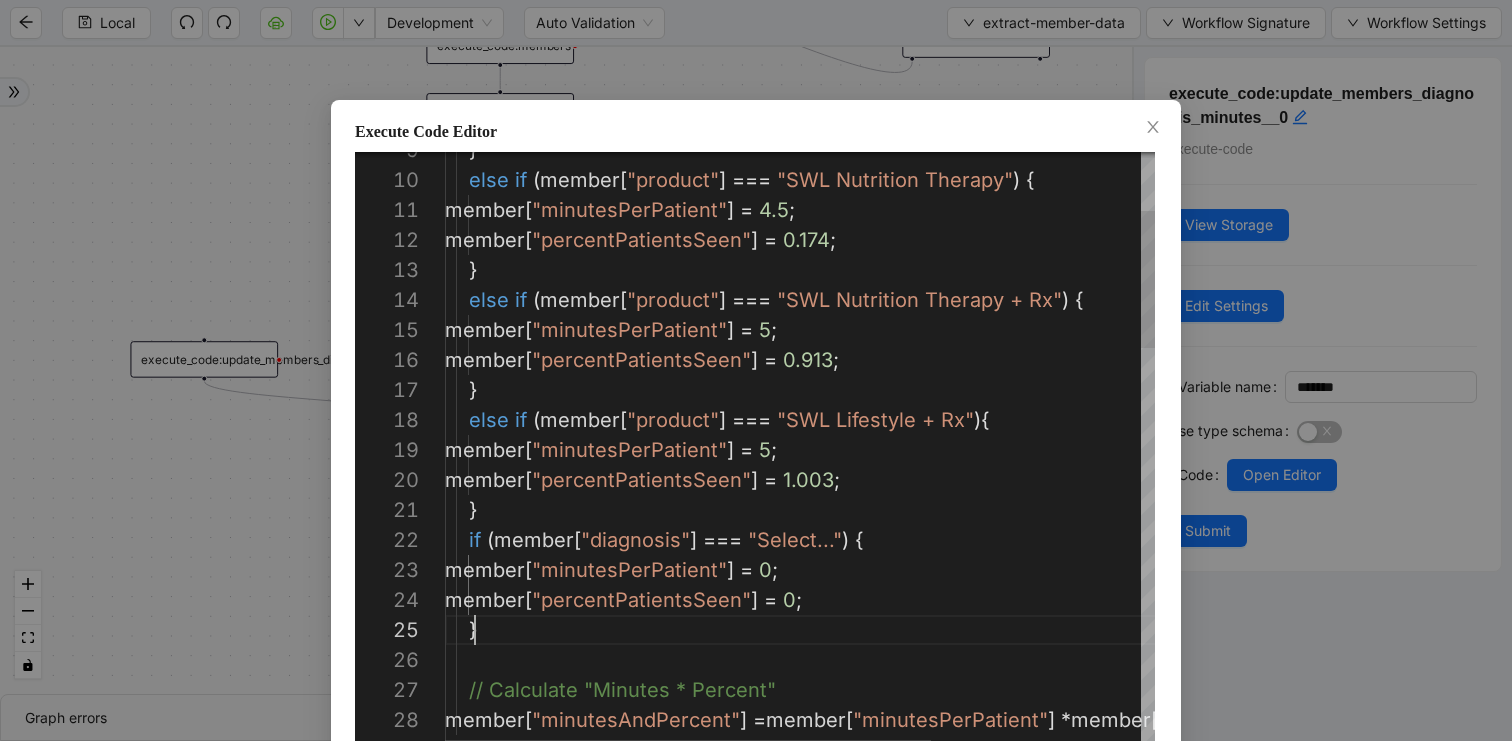 scroll, scrollTop: 120, scrollLeft: 30, axis: both 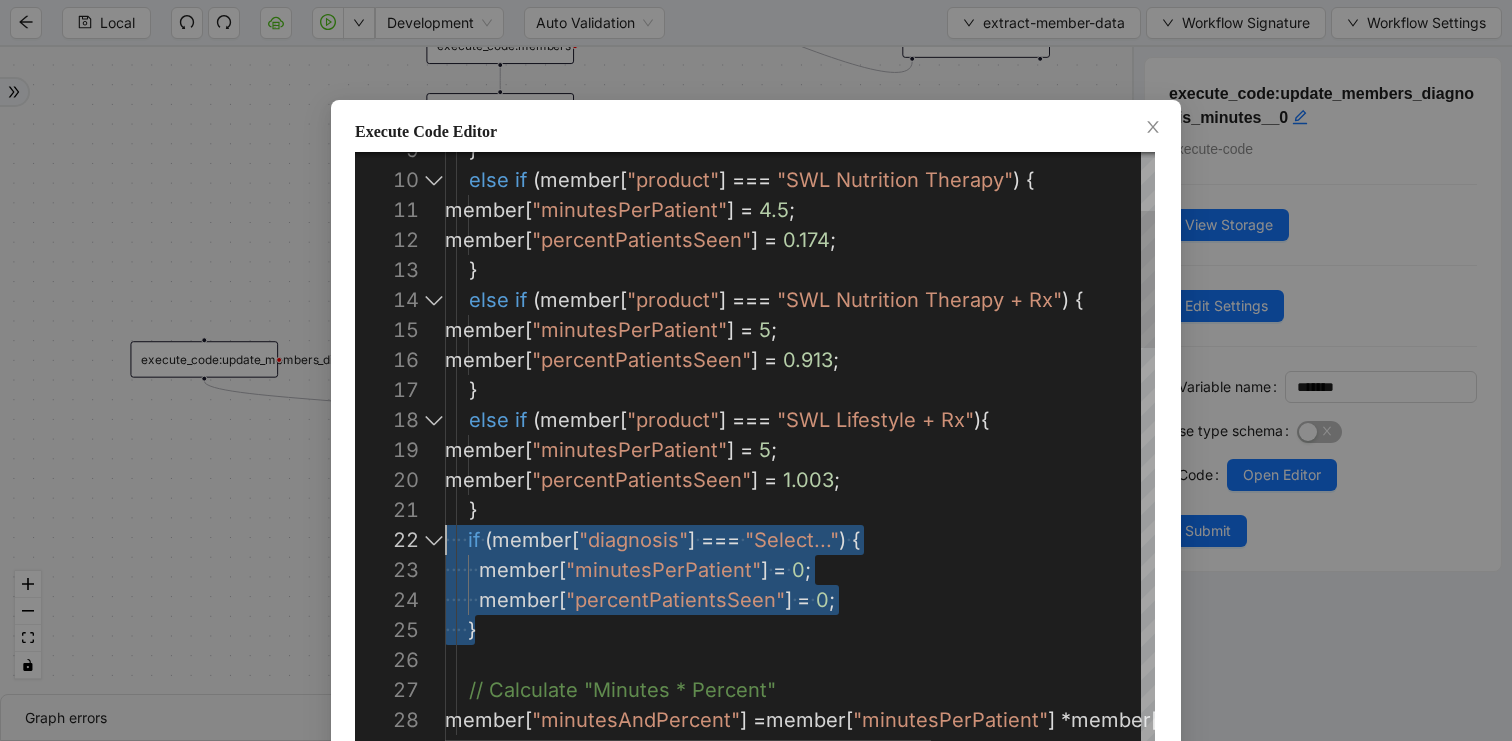 drag, startPoint x: 495, startPoint y: 619, endPoint x: 423, endPoint y: 546, distance: 102.53292 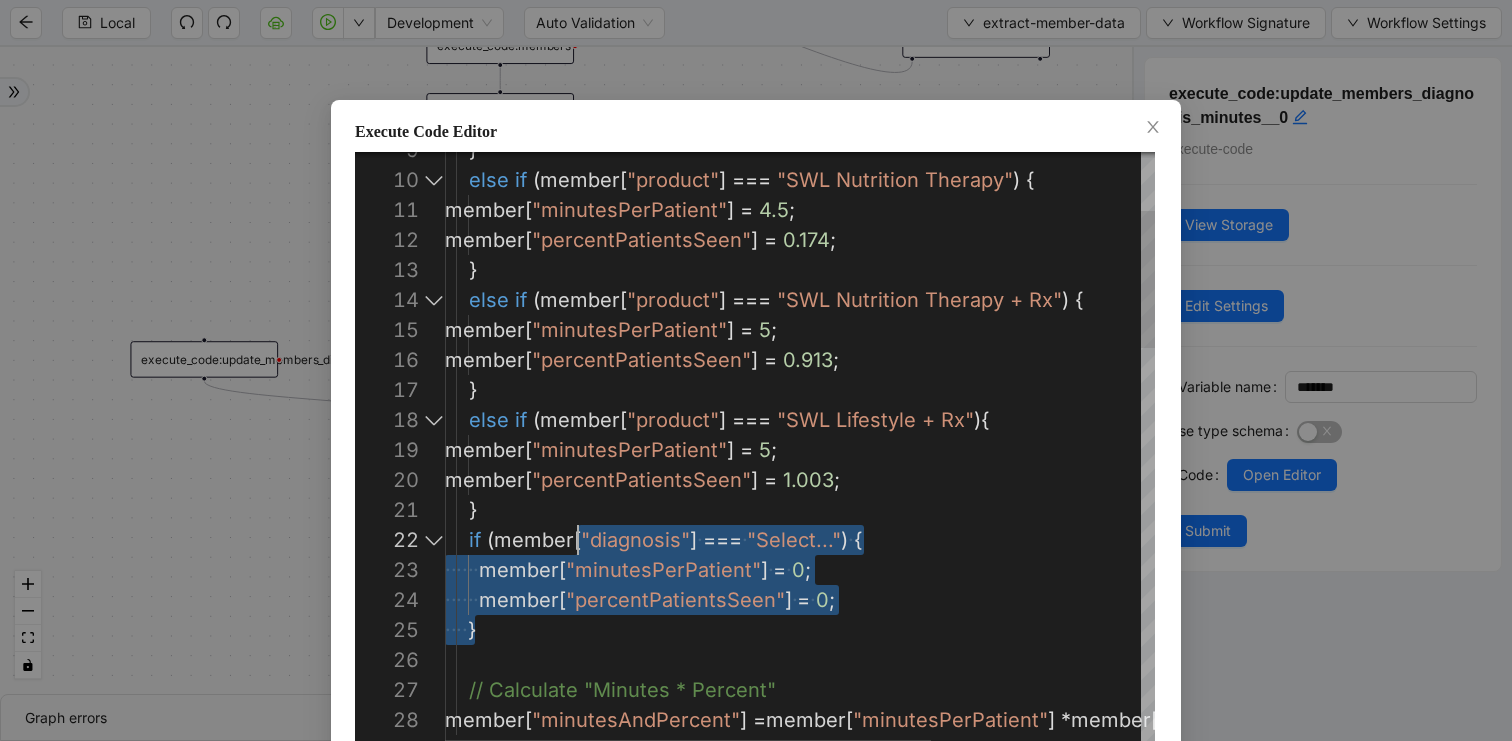 drag, startPoint x: 578, startPoint y: 622, endPoint x: 578, endPoint y: 548, distance: 74 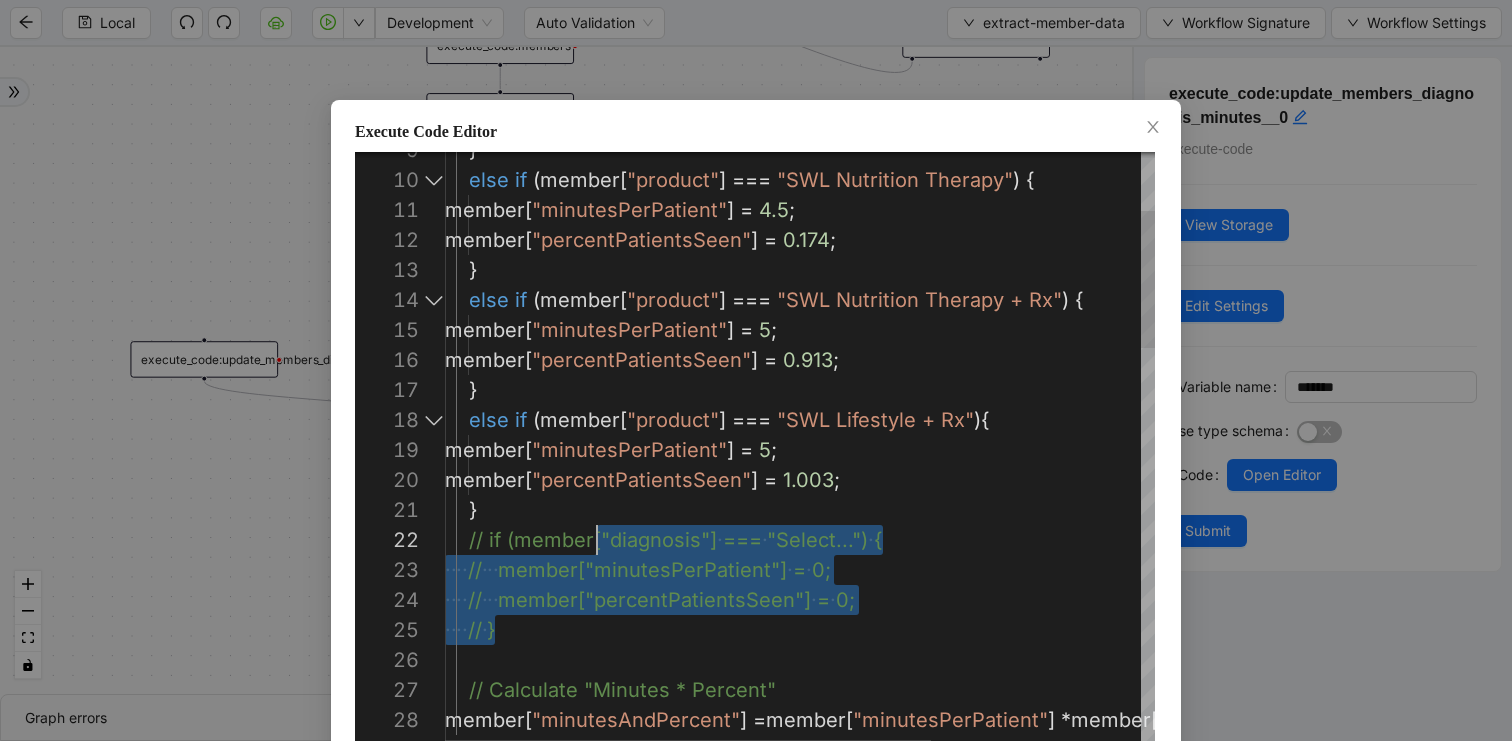 click on "else   if   ( member [ "product" ]   ===   "SWL Nutrition Therapy + Rx" )   {       member [ "minutesPerPatient" ]   =   5 ;       member [ "percentPatientsSeen" ]   =   0.913 ;      }        else   if   ( member [ "product" ]   ===   "SWL Lifestyle + Rx" ){       member [ "minutesPerPatient" ]   =   5 ;       member [ "percentPatientsSeen" ]   =   1.003 ;      }         member [ "percentPatientsSeen" ]   =   0.174 ;       member [ "minutesPerPatient" ]   =   4.5 ;      else   if   ( member [ "product" ]   ===   "SWL Nutrition Therapy" )   {      }      }        // if (member["diagnosis"] ·‌ === ·‌ "Select...") ·‌ { ·‌ ·‌ ·‌ ·‌ // ·‌ ·‌ ·‌ member["minutesPerPatient"] ·‌ = ·‌ 0; ·‌ ·‌ ·‌ ·‌ // ·‌ ·‌ ·‌ member["percentPatientsSeen"] ·‌ = ·‌ 0; ·‌ ·‌ ·‌ ·‌ // ·‌ }      // Calculate "Minutes * Percent"     member" at bounding box center (953, 1200) 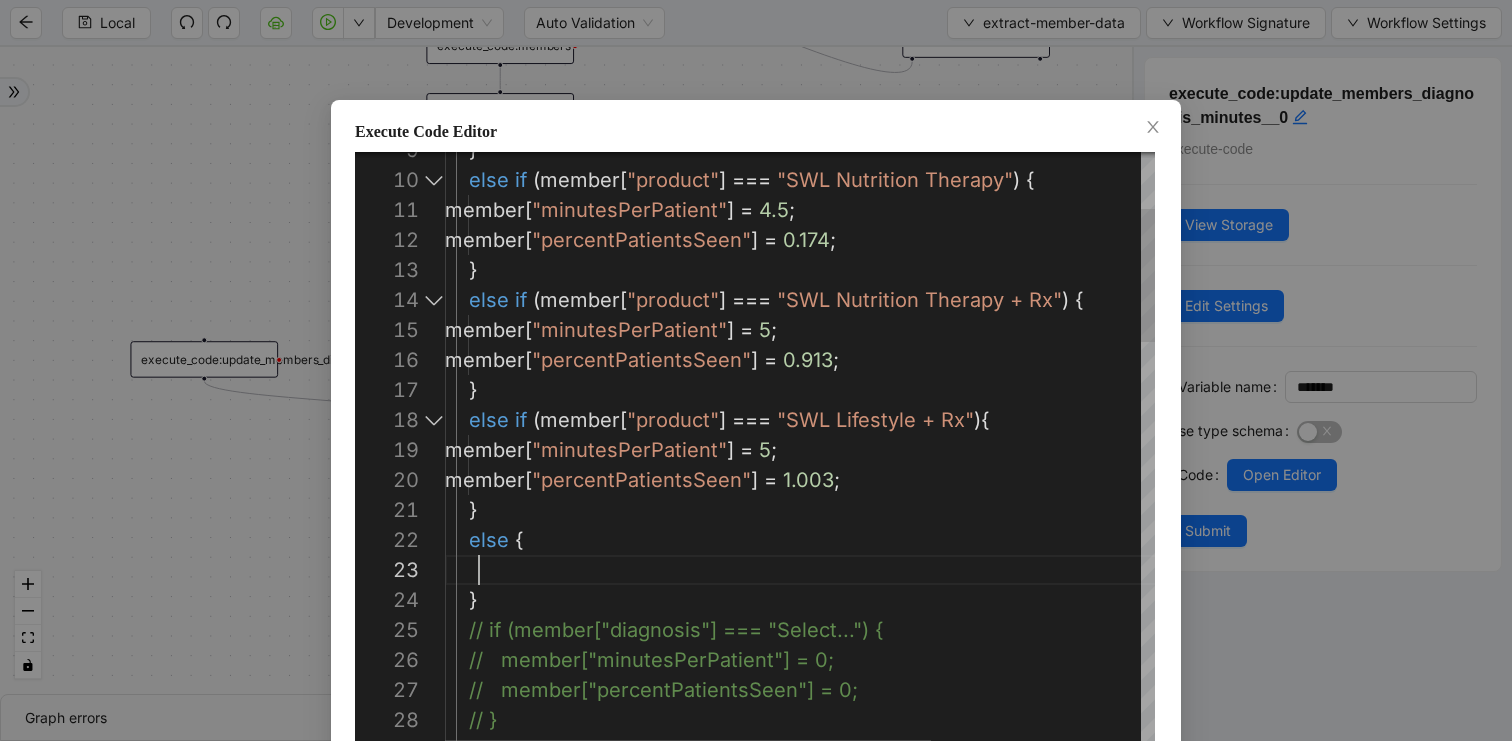 paste on "**********" 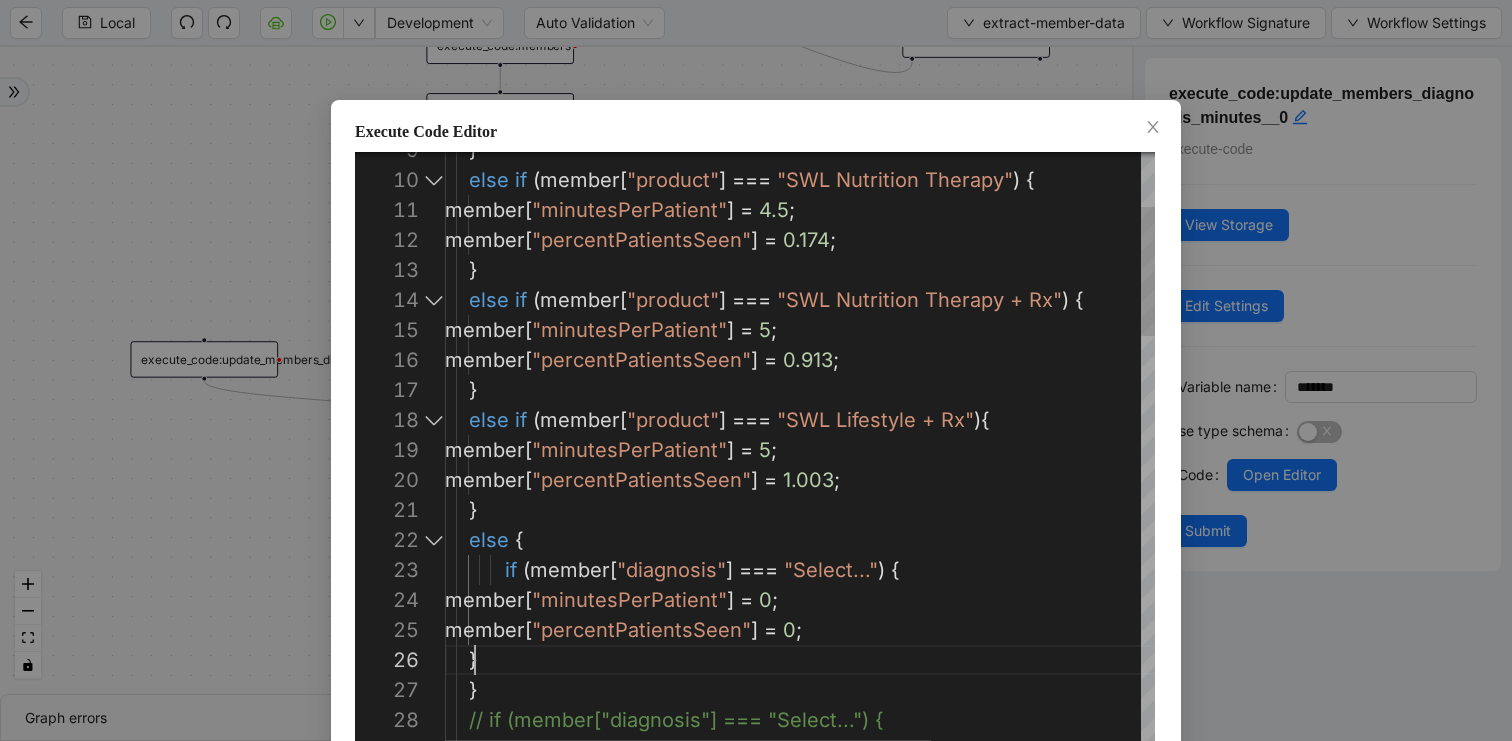 click on "else   if   ( member [ "product" ]   ===   "SWL Nutrition Therapy + Rx" )   {       member [ "minutesPerPatient" ]   =   5 ;       member [ "percentPatientsSeen" ]   =   0.913 ;      }        else   if   ( member [ "product" ]   ===   "SWL Lifestyle + Rx" ){       member [ "minutesPerPatient" ]   =   5 ;       member [ "percentPatientsSeen" ]   =   1.003 ;      }         member [ "percentPatientsSeen" ]   =   0.174 ;       member [ "minutesPerPatient" ]   =   4.5 ;      else   if   ( member [ "product" ]   ===   "SWL Nutrition Therapy" )   {      }      }        // if (member["diagnosis"] === "Select...") {      //   member["minutesPerPatient"] = 0;      else   {              if   ( member [ "diagnosis" ]   ===   "Select..." )   {      }       member [ "minutesPerPatient" ]   =   0 ;       member [ "percentPatientsSeen" ]   =   0 ;      }" at bounding box center (953, 1290) 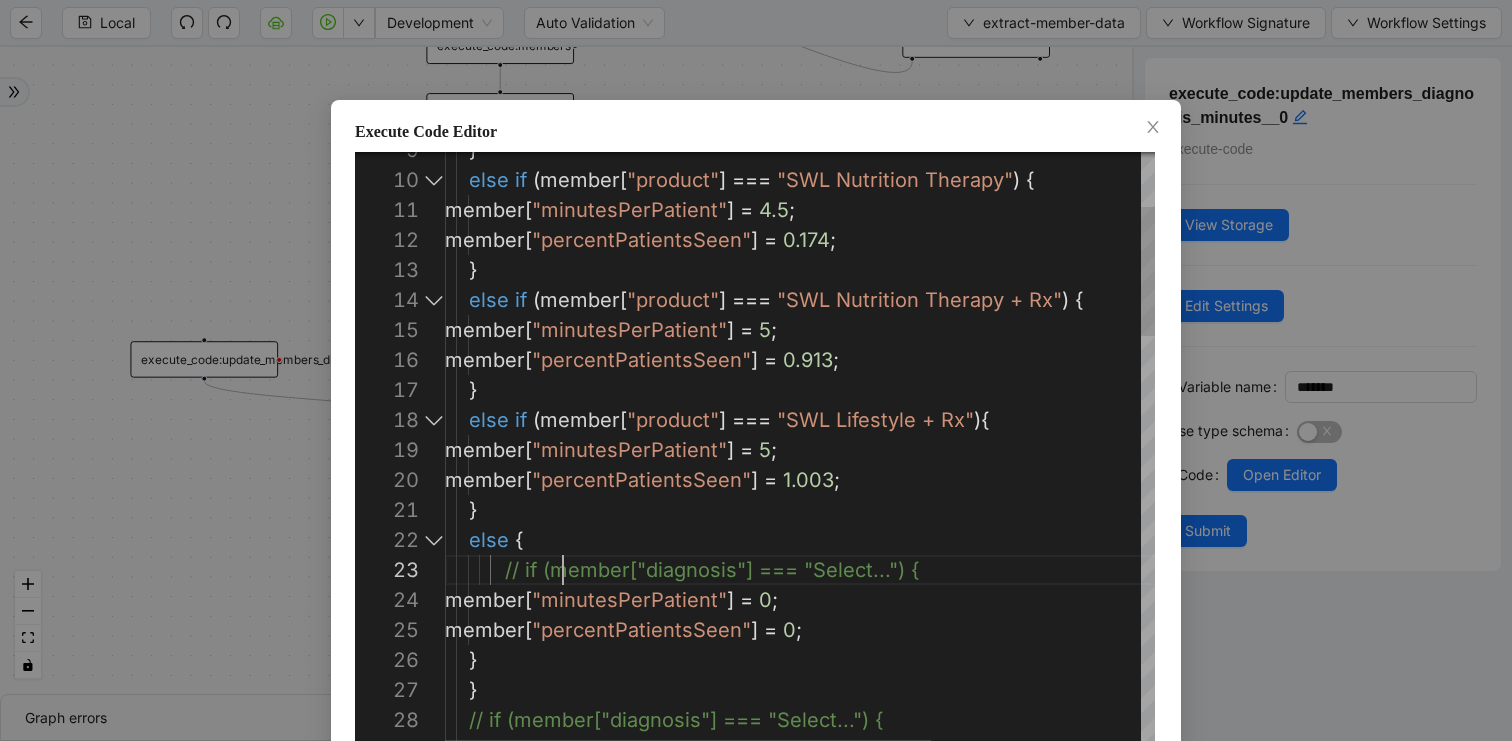 click on "else   if   ( member [ "product" ]   ===   "SWL Nutrition Therapy + Rx" )   {       member [ "minutesPerPatient" ]   =   5 ;       member [ "percentPatientsSeen" ]   =   0.913 ;      }        else   if   ( member [ "product" ]   ===   "SWL Lifestyle + Rx" ){       member [ "minutesPerPatient" ]   =   5 ;       member [ "percentPatientsSeen" ]   =   1.003 ;      }         member [ "percentPatientsSeen" ]   =   0.174 ;       member [ "minutesPerPatient" ]   =   4.5 ;      else   if   ( member [ "product" ]   ===   "SWL Nutrition Therapy" )   {      }      }        // if (member["diagnosis"] === "Select...") {      //   member["minutesPerPatient"] = 0;      else   {              // if (member["diagnosis"] === "Select...") {      }       member [ "minutesPerPatient" ]   =   0 ;       member [ "percentPatientsSeen" ]   =   0 ;      }" at bounding box center (953, 1290) 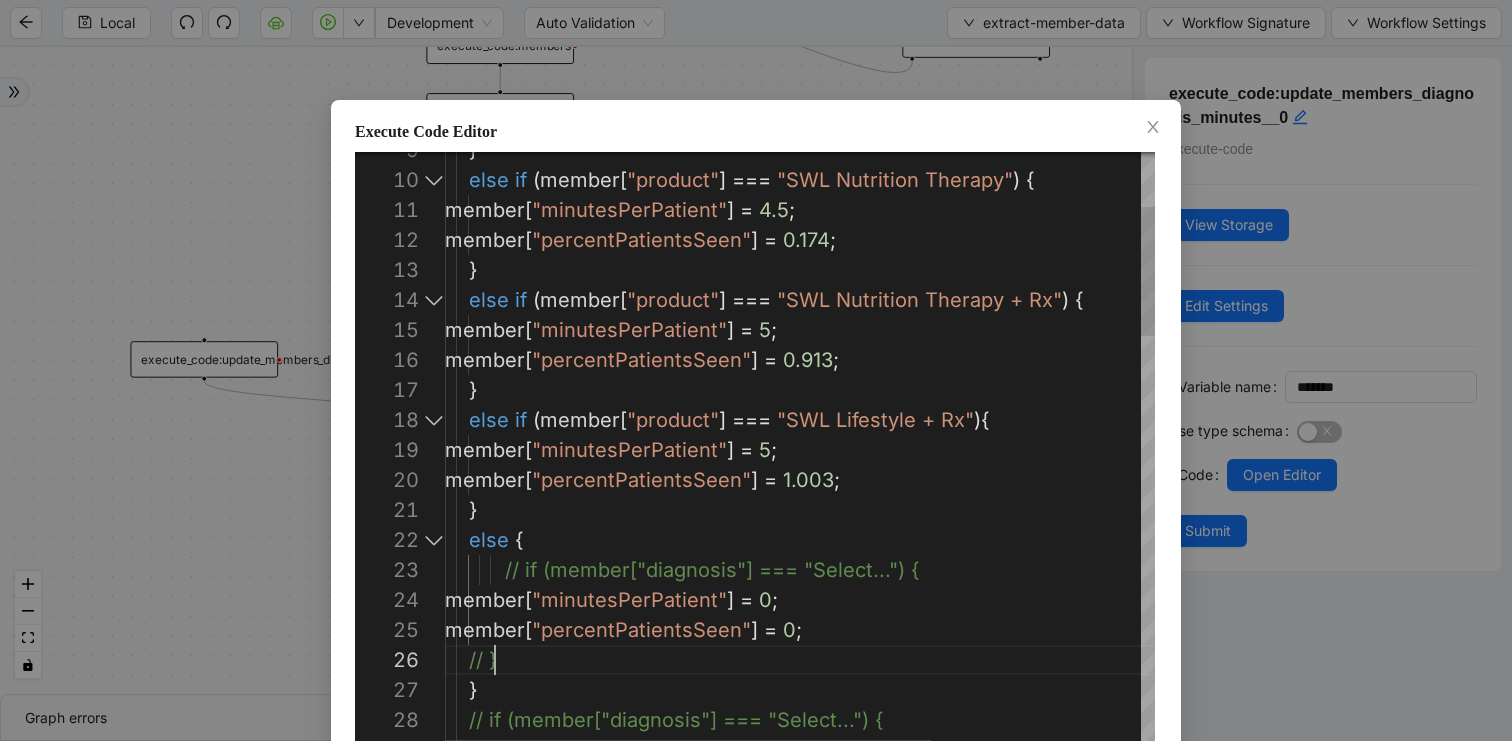 scroll, scrollTop: 150, scrollLeft: 50, axis: both 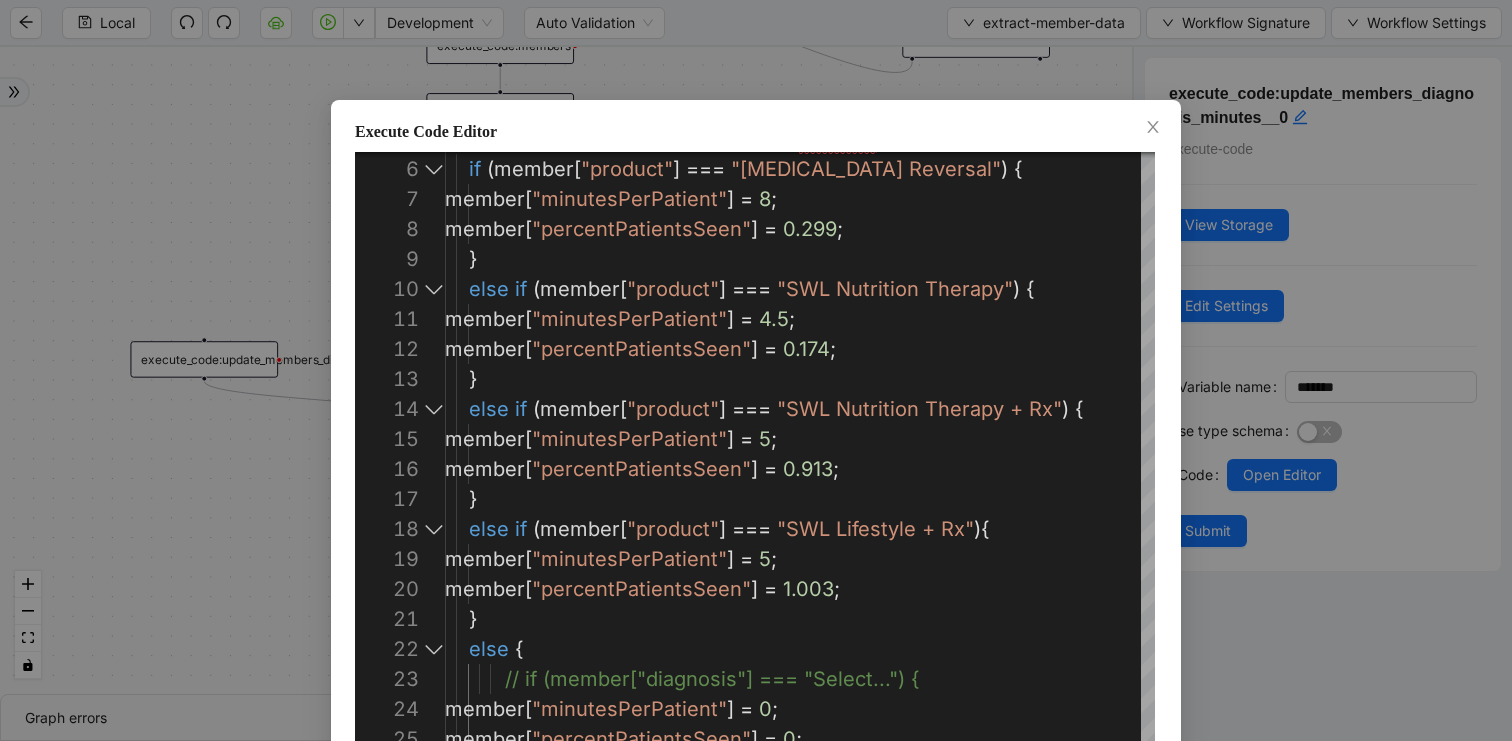 type on "**********" 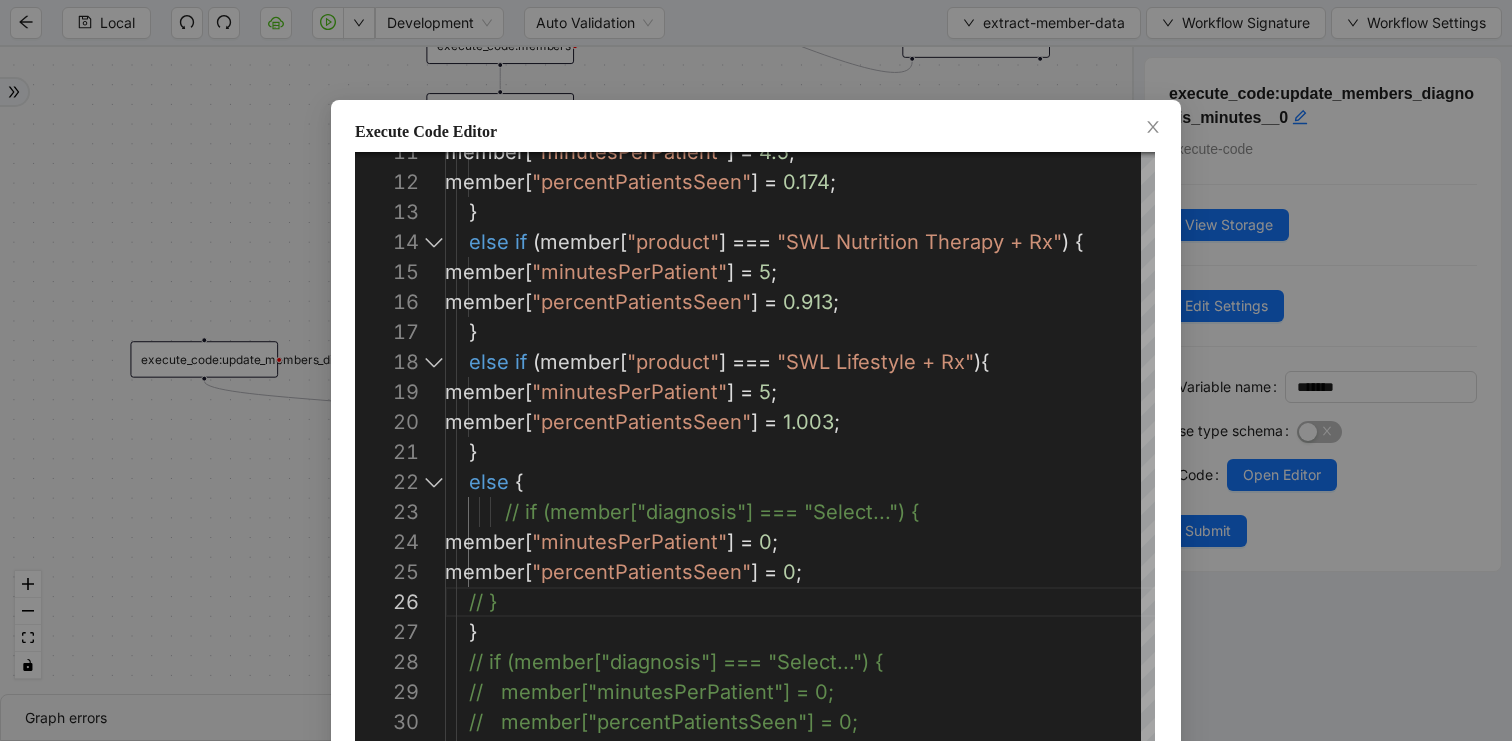 scroll, scrollTop: 99, scrollLeft: 0, axis: vertical 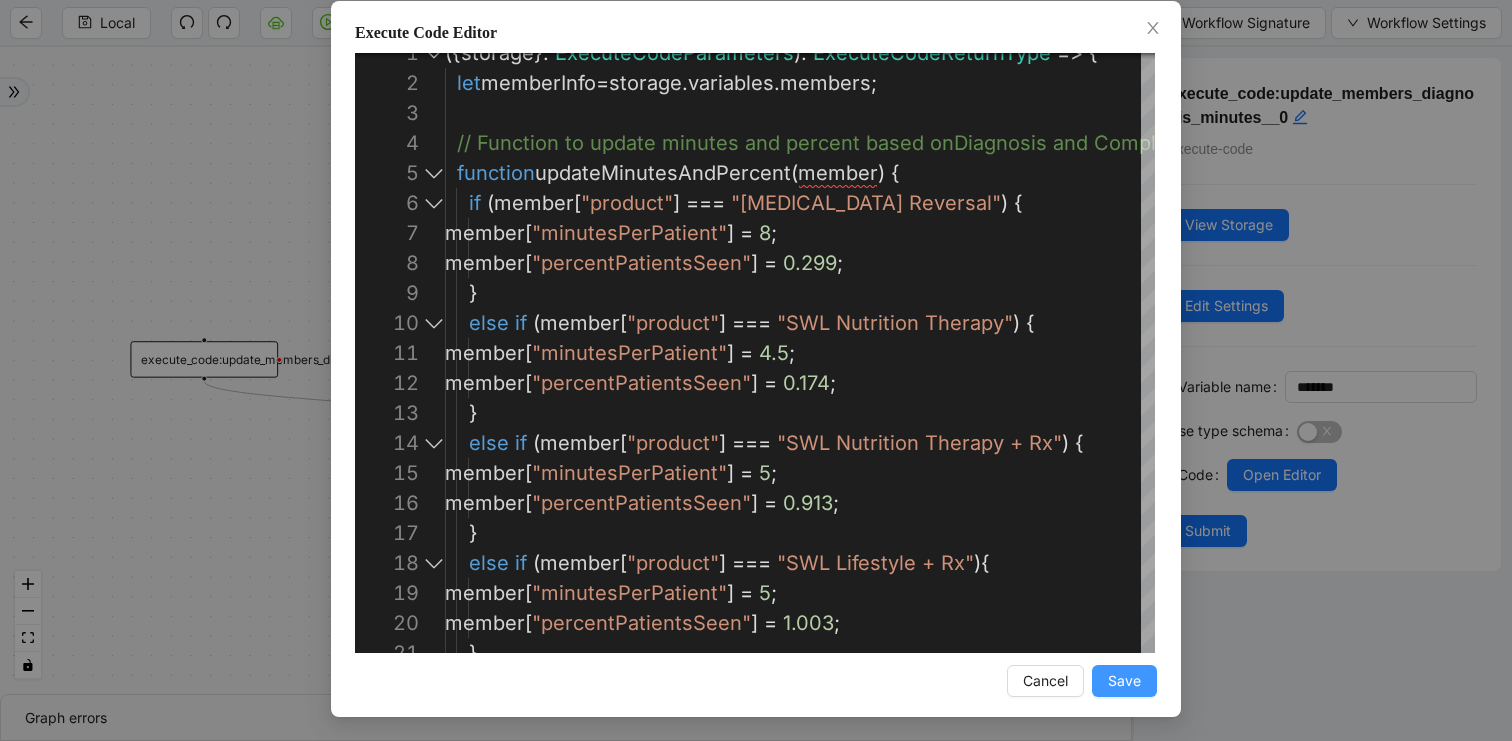 click on "Save" at bounding box center [1124, 681] 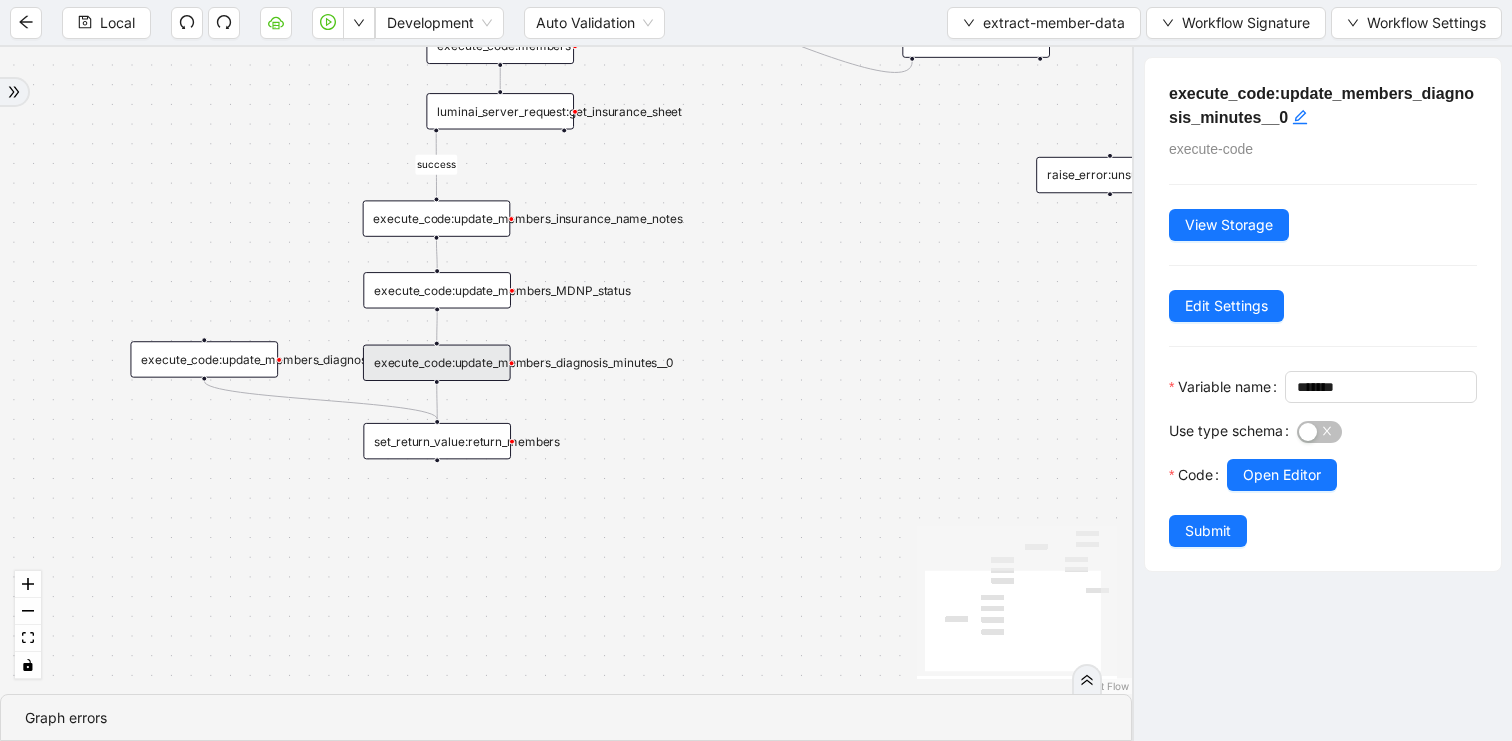 scroll, scrollTop: 0, scrollLeft: 0, axis: both 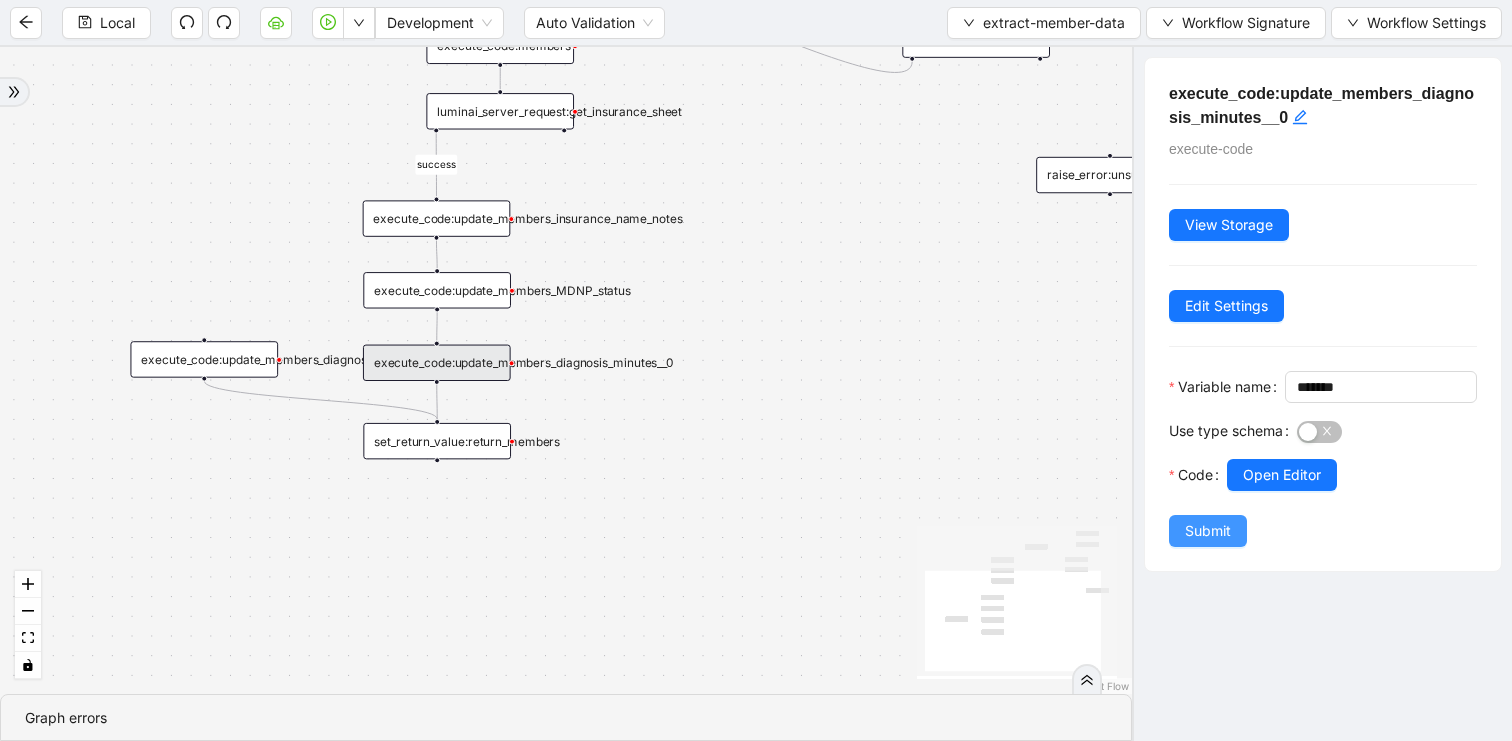 click on "Submit" at bounding box center [1208, 531] 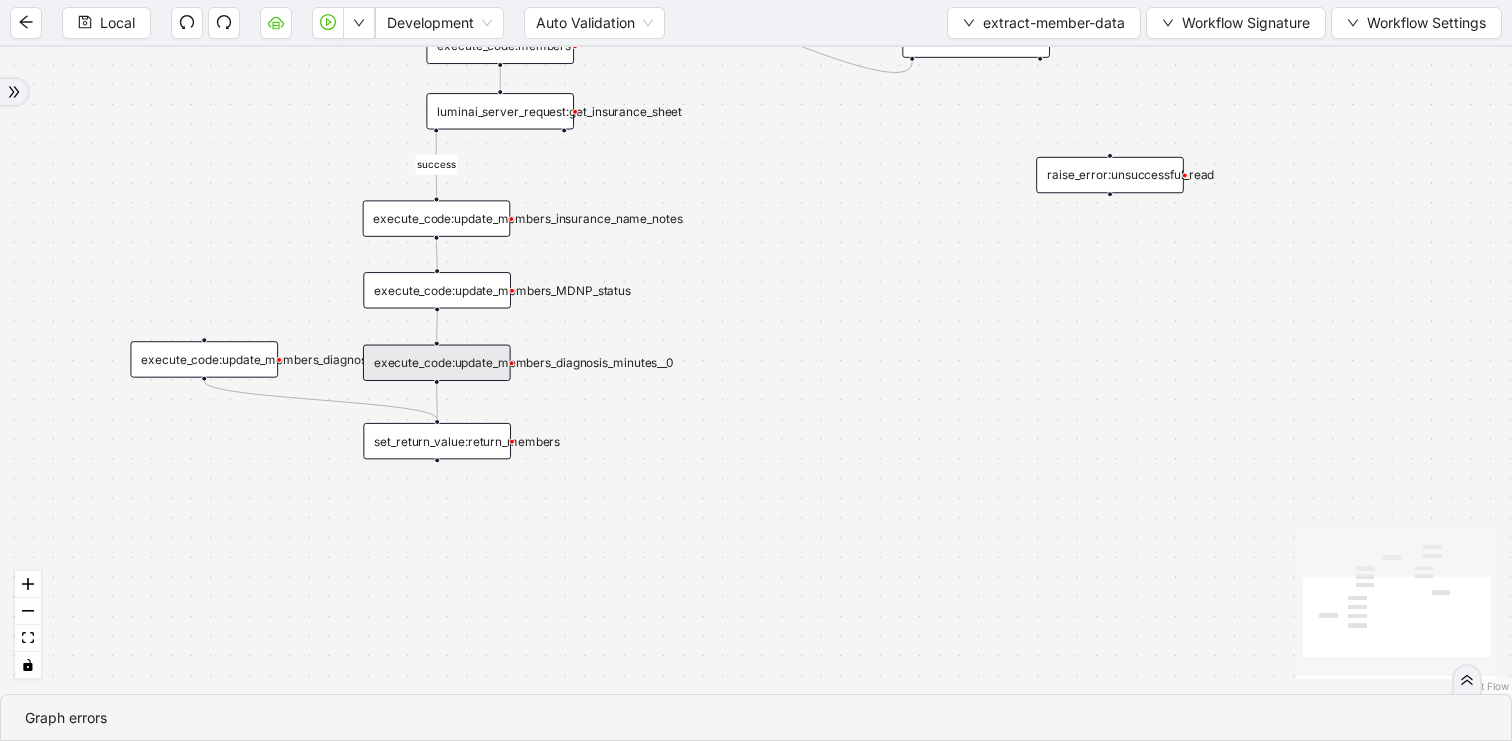 click on "Local" at bounding box center (117, 23) 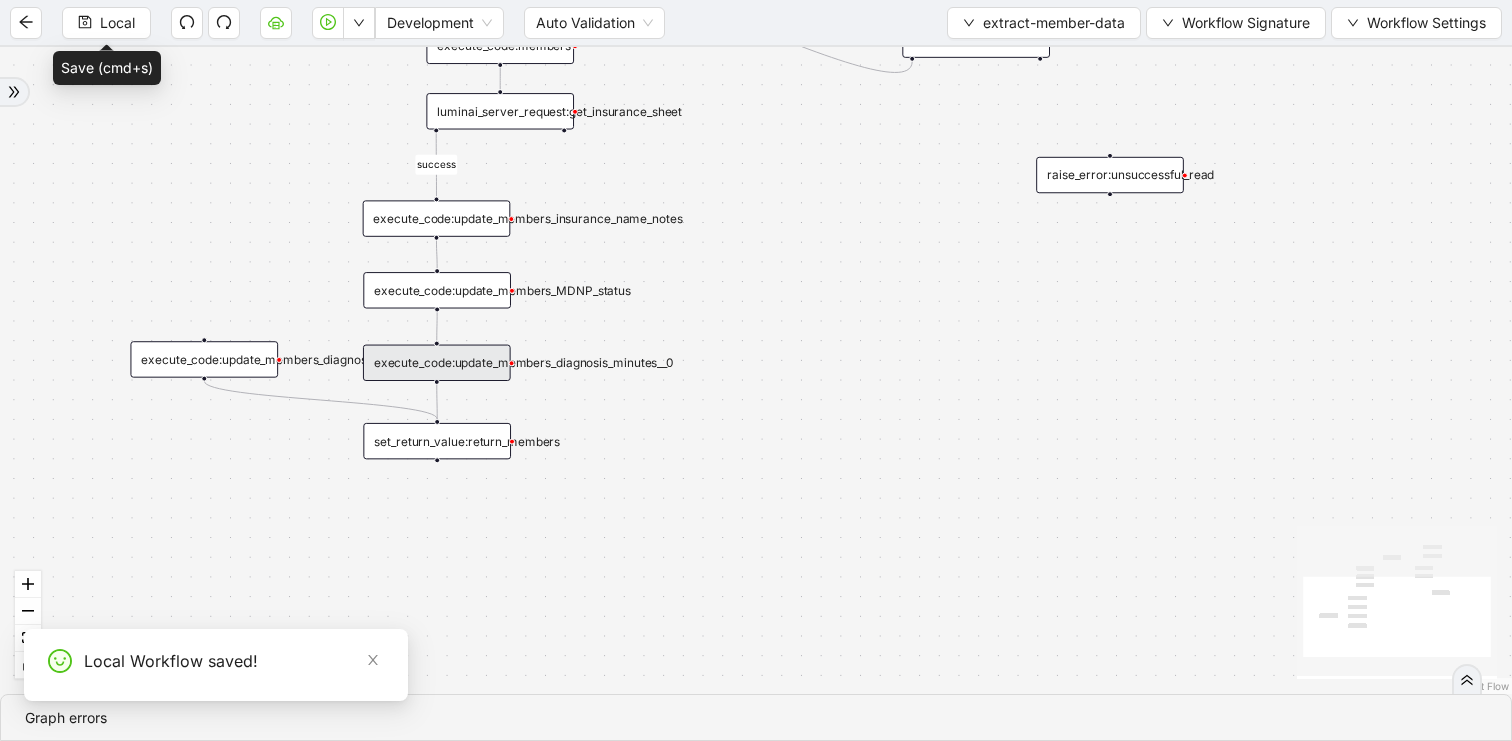 click on "extract-member-data" at bounding box center [1054, 23] 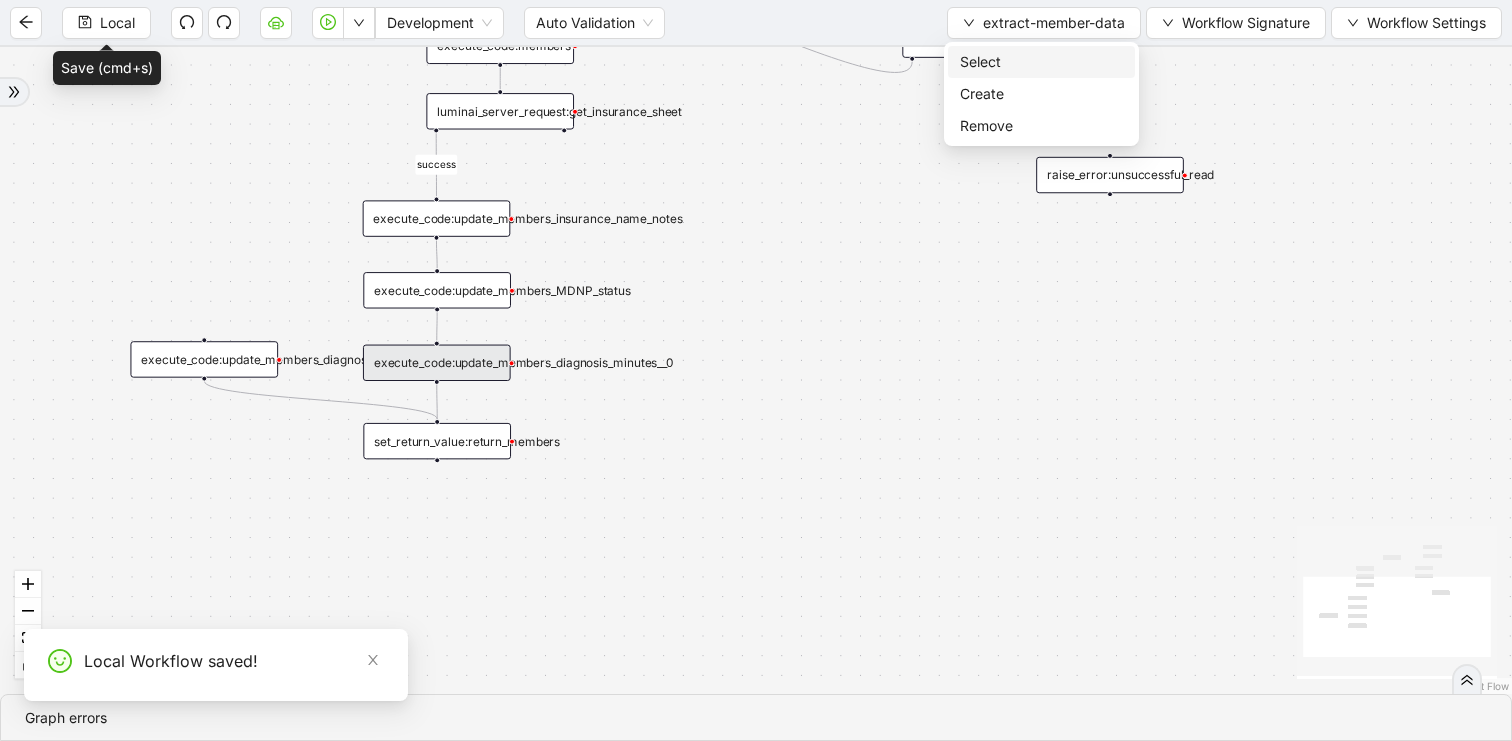 click on "Select" at bounding box center (1041, 62) 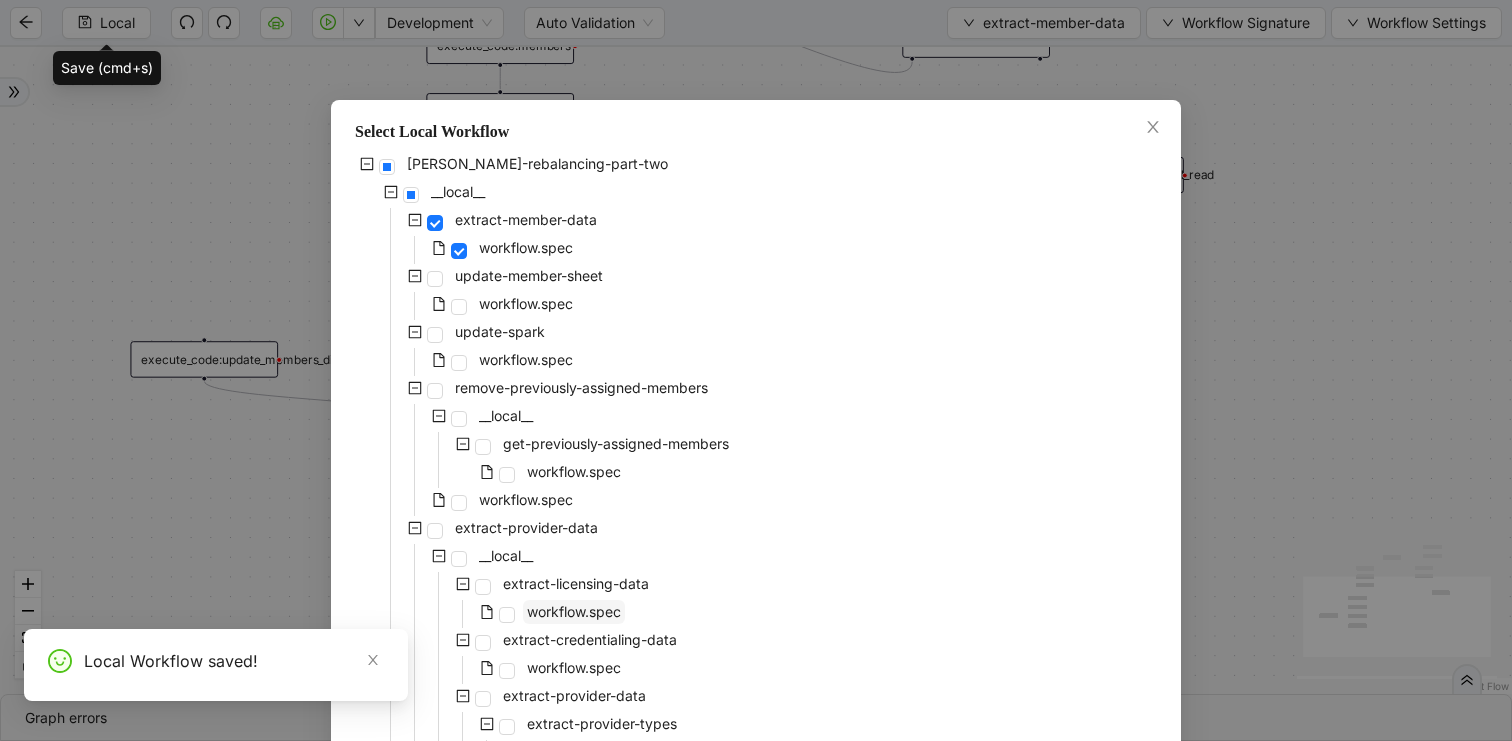 scroll, scrollTop: 507, scrollLeft: 0, axis: vertical 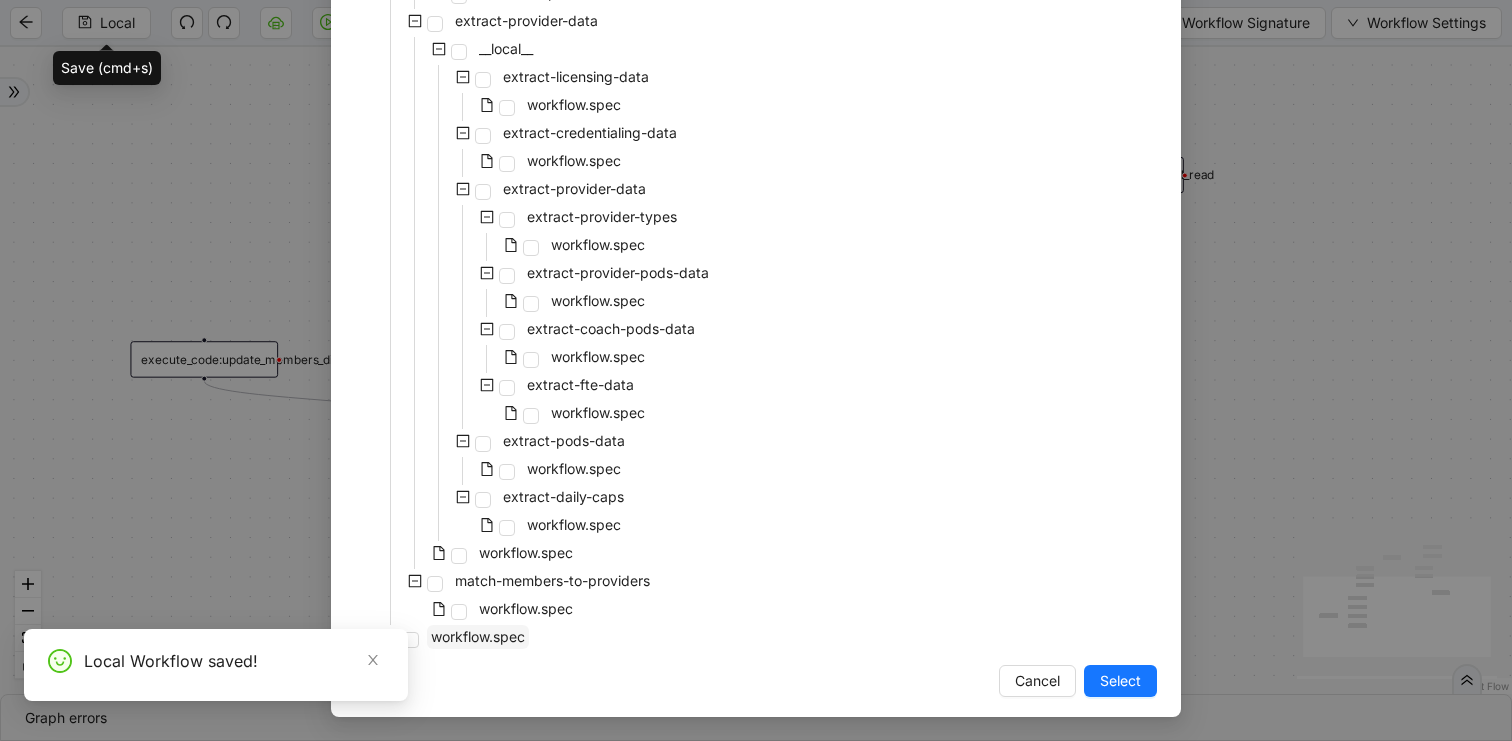 click on "workflow.spec" at bounding box center (478, 636) 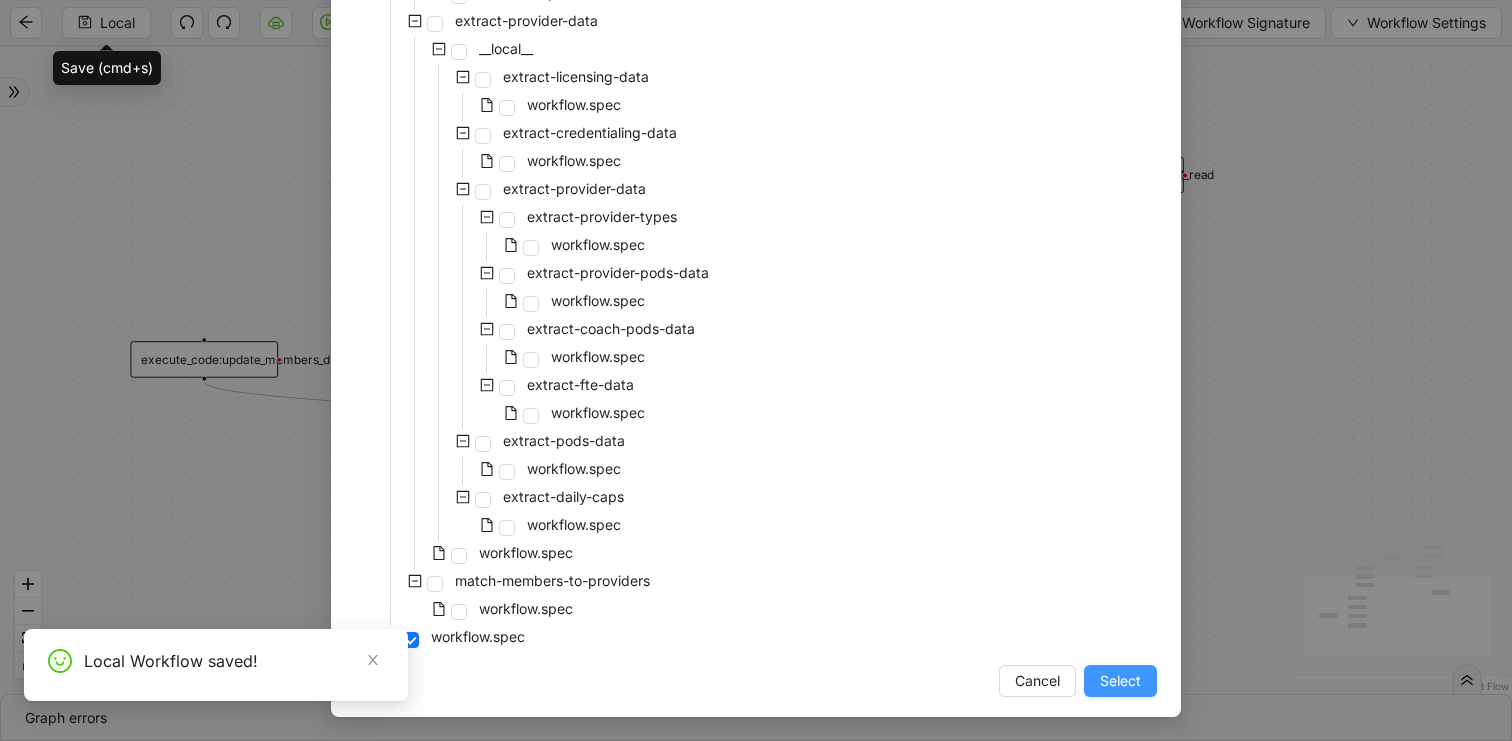 click on "Select" at bounding box center (1120, 681) 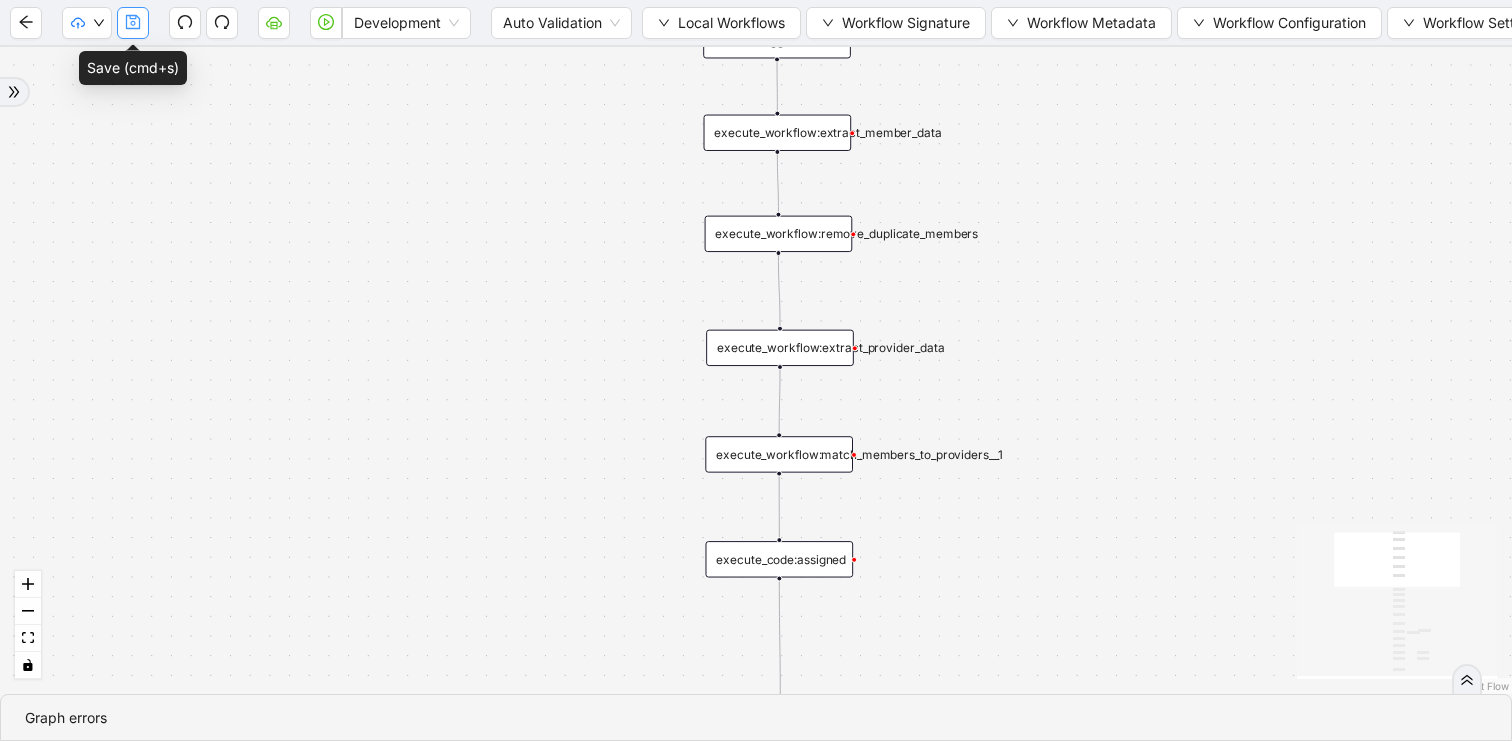 click 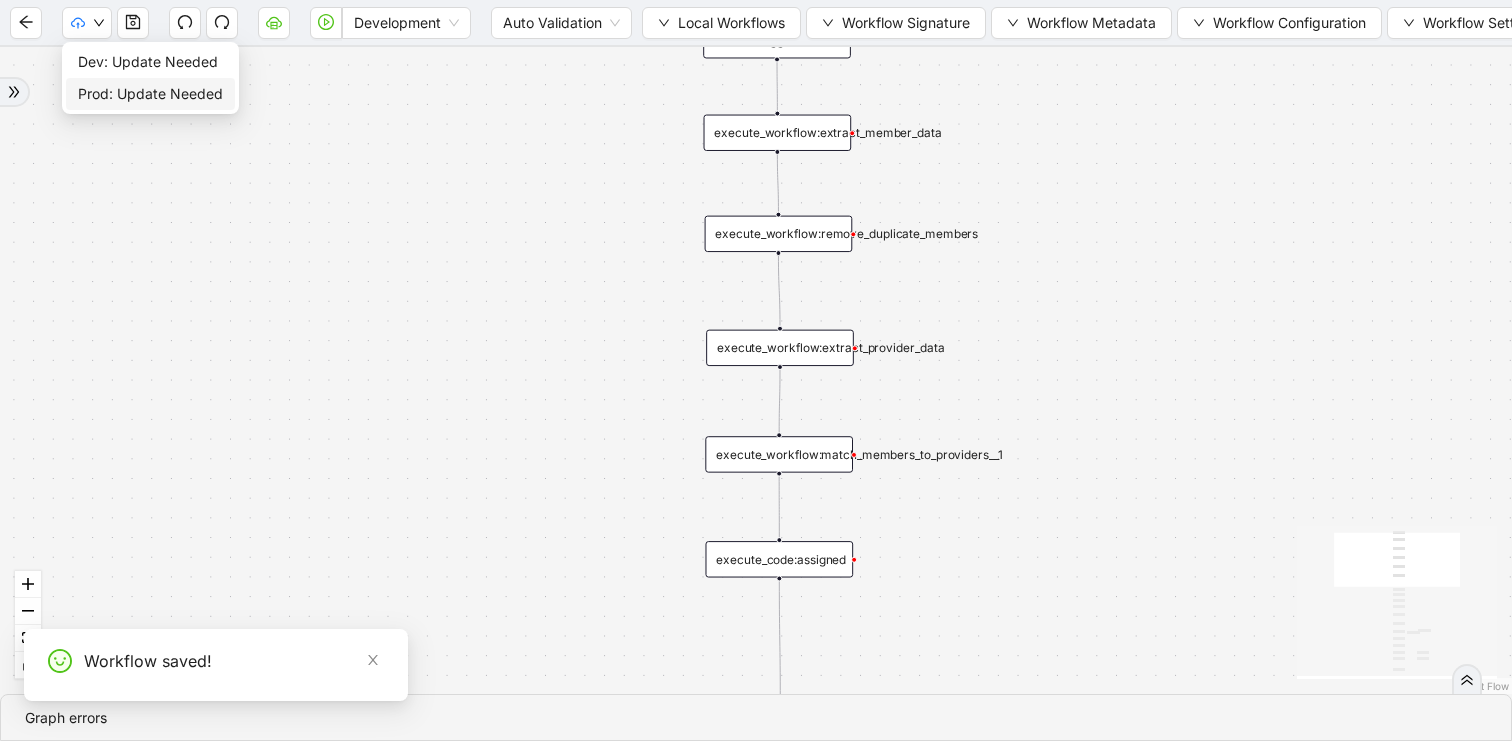 click on "Prod: Update Needed" at bounding box center (150, 94) 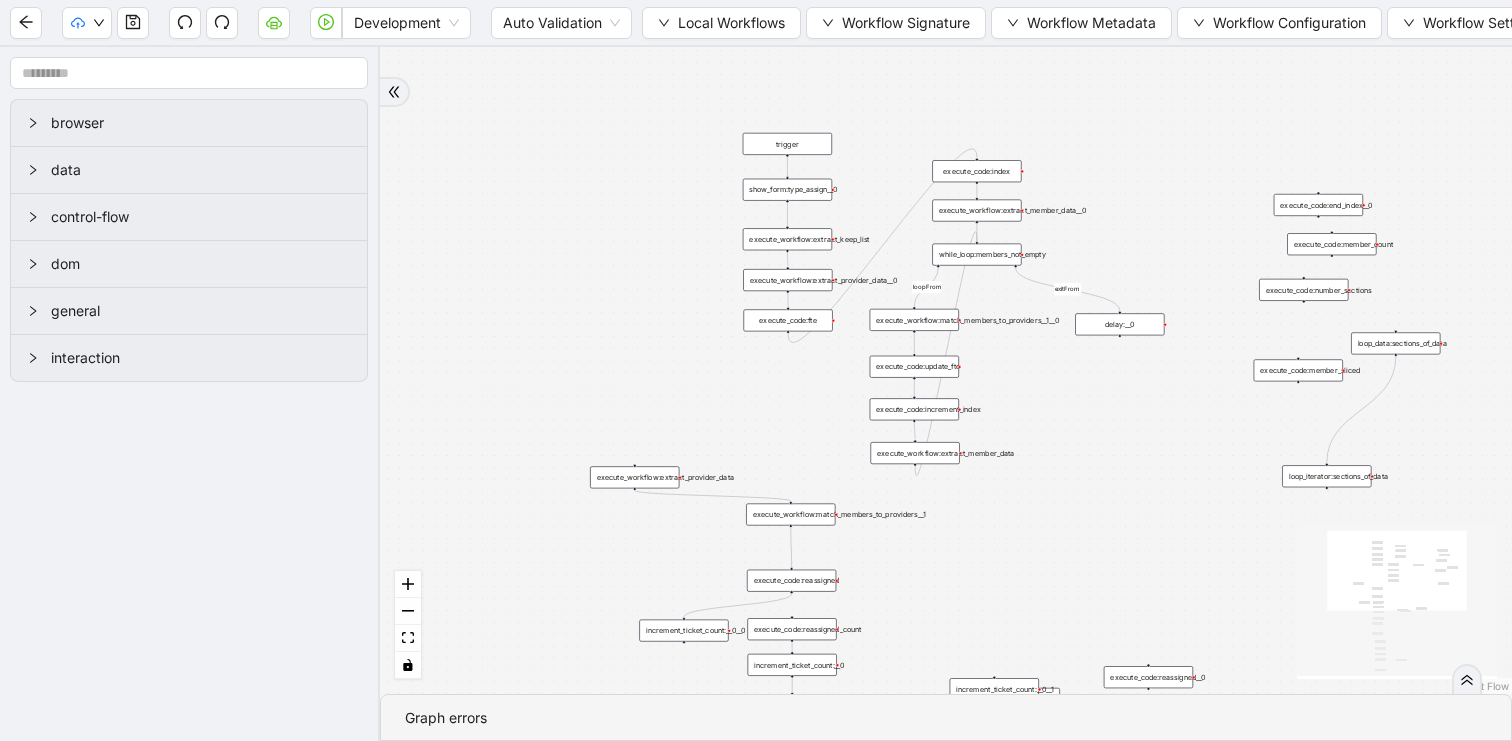 scroll, scrollTop: 0, scrollLeft: 0, axis: both 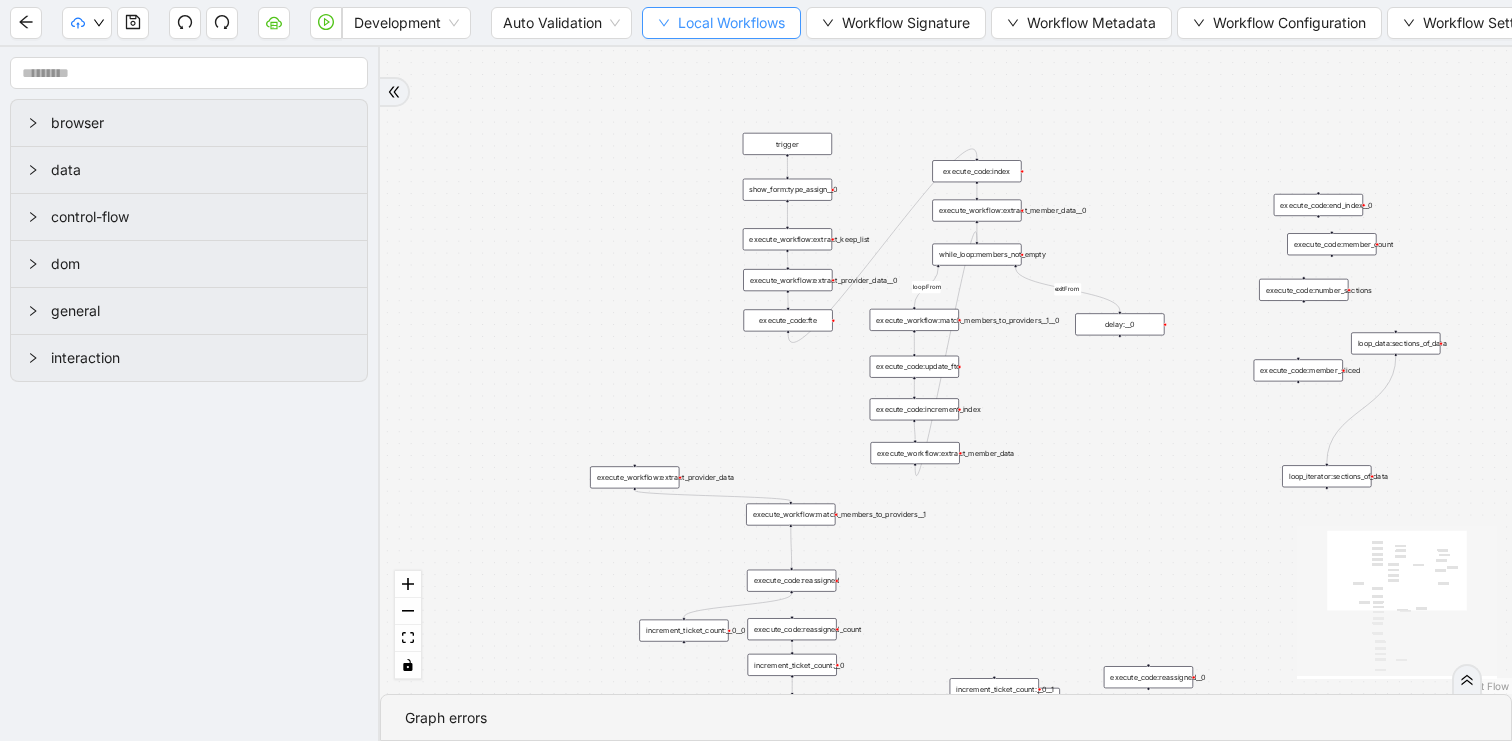 click on "Local Workflows" at bounding box center (731, 23) 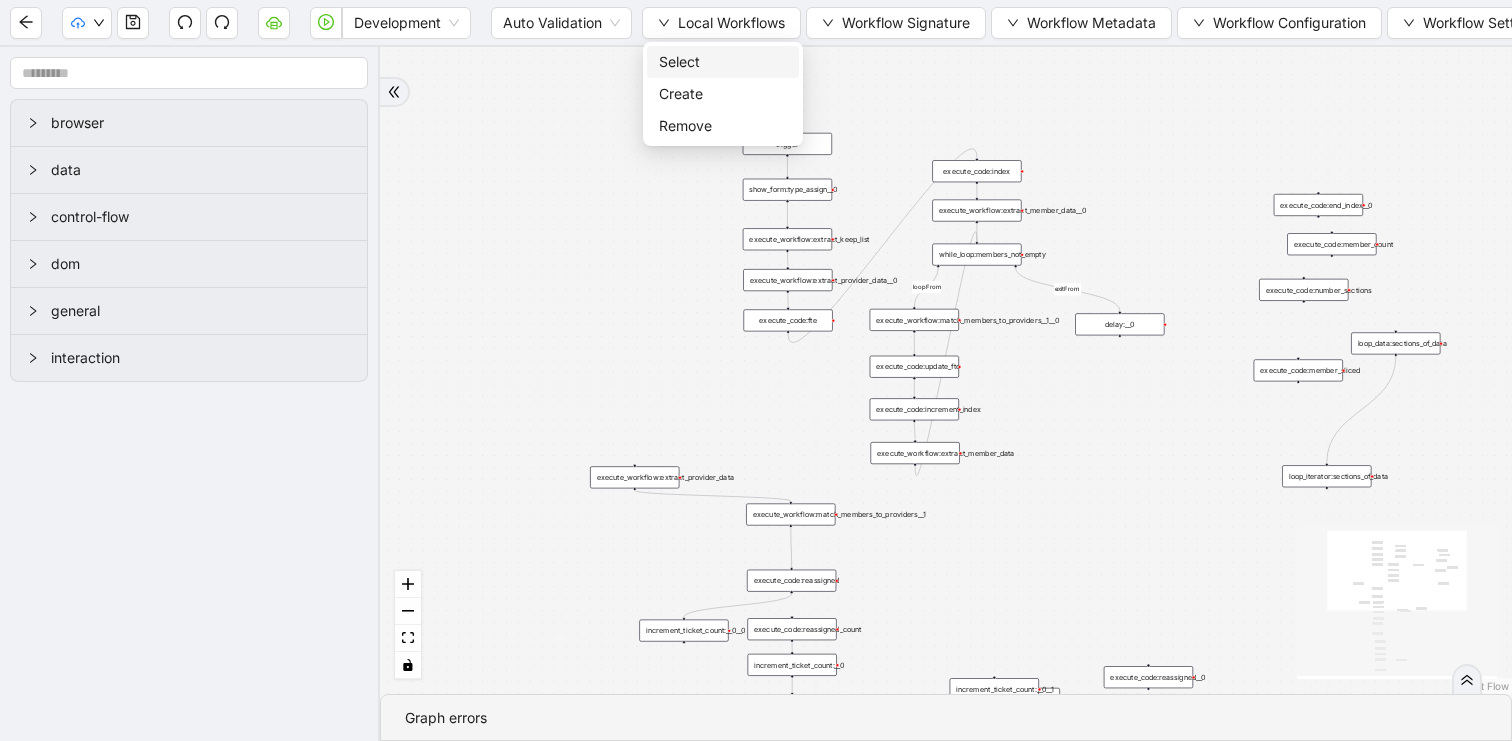 click on "Select" at bounding box center (723, 62) 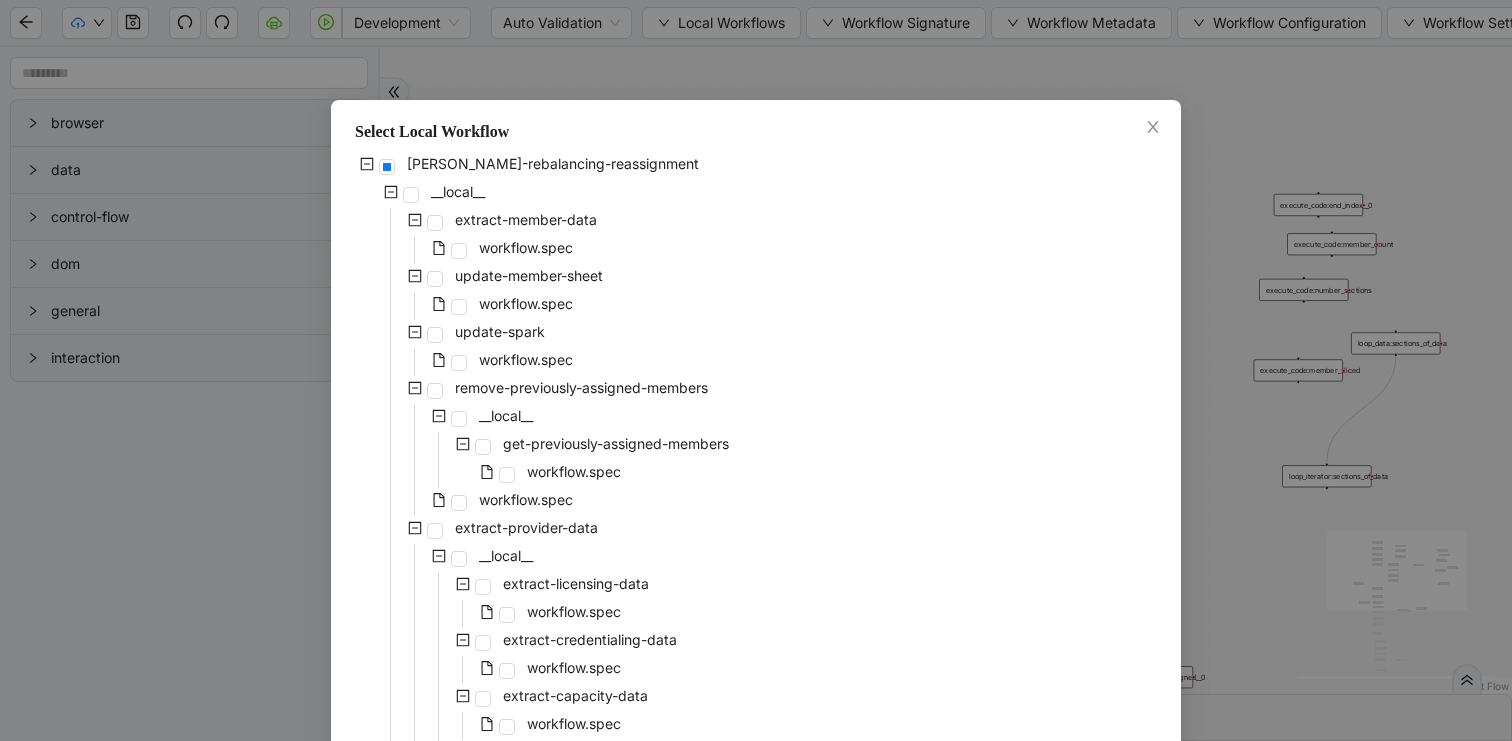 scroll, scrollTop: 703, scrollLeft: 0, axis: vertical 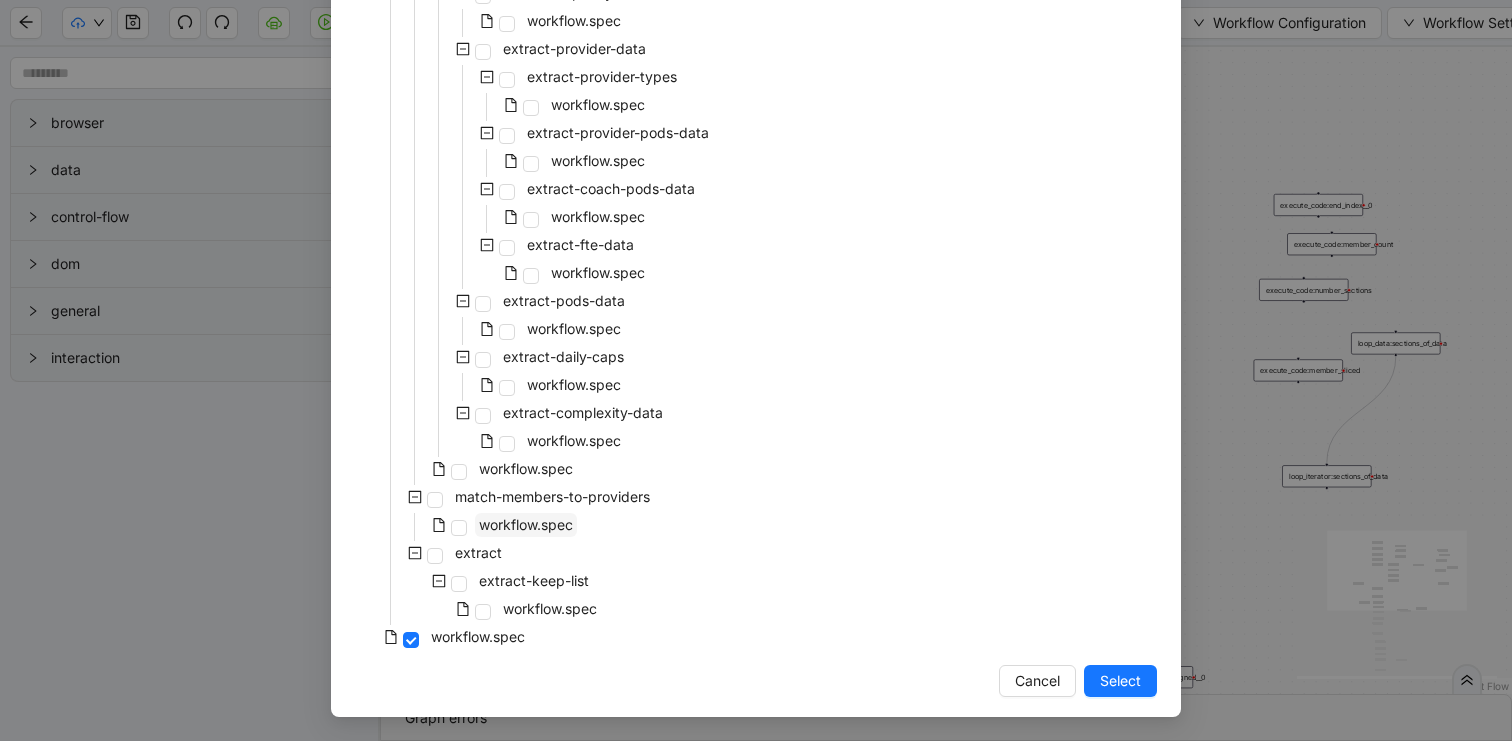 click on "workflow.spec" at bounding box center [526, 524] 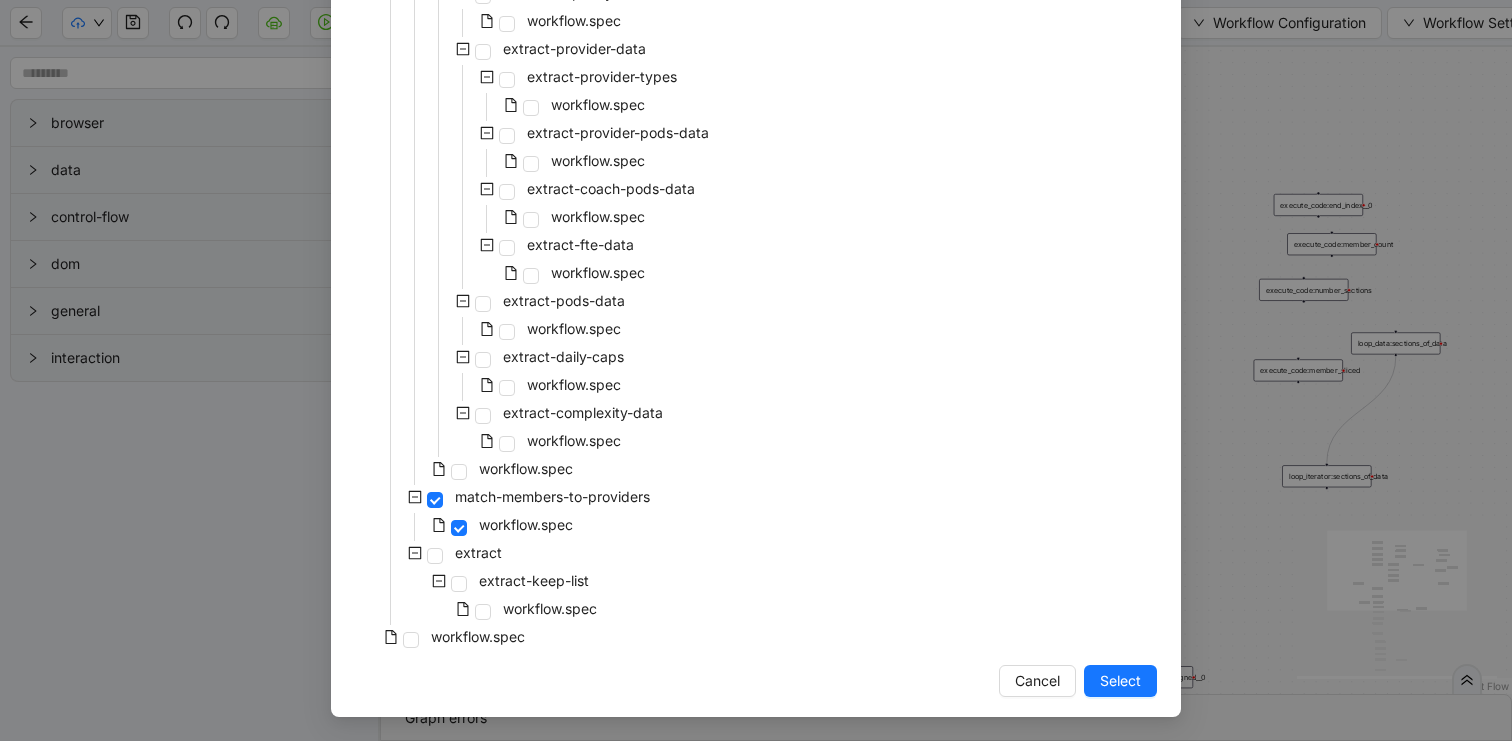 click on "Select" at bounding box center (1120, 681) 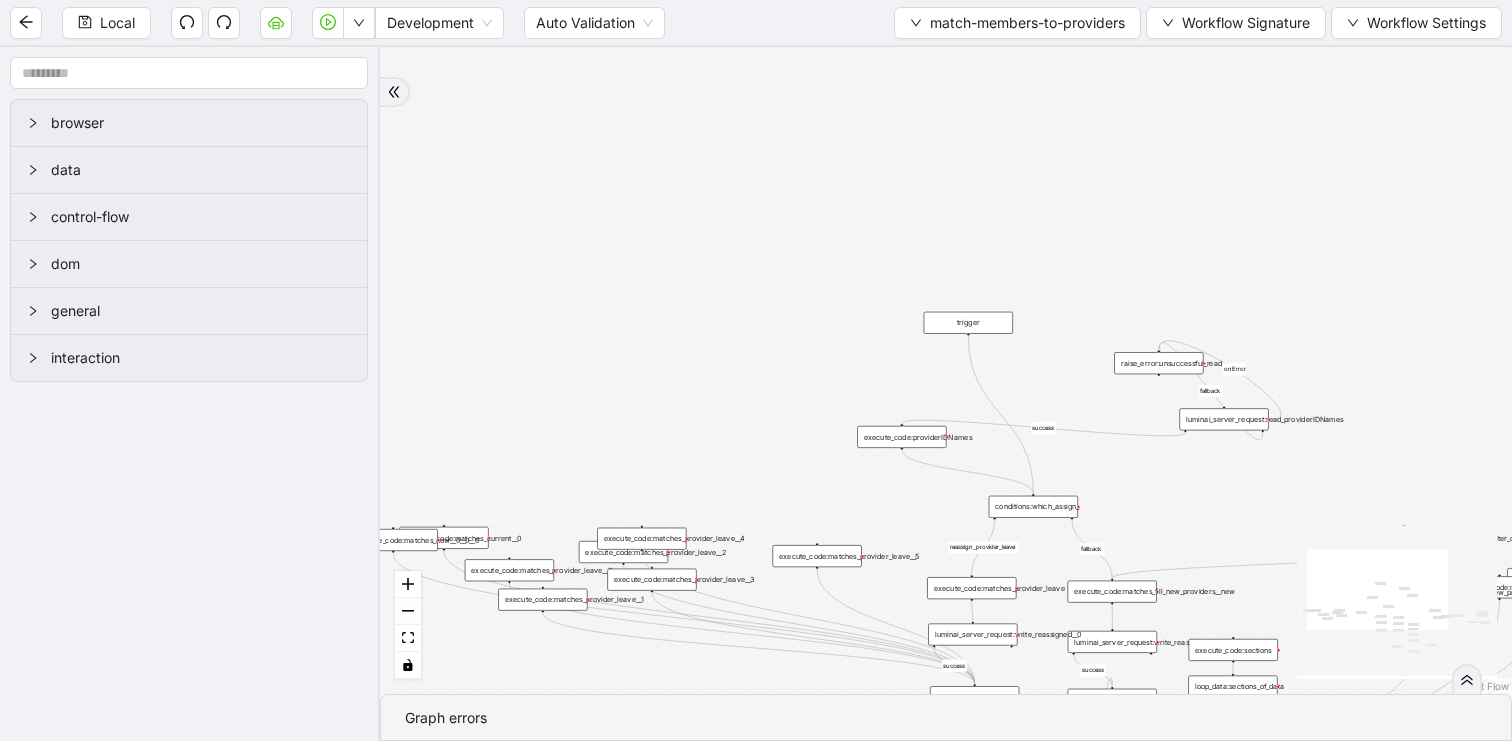 drag, startPoint x: 884, startPoint y: 378, endPoint x: 732, endPoint y: 233, distance: 210.06903 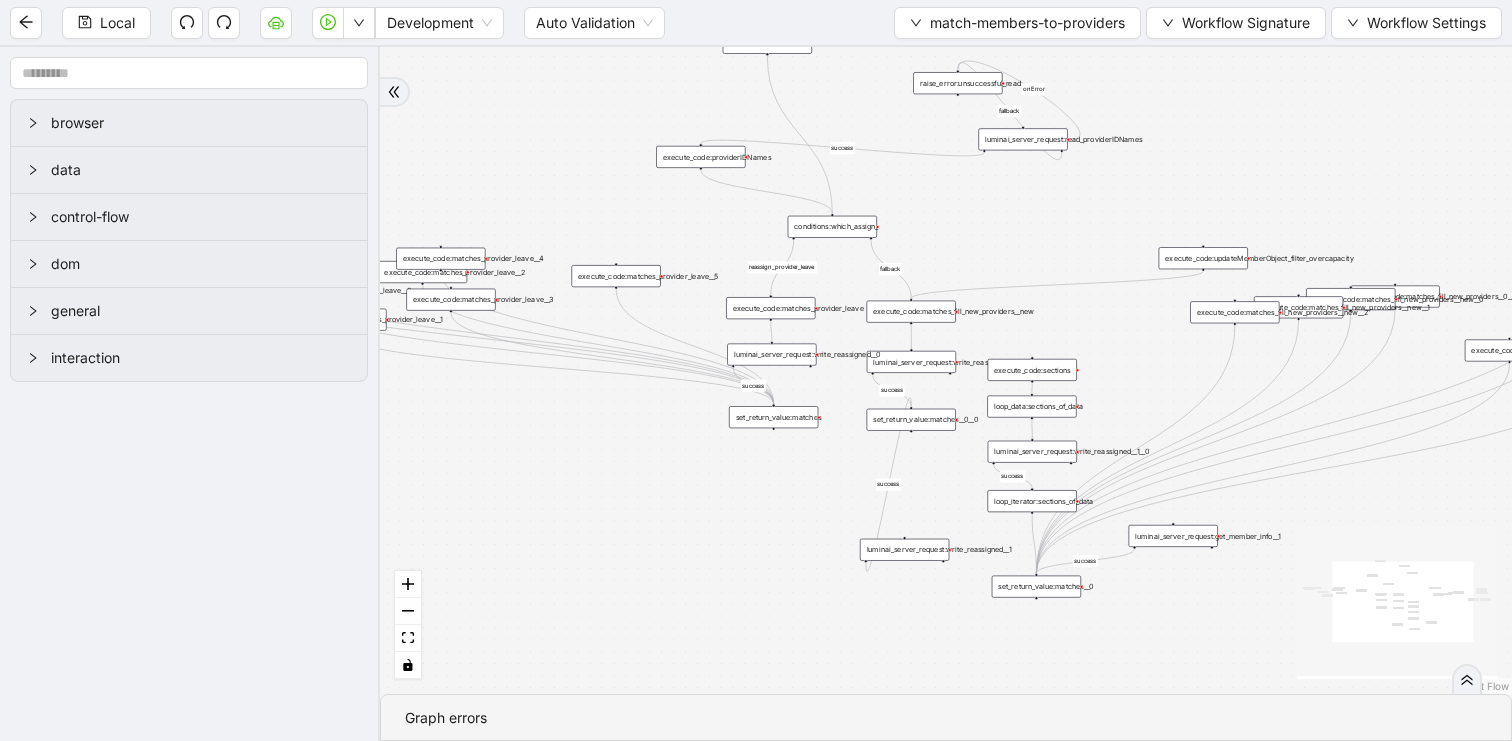drag, startPoint x: 761, startPoint y: 626, endPoint x: 712, endPoint y: 491, distance: 143.61755 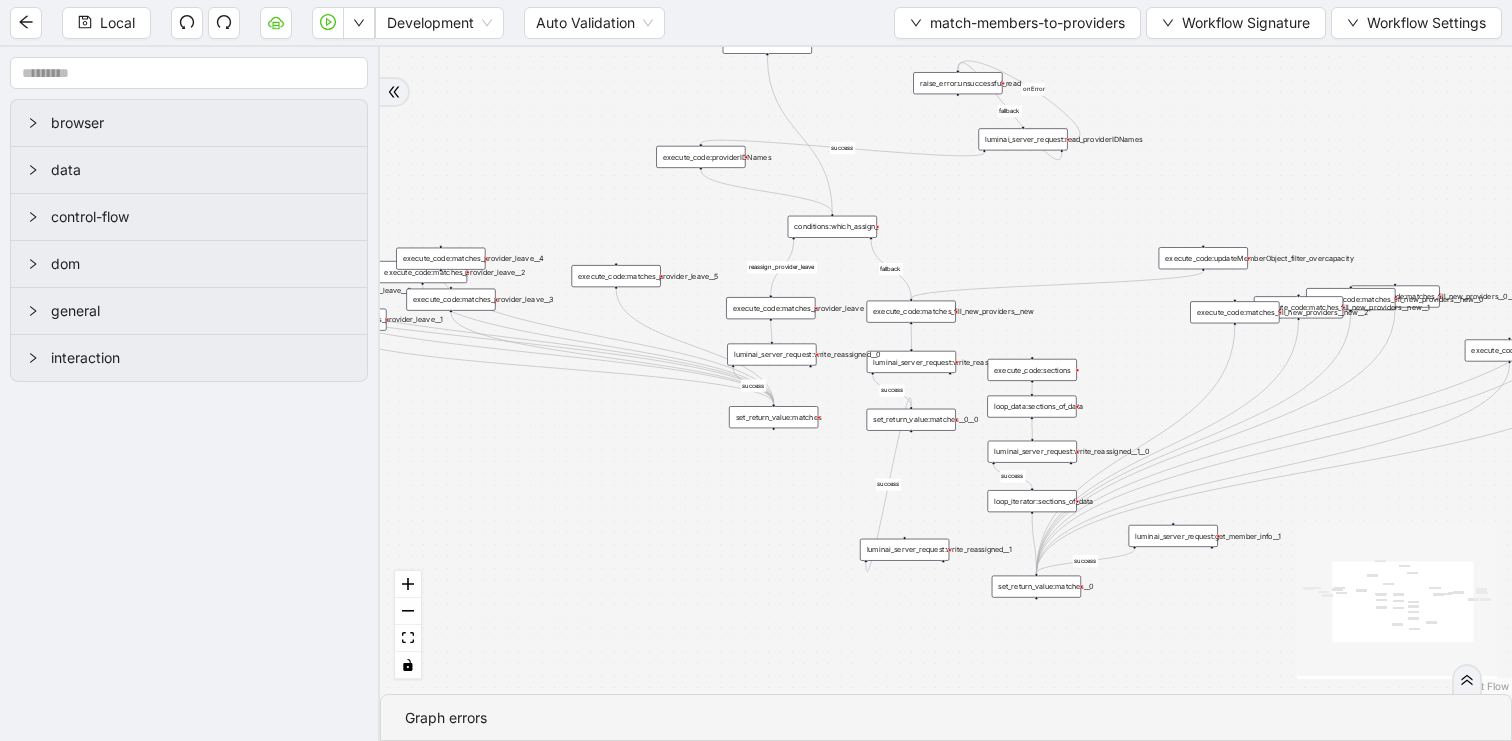 click on "luminai_server_request:write_reassigned__0" at bounding box center (771, 355) 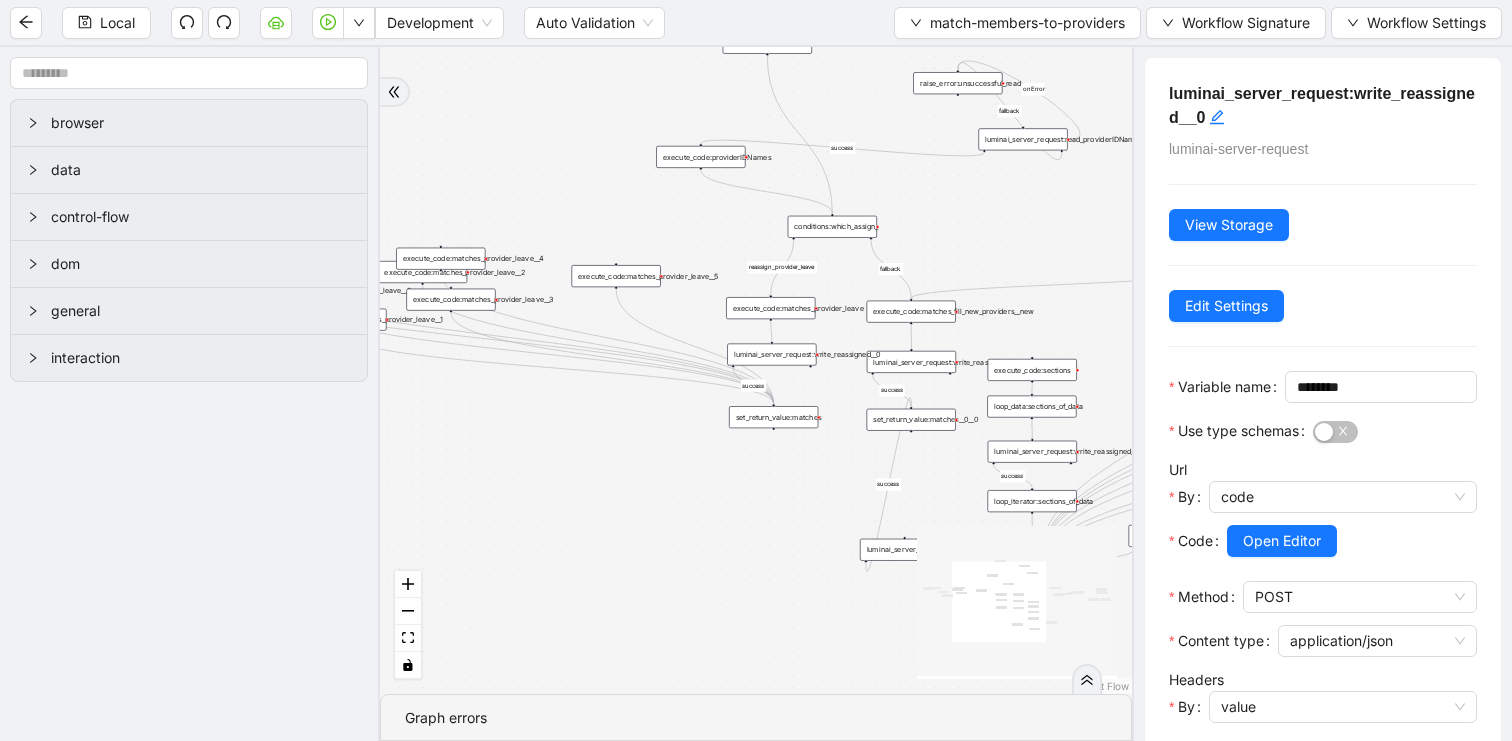 click on "execute_code:matches_provider_leave" at bounding box center [770, 308] 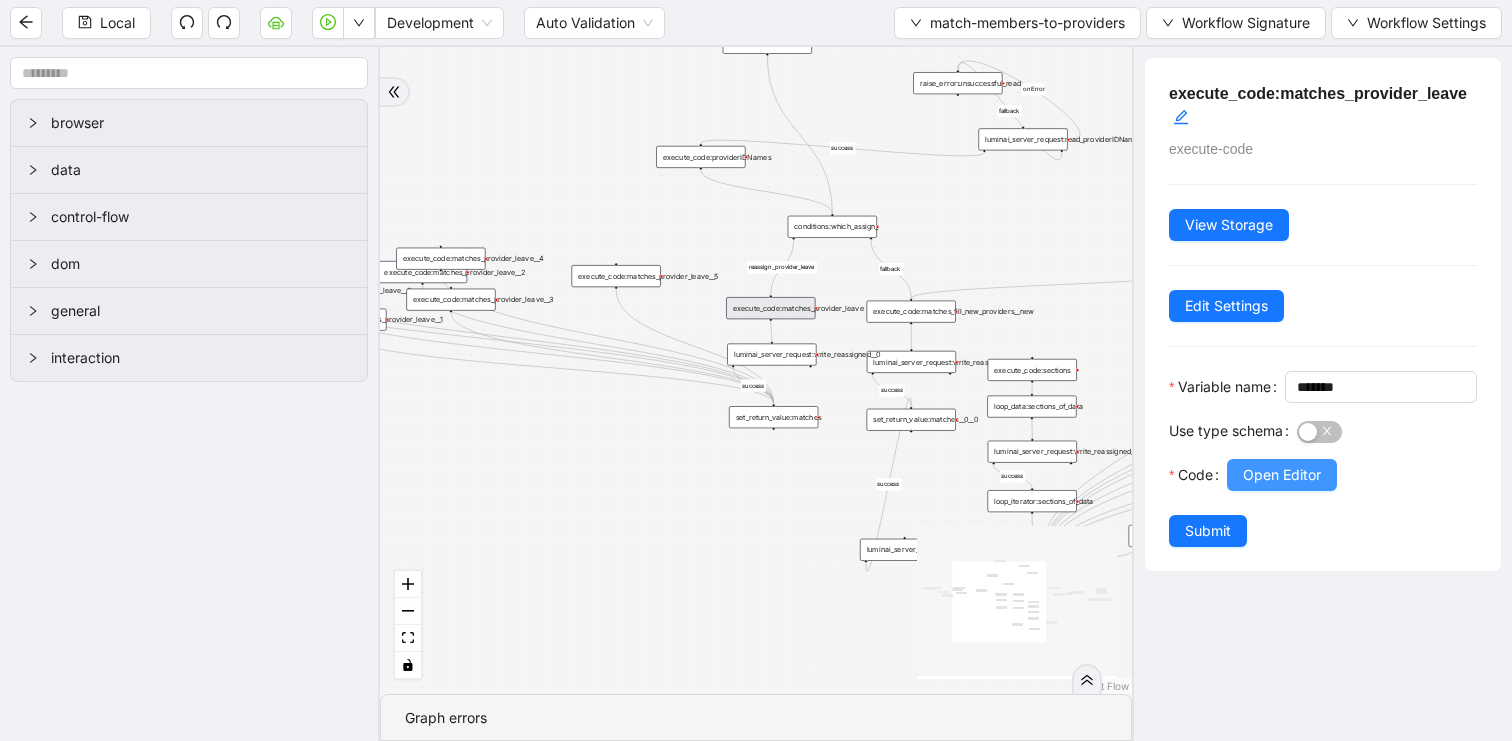 click on "Open Editor" at bounding box center (1282, 475) 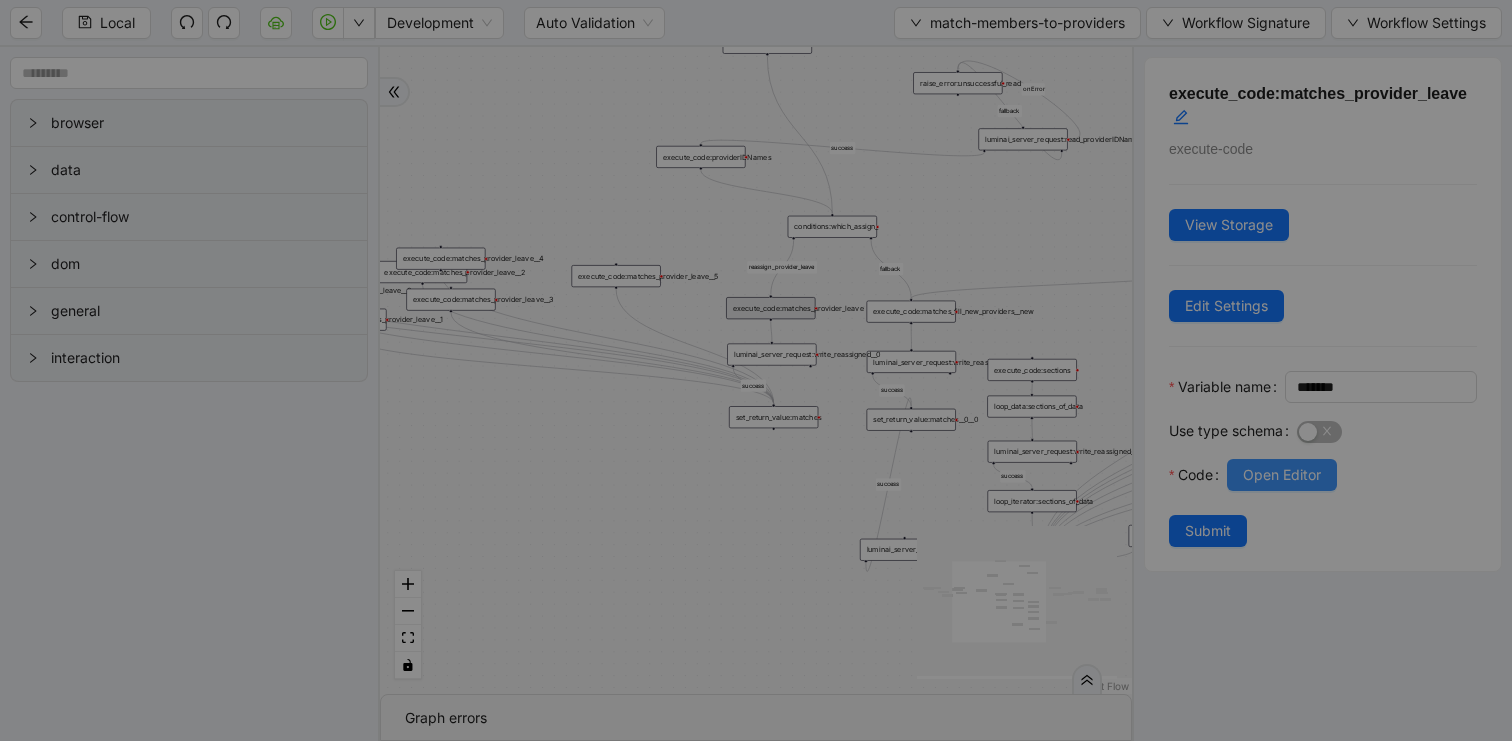 scroll, scrollTop: 300, scrollLeft: 0, axis: vertical 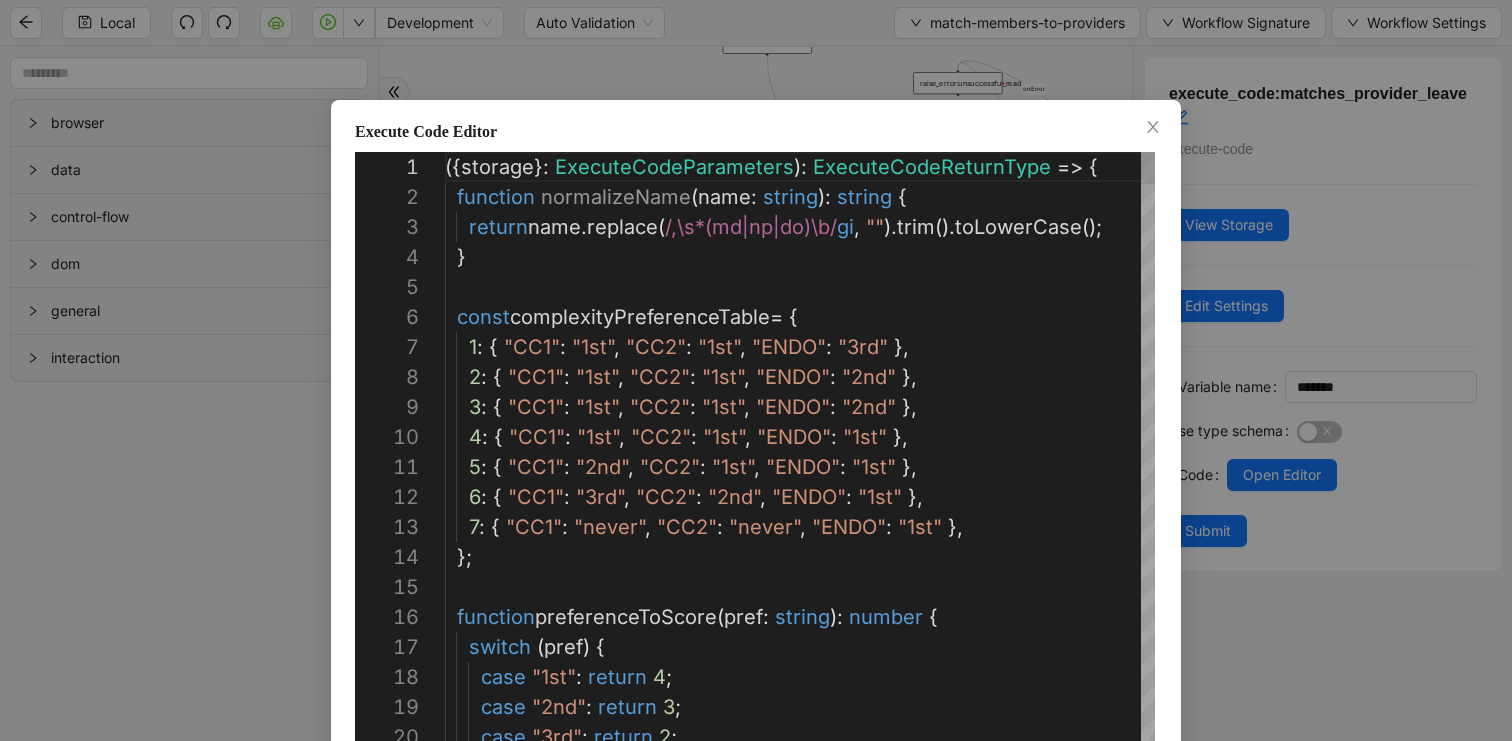click on "({  storage  }:   ExecuteCodeParameters ):   ExecuteCodeReturnType   =>   {    function   normalizeName ( name :   string ):   string   {      return  name . replace ( /,\s*(md|np|do)\b/ gi ,   "" ). trim (). toLowerCase ();    }    const  complexityPreferenceTable  =   {      1 :   {   "CC1" :   "1st" ,   "CC2" :   "1st" ,   "ENDO" :   "3rd"   },      2 :   {   "CC1" :   "1st" ,   "CC2" :   "1st" ,   "ENDO" :   "2nd"   },      3 :   {   "CC1" :   "1st" ,   "CC2" :   "1st" ,   "ENDO" :   "2nd"   },      4 :   {   "CC1" :   "1st" ,   "CC2" :   "1st" ,   "ENDO" :   "1st"   },      5 :   {   "CC1" :   "2nd" ,   "CC2" :   "1st" ,   "ENDO" :   "1st"   },      6 :   {   "CC1" :   "3rd" ,   "CC2" :   "2nd" ,   "ENDO" :   "1st"   },      7 :   {   "CC1" :   "never" ,   "CC2" :   "never" ,   "ENDO" :   "1st"   },    };    function  preferenceToScore ( pref :   string ):   number   {      switch   (" at bounding box center (800, 5747) 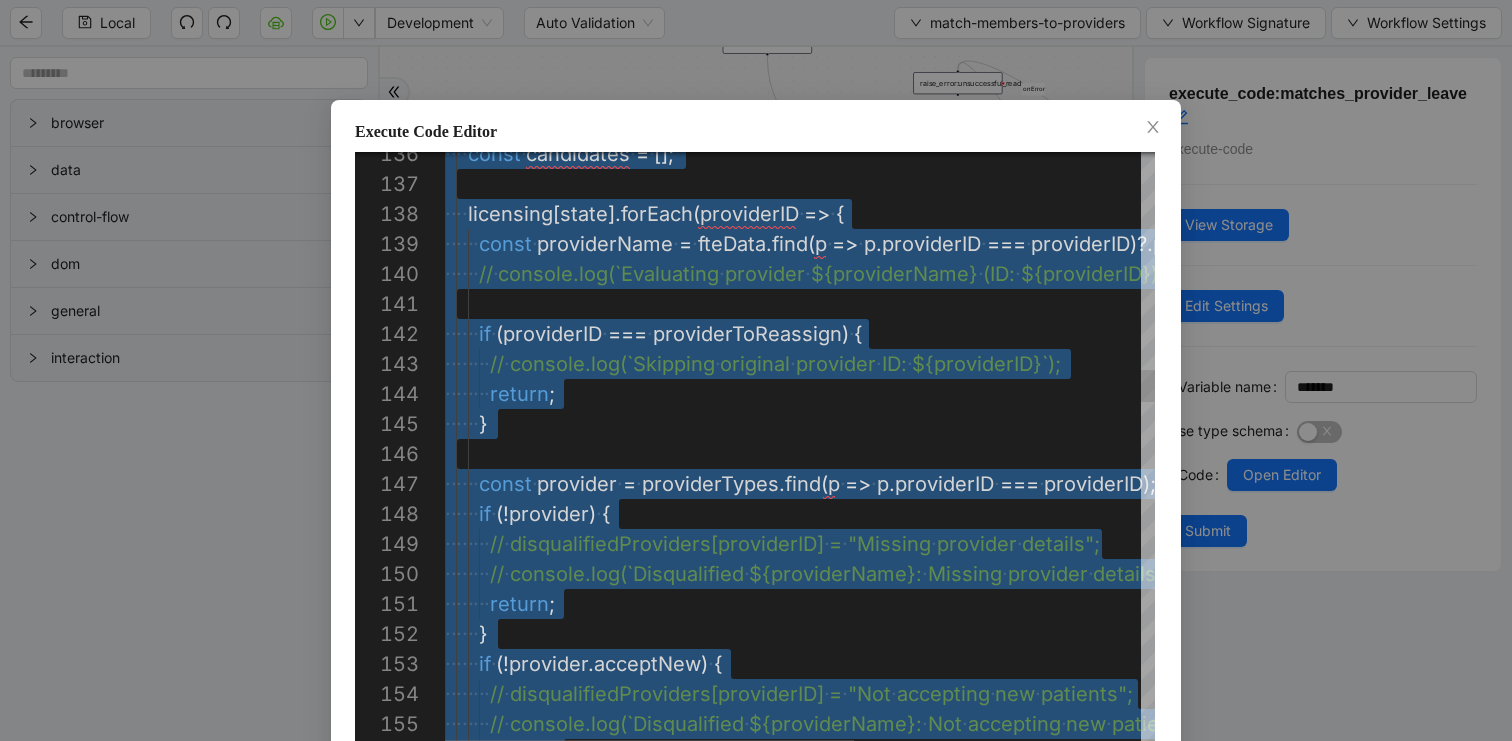 scroll, scrollTop: 30, scrollLeft: 227, axis: both 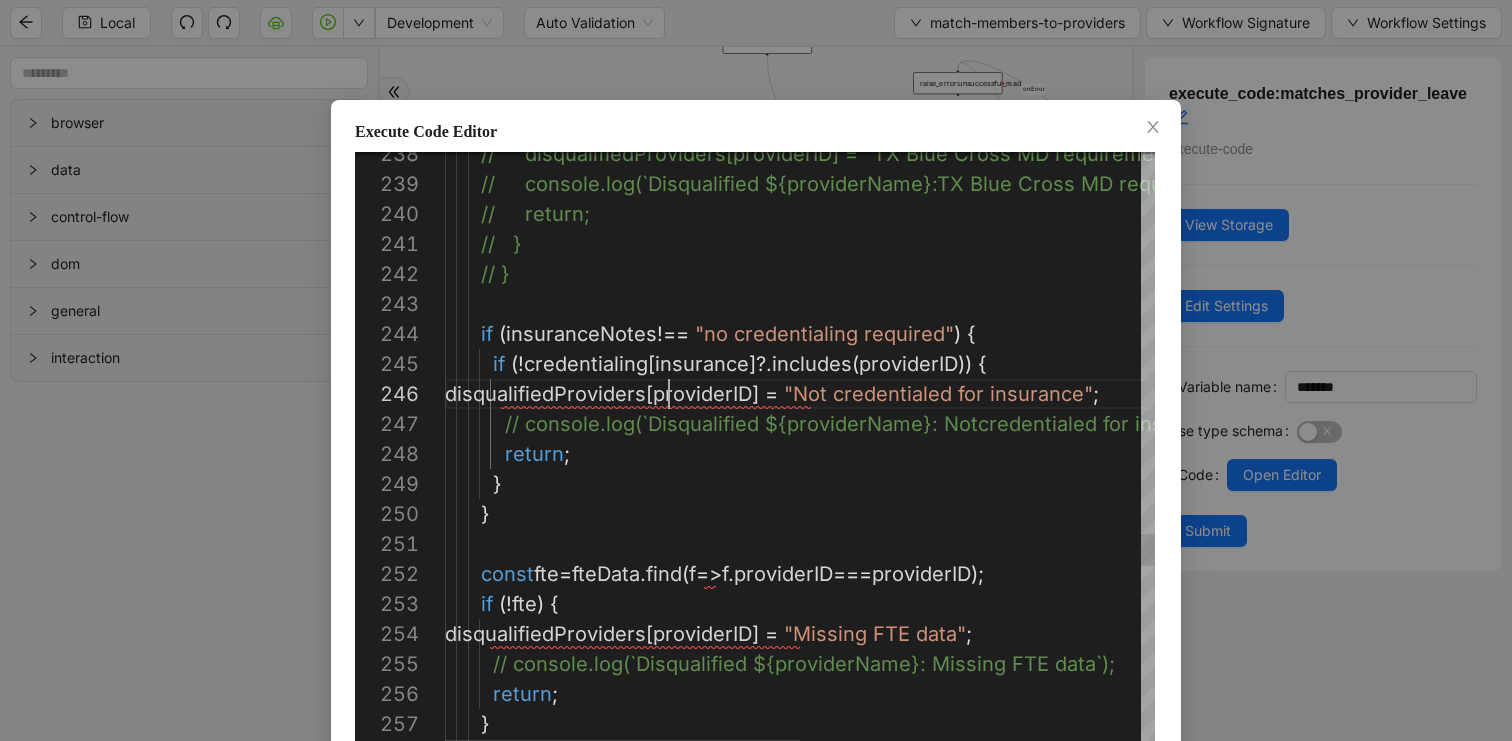 click on "//     disqualifiedProviders[providerID] = "TX Blu e Cross MD requirement not met";        //     console.log(`Disqualified ${providerName}:  TX Blue Cross MD requirement not met`);        //     return;        //   }        // }        if   ( insuranceNotes  !==   "no credentialing required" )   {          if   (! credentialing [ insurance ]?. includes ( providerID ))   {           disqualifiedProviders [ providerID ]   =   "Not credentialed for insurance" ;            // console.log(`Disqualified ${providerName}: Not  credentialed for insurance`);            return ;          }        }        const  fte  =  fteData . find ( f  =>  f . providerID  ===  providerID );        if   (! fte )   {         disqualifiedProviders [ providerID ]   =   "Missing FTE data" ;          ing FTE data`);          return ; }" at bounding box center (1139, -1376) 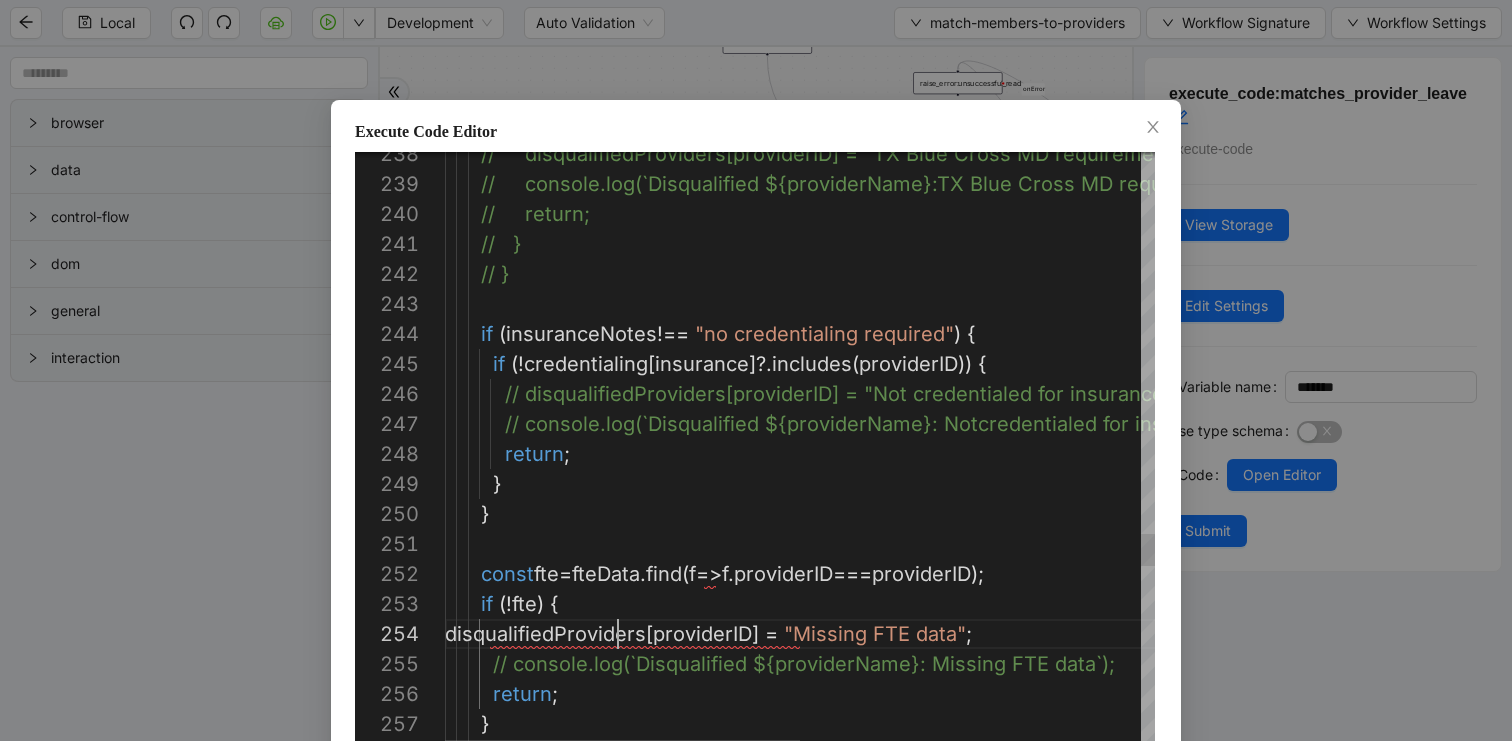 click on "//     disqualifiedProviders[providerID] = "TX Blu e Cross MD requirement not met";        //     console.log(`Disqualified ${providerName}:  TX Blue Cross MD requirement not met`);        //     return;        //   }        // }        if   ( insuranceNotes  !==   "no credentialing required" )   {          if   (! credentialing [ insurance ]?. includes ( providerID ))   {            // disqualifiedProviders[providerID] = "Not creden tialed for insurance";            // console.log(`Disqualified ${providerName}: Not  credentialed for insurance`);            return ;          }        }        const  fte  =  fteData . find ( f  =>  f . providerID  ===  providerID );        if   (! fte )   {         disqualifiedProviders [ providerID ]   =   "Missing FTE data" ;          // console.log(`Disqualified ${providerName}: Miss" at bounding box center [1139, -1376] 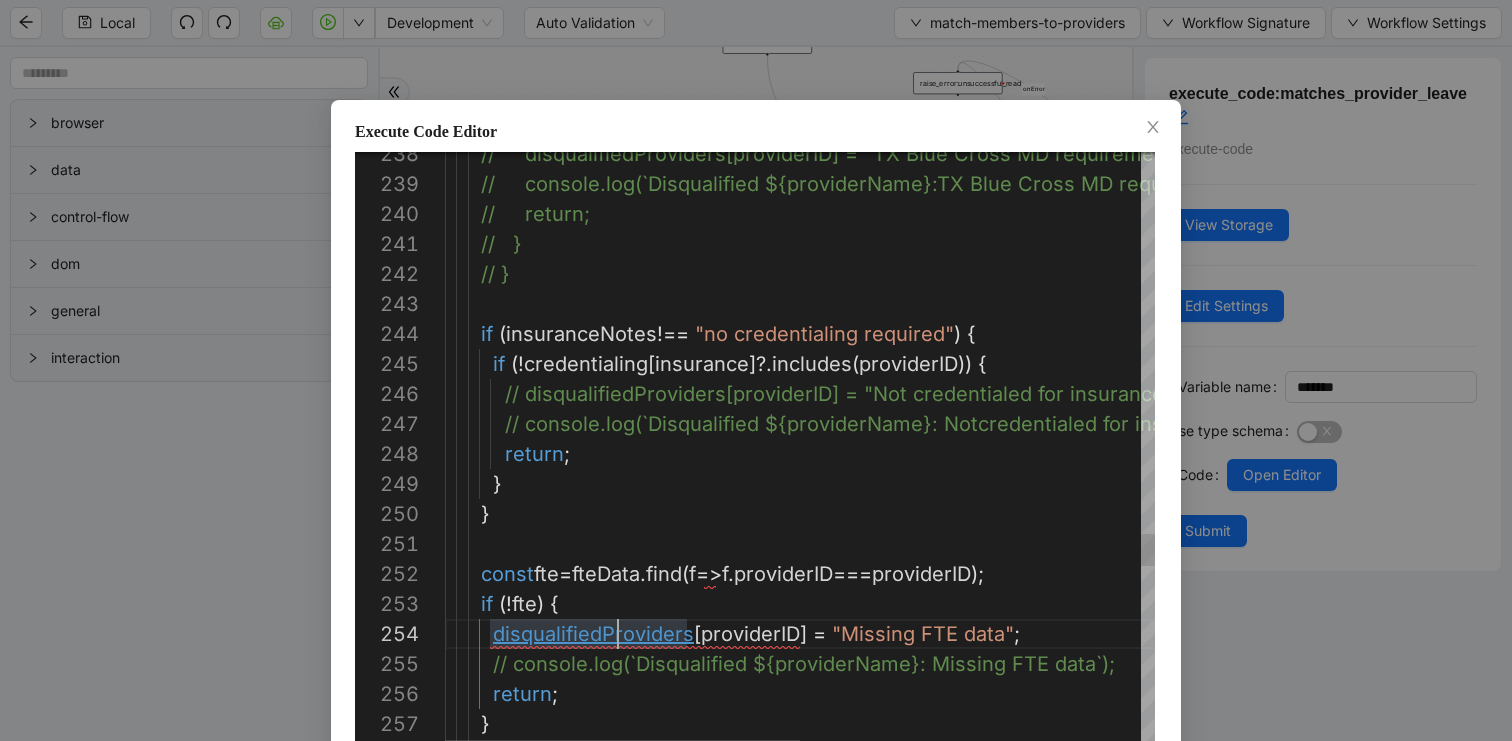 scroll, scrollTop: 90, scrollLeft: 193, axis: both 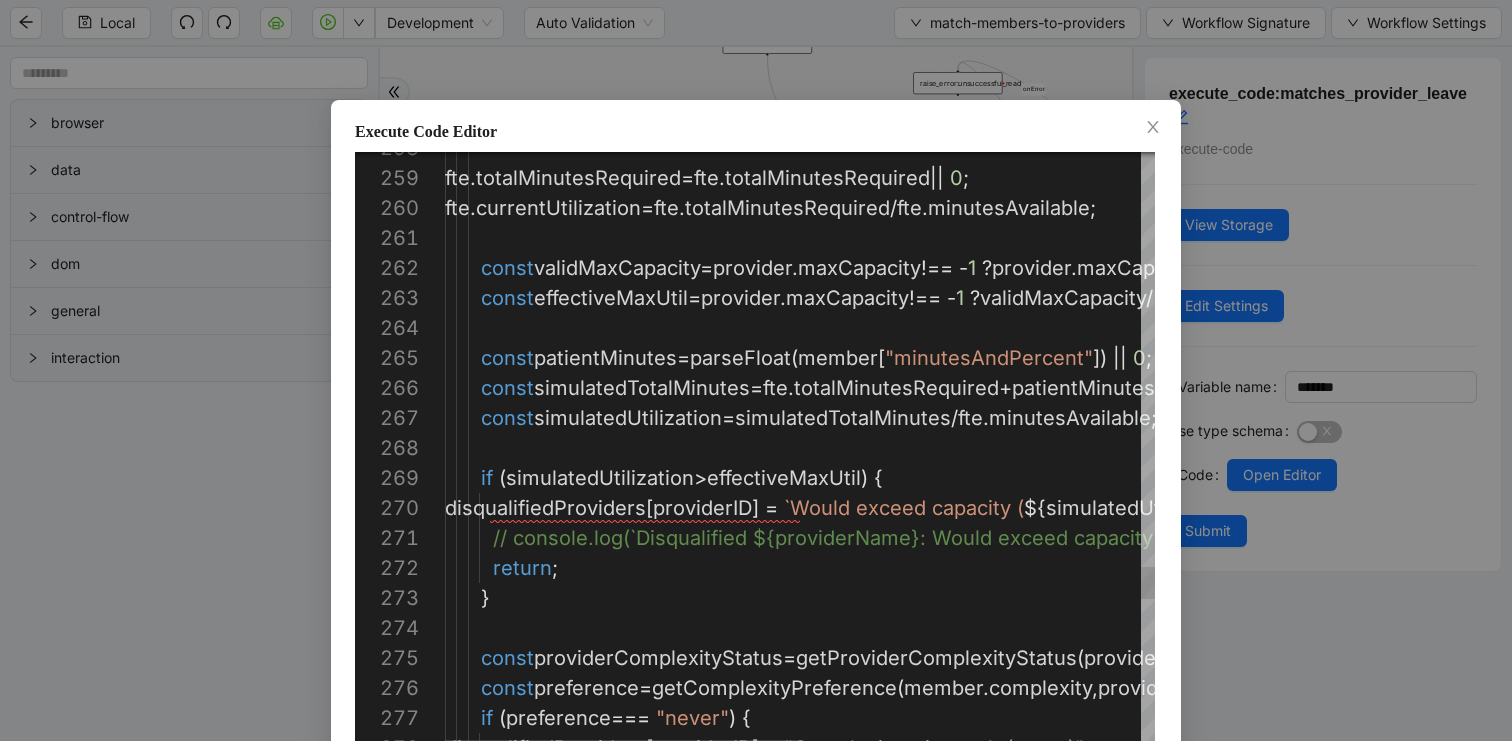 click on "fte . totalMinutesRequired  =  fte . totalMinutesRequired  ||   0 ;       fte . currentUtilization  =  fte . totalMinutesRequired  /  fte . minutesAvailable ;        const  validMaxCapacity  =  provider . maxCapacity  !==   - 1   ?  provider . maxCapacity  :   100 ;        const  effectiveMaxUtil  =  provider . maxCapacity  !==   - 1   ?  validMaxCapacity  /   100   :   1 ;        const  patientMinutes  =  parseFloat ( member [ "minutesAndPercent" ])   ||   0 ;        const  simulatedTotalMinutes  =  fte . totalMinutesRequired  +  patientMinutes ;        const  simulatedUtilization  =  simulatedTotalMinutes  /  fte . minutesAvailable ;        if   ( simulatedUtilization  >  effectiveMaxUtil )   {         disqualifiedProviders [ providerID ]   =   `Would exceed capacity ( ${ simulatedUtilization . toFixed ( 2 )}  >  ${ effectiveMaxUtil . toFixed ( 2 )} )` ;          d exceed capacity`);" at bounding box center (1139, -1982) 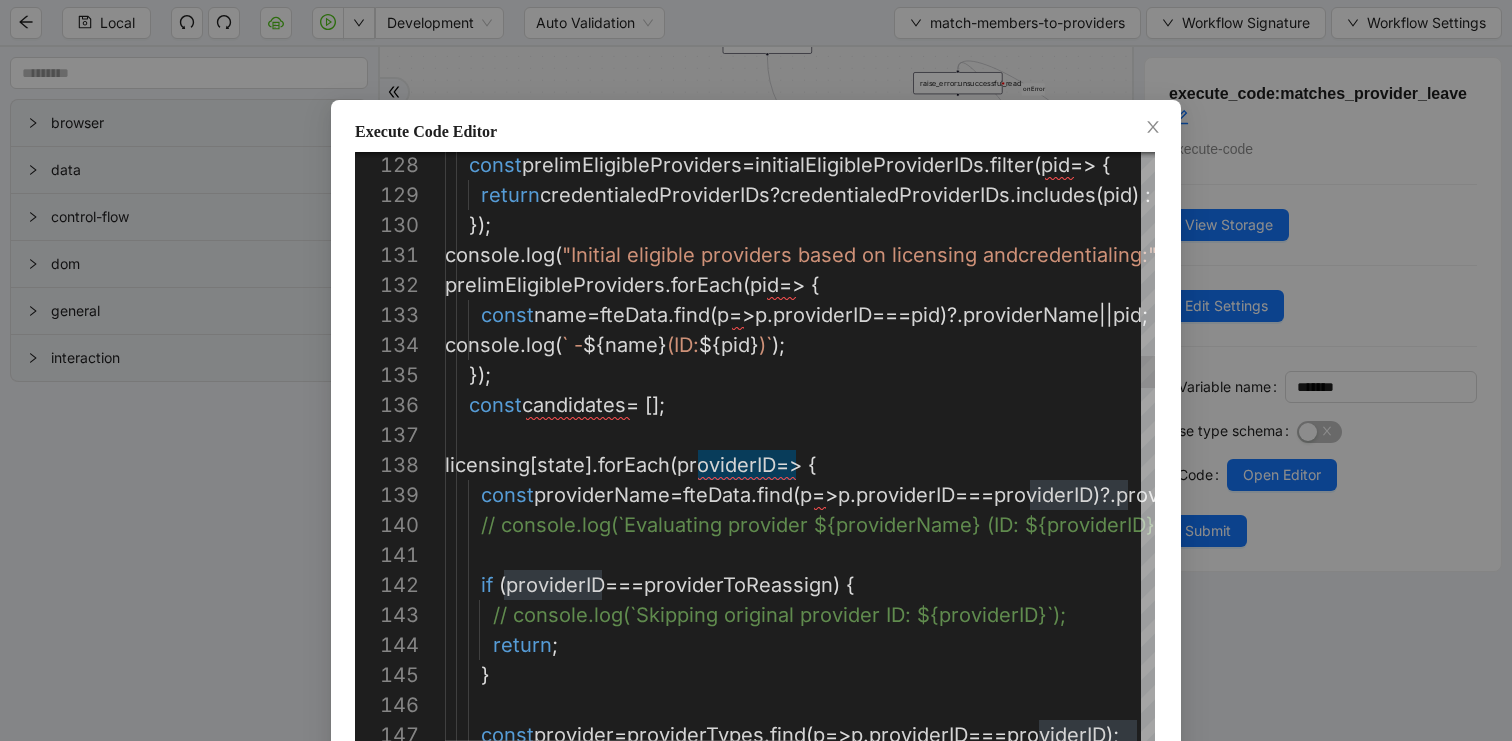 type on "**********" 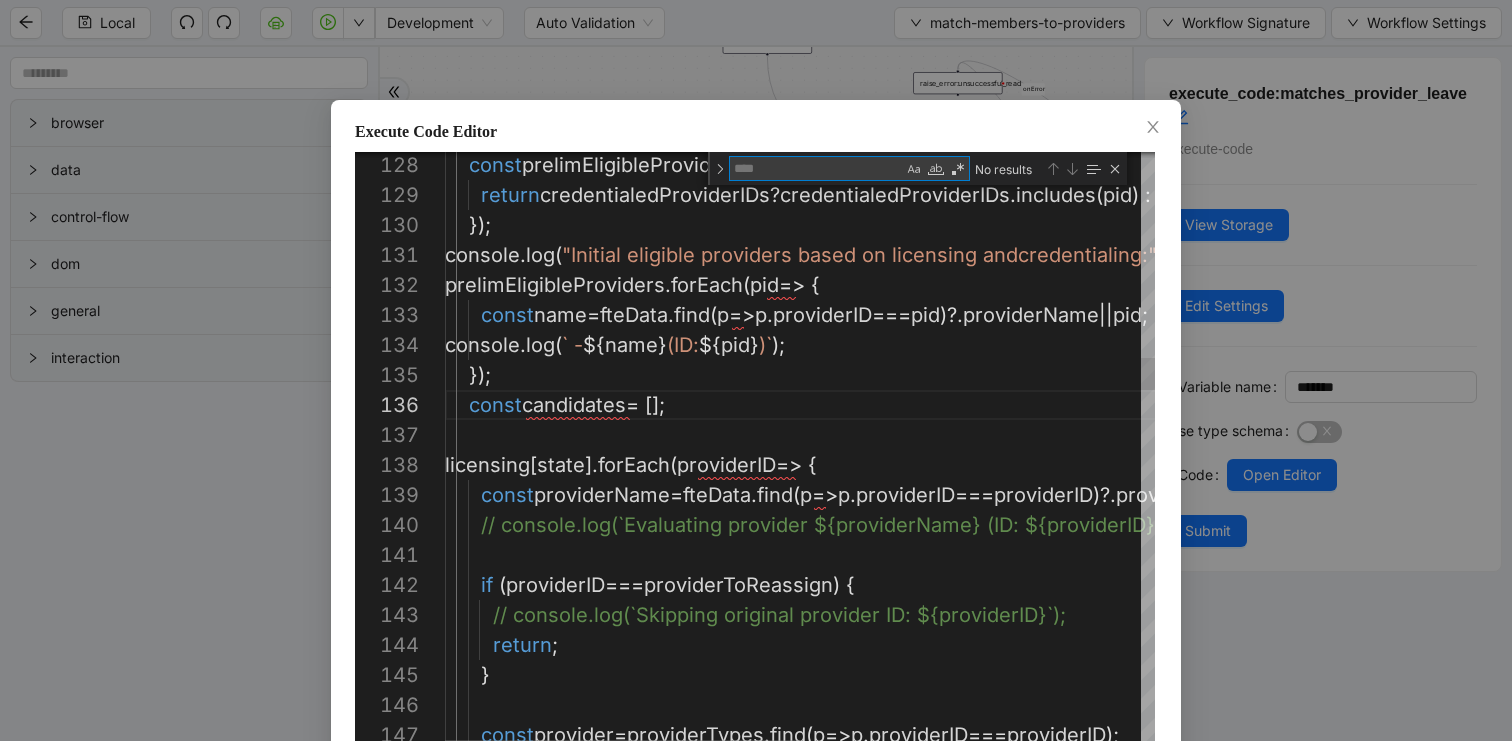type on "*" 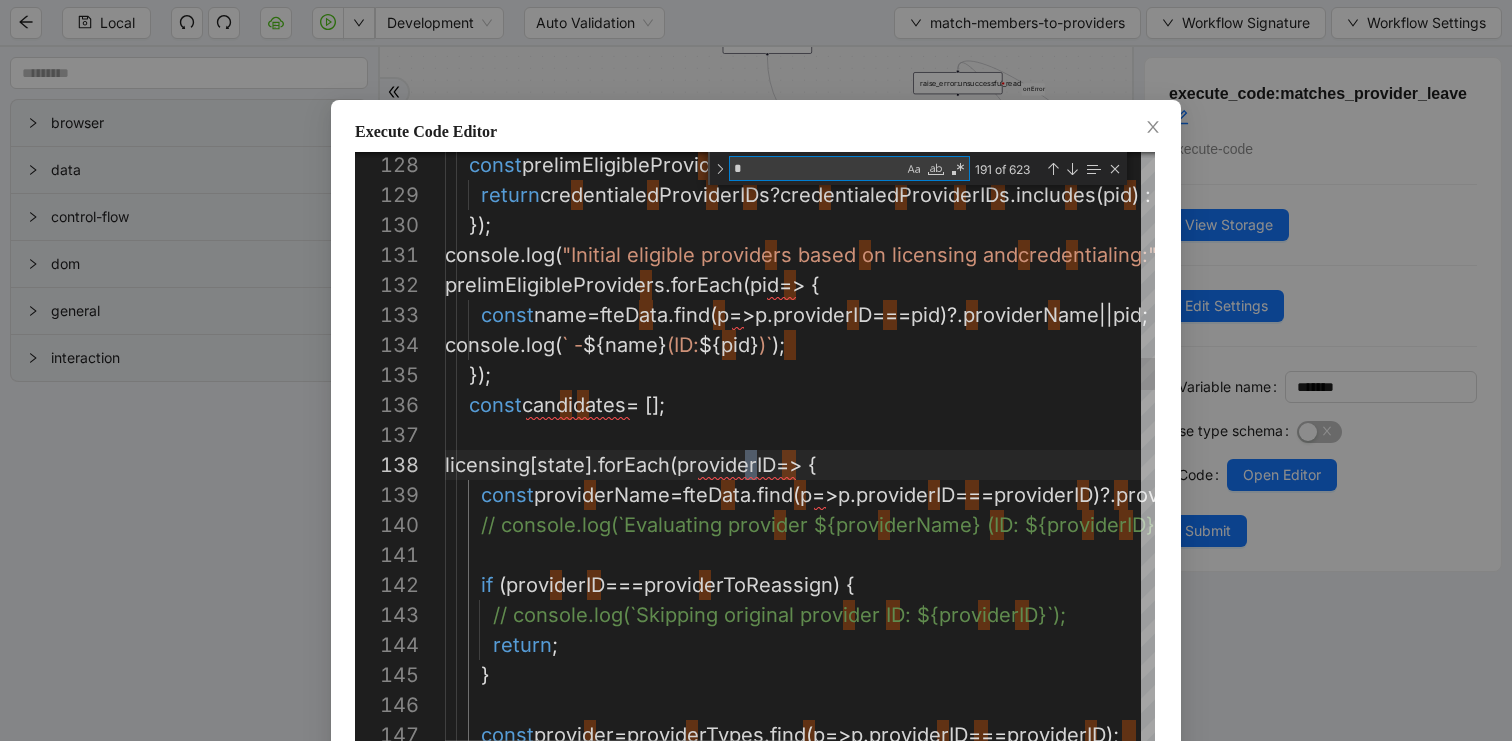 type on "**********" 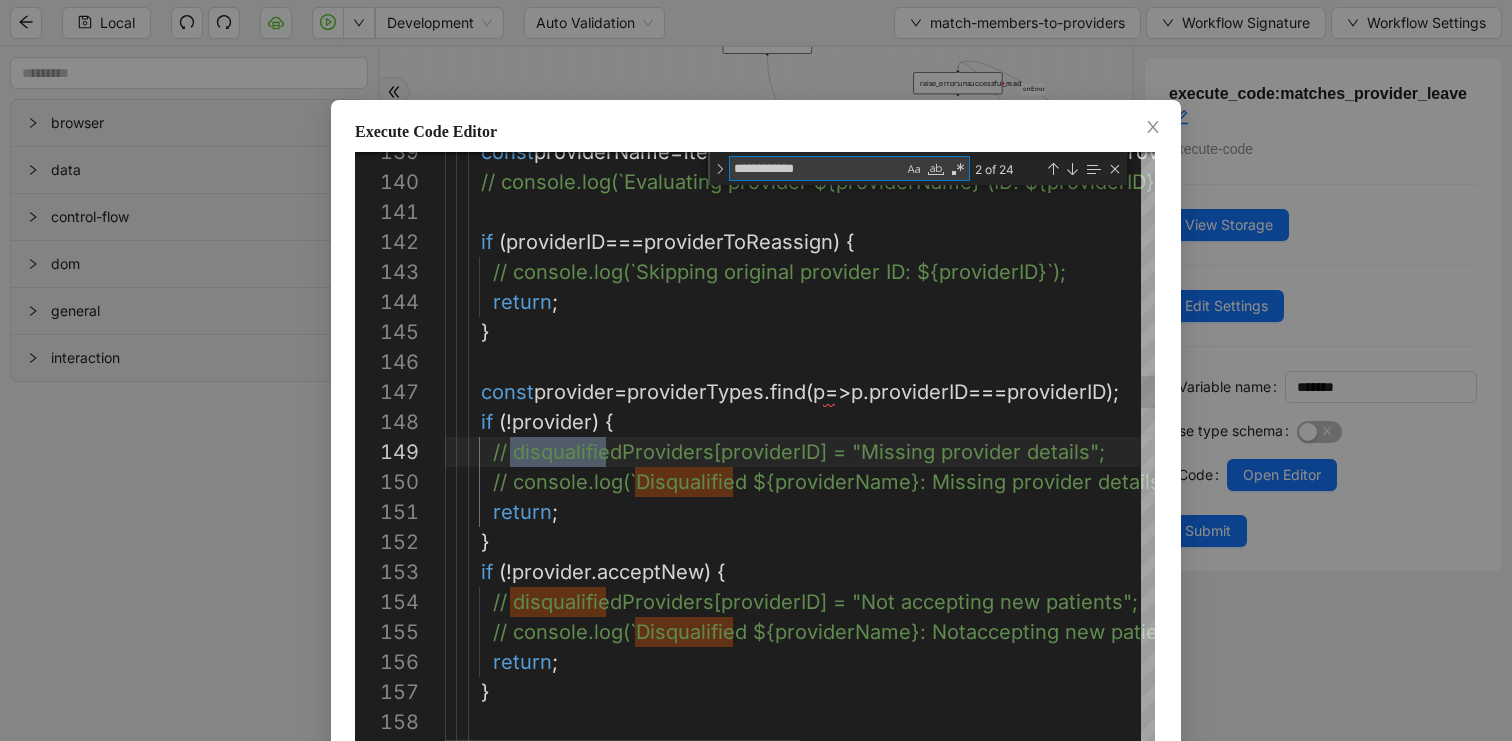scroll, scrollTop: 300, scrollLeft: 173, axis: both 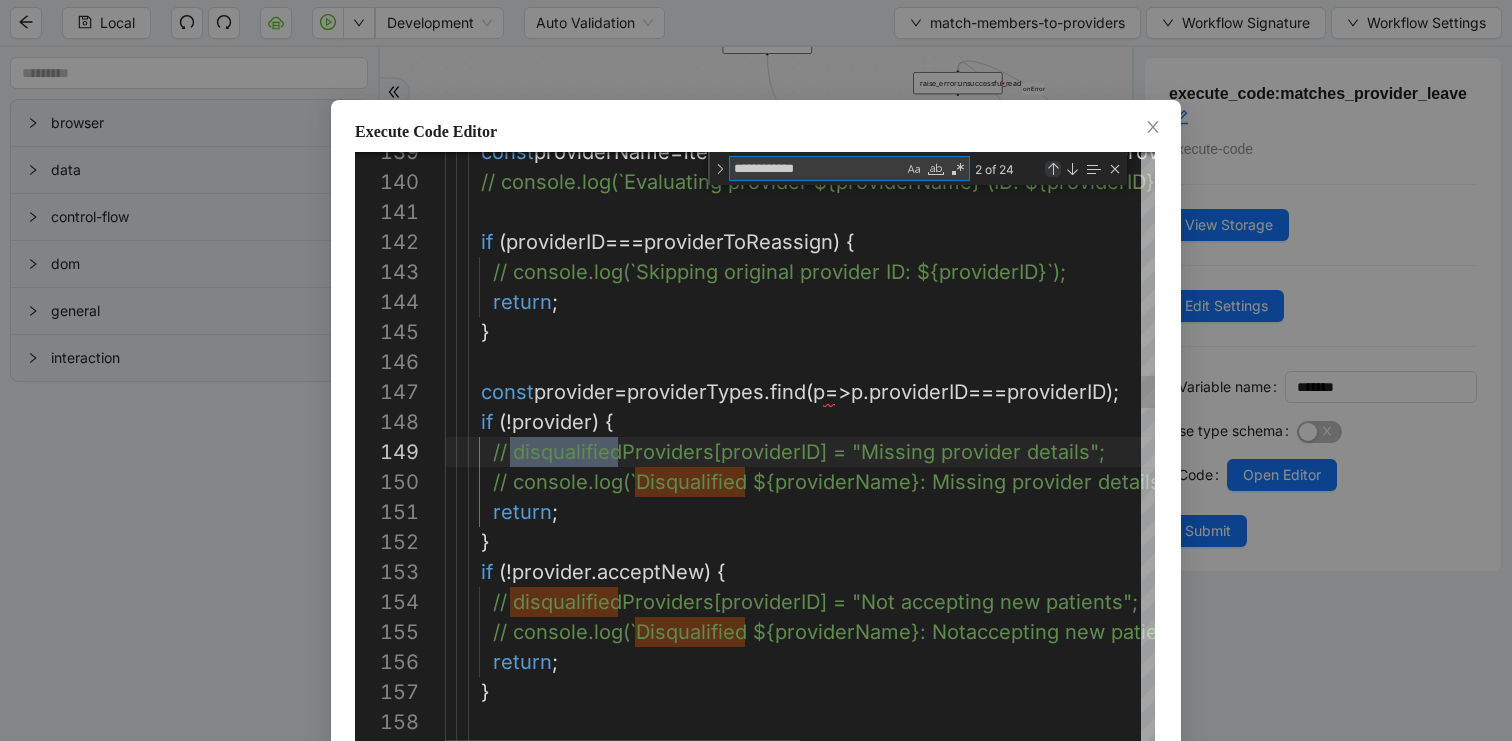 type on "**********" 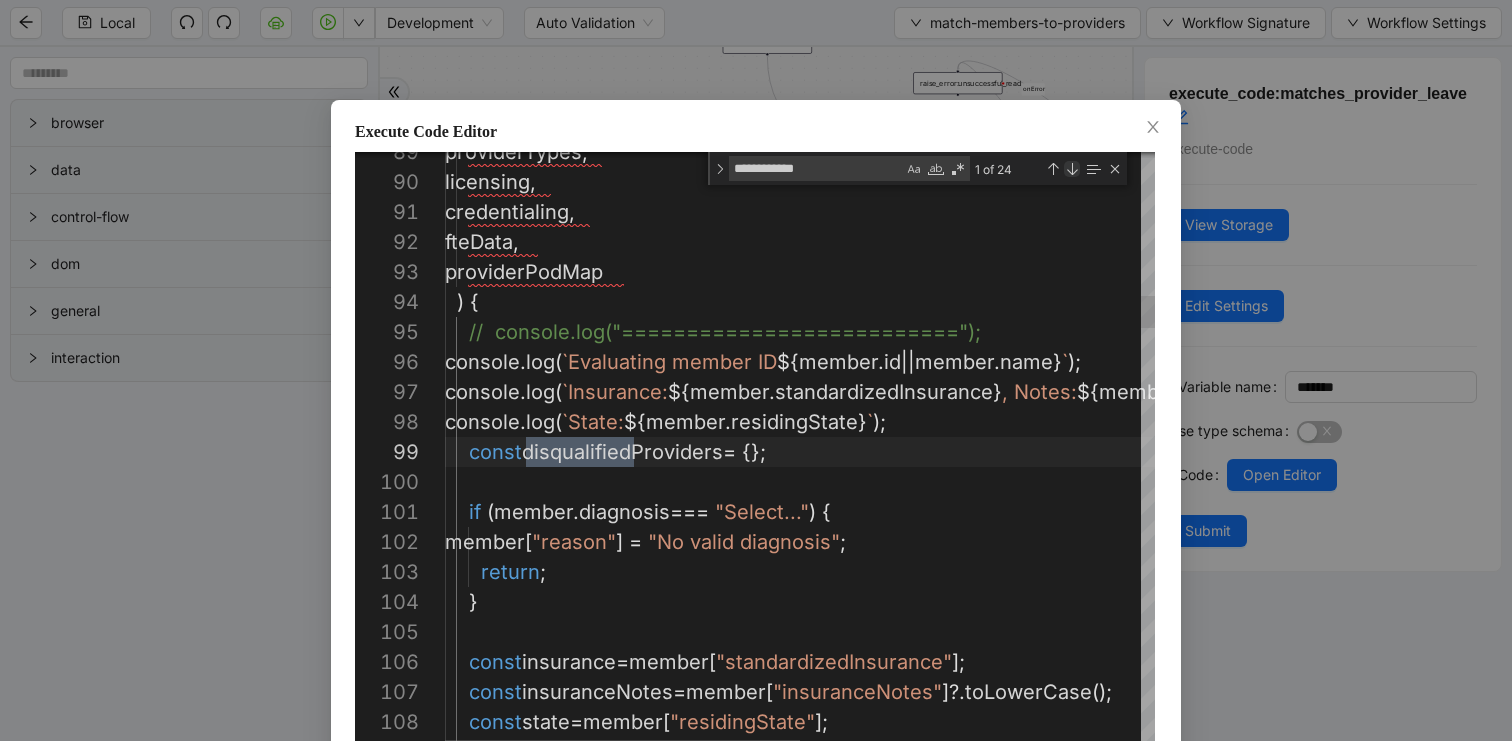 click at bounding box center (1072, 169) 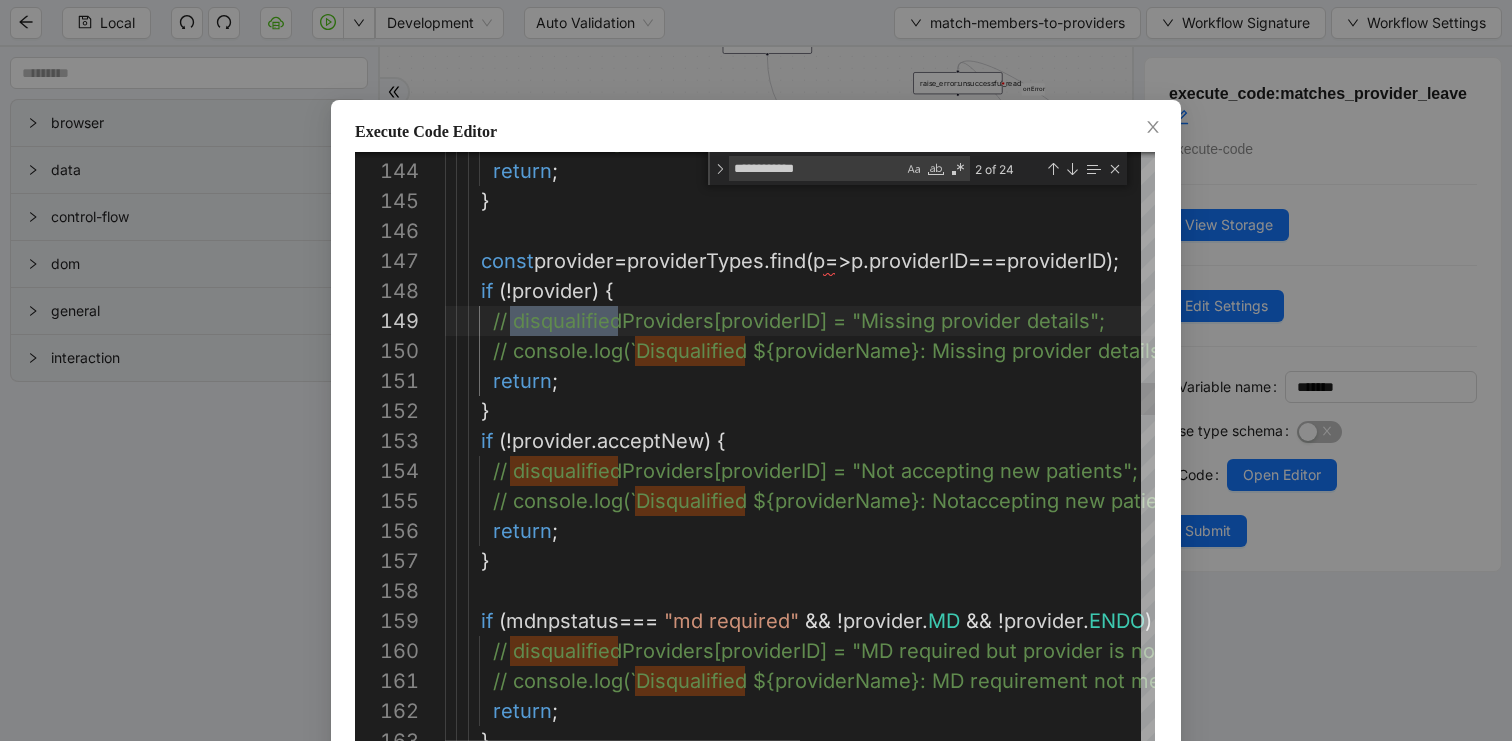 click on "// console.log(`Skipping original provider ID: ${p roviderID}`);          return ;        }        const  provider  =  providerTypes . find ( p  =>  p . providerID  ===  providerID );        if   (! provider )   {          // disqualifiedProviders[providerID] = "Missing pr ovider details";          // console.log(`Disqualified ${providerName}: Miss ing provider details`);          return ;        }        if   (! provider . acceptNew )   {          // disqualifiedProviders[providerID] = "Not accept ing new patients";          // console.log(`Disqualified ${providerName}: Not  accepting new patients`);          return ;        }        if   ( mdnpstatus  ===   "md required"   &&   ! provider . MD   &&   ! provider . ENDO )   {          // disqualifiedProviders[providerID] = "MD require d but provider is not MD/ENDO";" at bounding box center [1139, 1444] 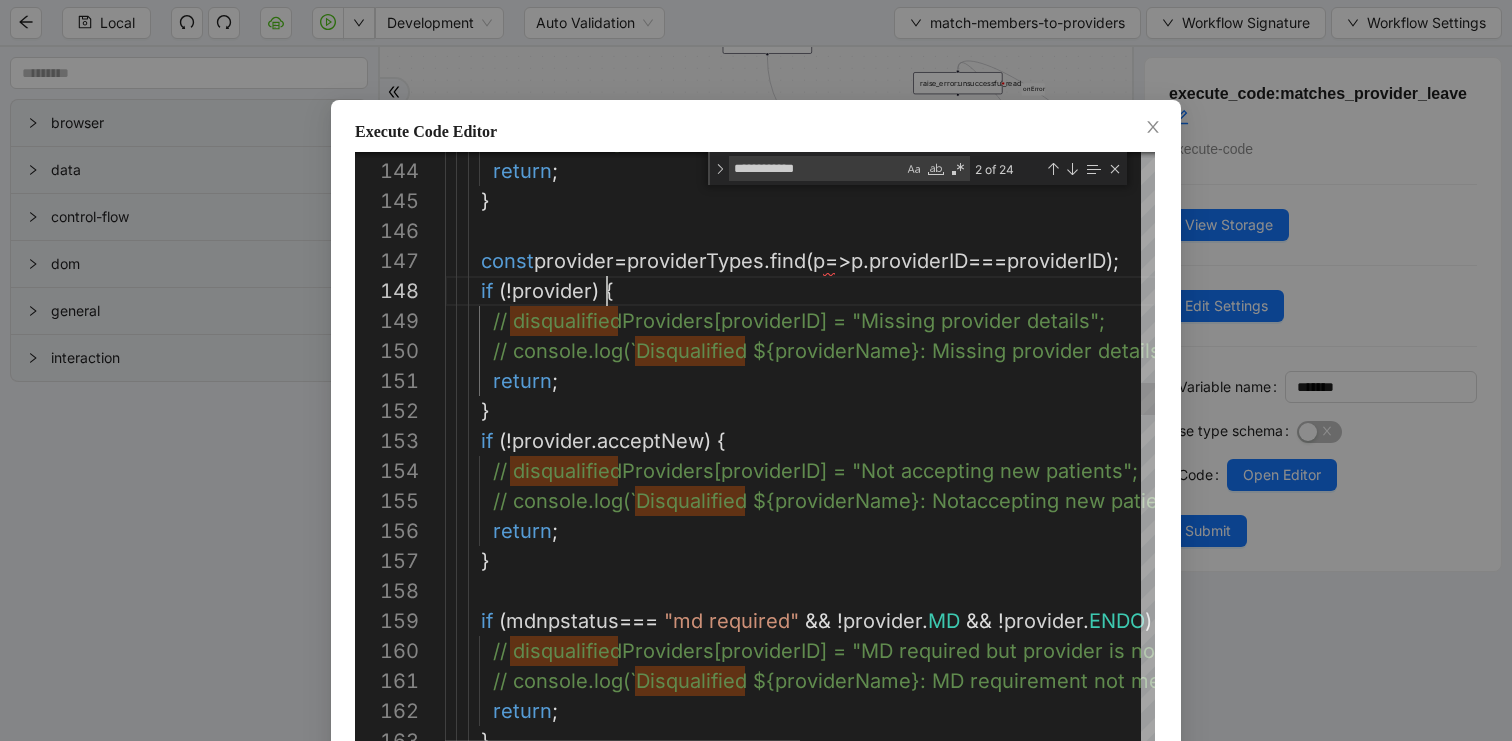 click on "// console.log(`Skipping original provider ID: ${p roviderID}`);          return ;        }        const  provider  =  providerTypes . find ( p  =>  p . providerID  ===  providerID );        if   (! provider )   {          // disqualifiedProviders[providerID] = "Missing pr ovider details";          // console.log(`Disqualified ${providerName}: Miss ing provider details`);          return ;        }        if   (! provider . acceptNew )   {          // disqualifiedProviders[providerID] = "Not accept ing new patients";          // console.log(`Disqualified ${providerName}: Not  accepting new patients`);          return ;        }        if   ( mdnpstatus  ===   "md required"   &&   ! provider . MD   &&   ! provider . ENDO )   {          // disqualifiedProviders[providerID] = "MD require d but provider is not MD/ENDO";" at bounding box center (1139, 1444) 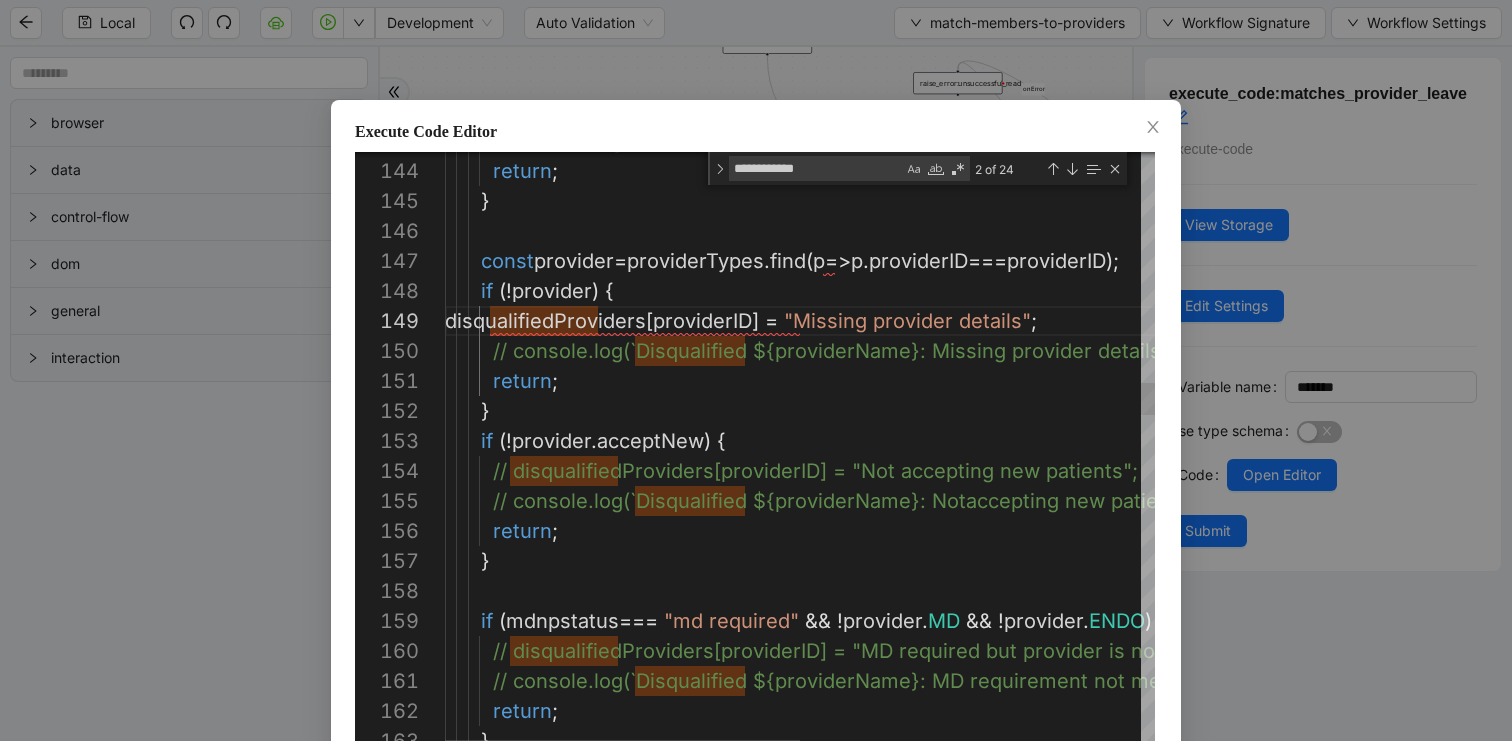 click on "// console.log(`Skipping original provider ID: ${p roviderID}`);          return ;        }        const  provider  =  providerTypes . find ( p  =>  p . providerID  ===  providerID );        if   (! provider )   {         disqualifiedProviders [ providerID ]   =   "Missing provider details" ;          // console.log(`Disqualified ${providerName}: Miss ing provider details`);          return ;        }        if   (! provider . acceptNew )   {          // disqualifiedProviders[providerID] = "Not accept ing new patients";          // console.log(`Disqualified ${providerName}: Not  accepting new patients`);          return ;        }        if   ( mdnpstatus  ===   "md required"   &&   ! provider . MD   &&   ! provider . ENDO )   {          // disqualifiedProviders[providerID] = "MD require d but provider is not MD/ENDO"; return ; }" at bounding box center [1139, 1444] 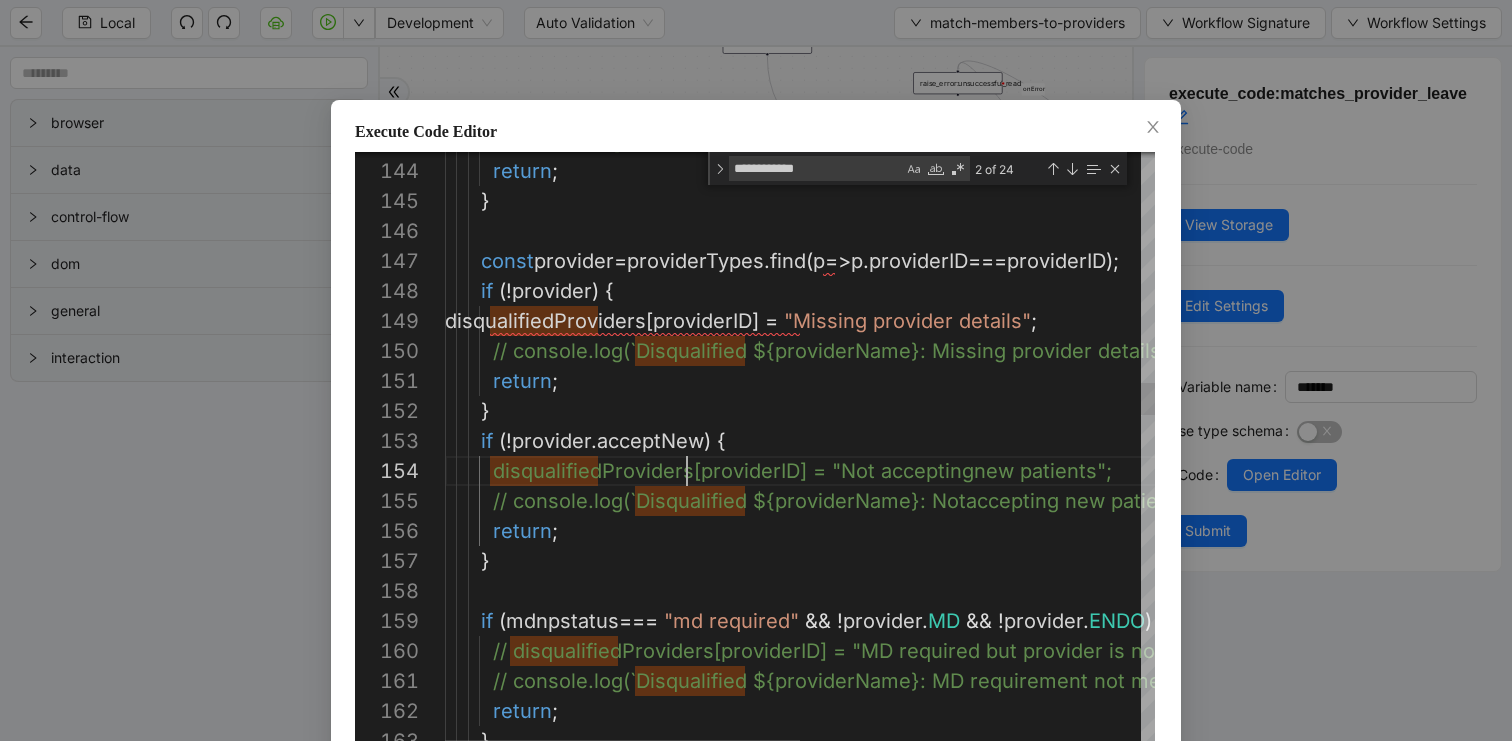 scroll, scrollTop: 90, scrollLeft: 242, axis: both 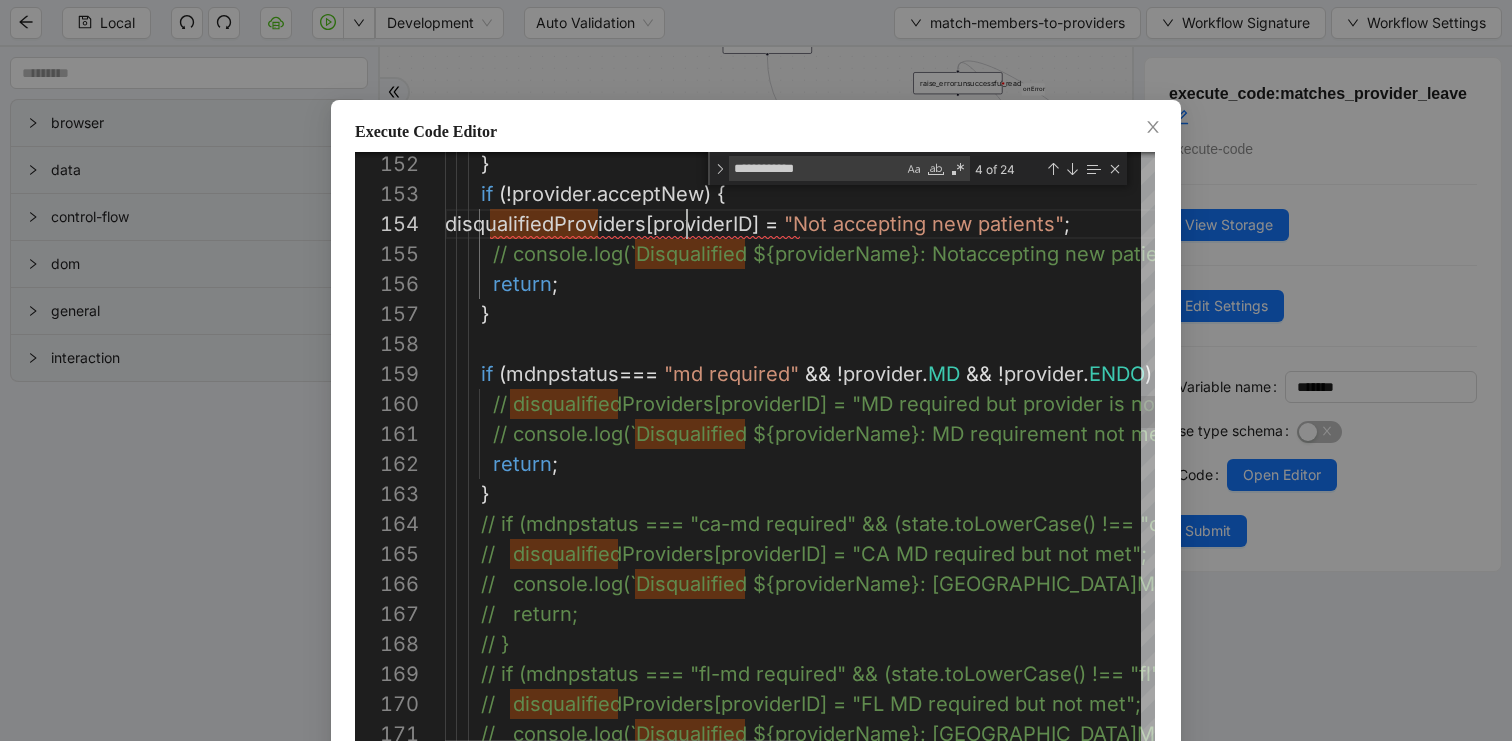 click on "}        if   (! provider . acceptNew )   {         disqualifiedProviders [ providerID ]   =   "Not accepting new patients" ;          // console.log(`Disqualified ${providerName}: Not  accepting new patients`);          return ;        }        if   ( mdnpstatus  ===   "md required"   &&   ! provider . MD   &&   ! provider . ENDO )   {          // disqualifiedProviders[providerID] = "MD require d but provider is not MD/ENDO";          // console.log(`Disqualified ${providerName}: MD r equirement not met`);          return ;        }        // if (mdnpstatus === "ca-md required" && (state.t oLowerCase() !== "ca" || !provider.MD)) {        //   disqualifiedProviders[providerID] = "CA MD re quired but not met";        //   console.log(`Disqualified ${providerName}: CA  MD requirement not met`);        //   return;        // }" at bounding box center (1139, 1197) 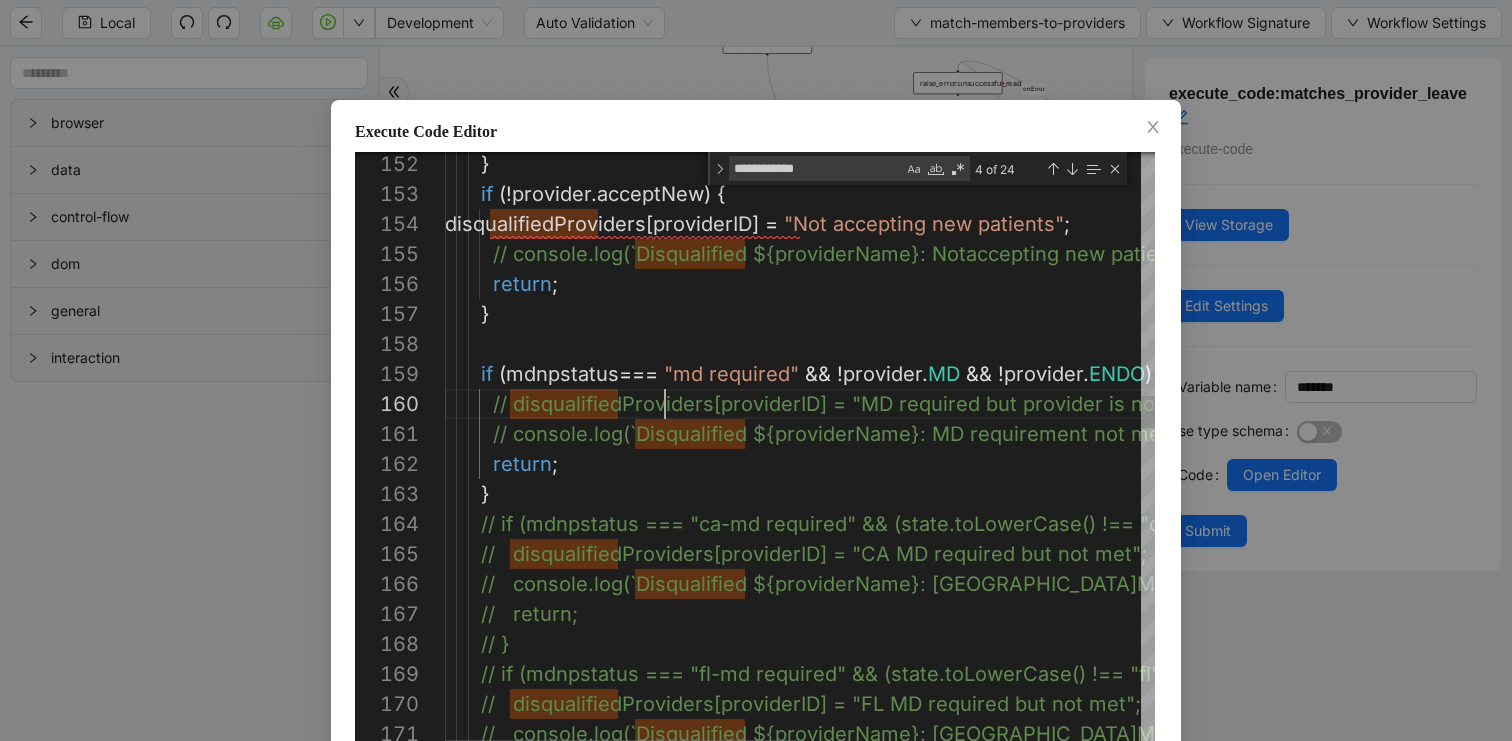 scroll, scrollTop: 270, scrollLeft: 200, axis: both 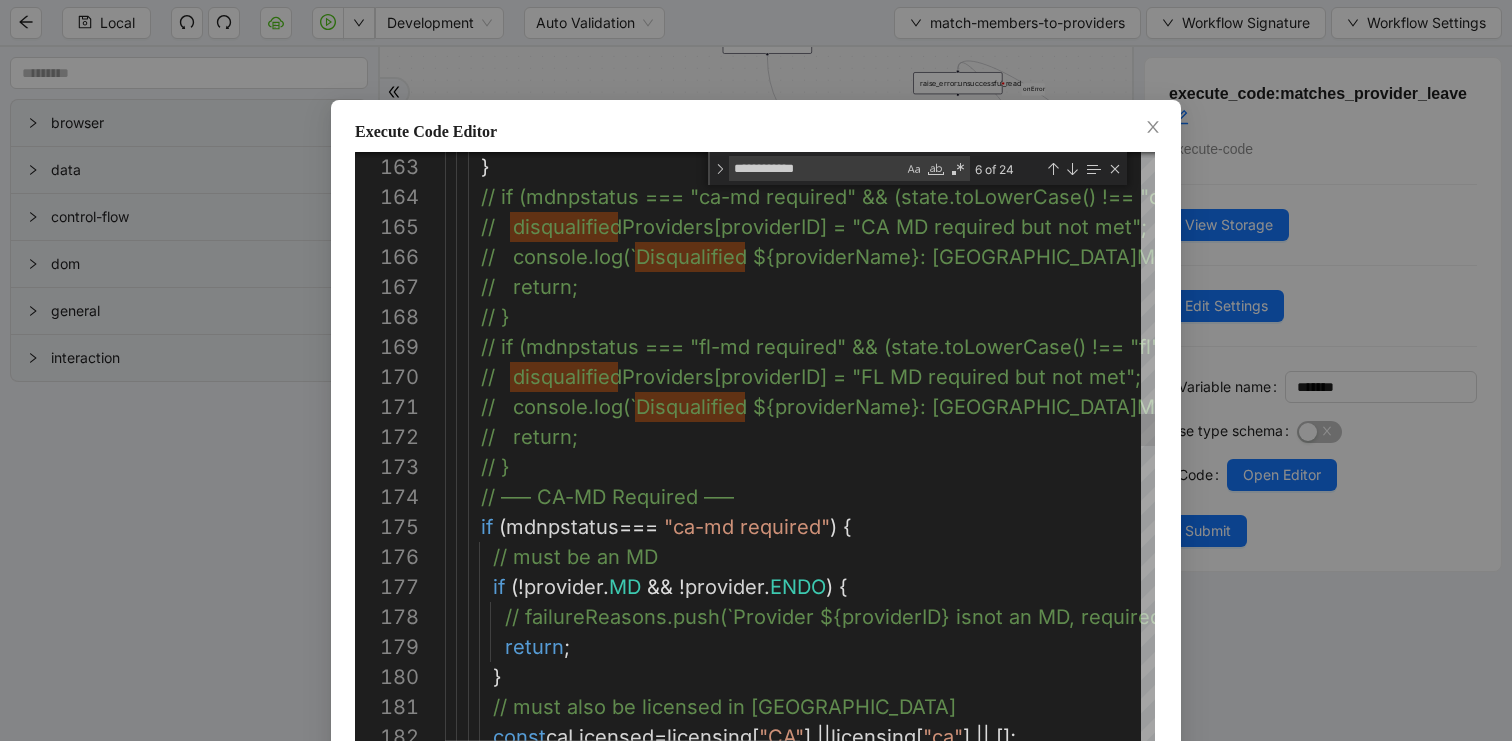 click on "}        // if (mdnpstatus === "ca-md required" && (state.t oLowerCase() !== "ca" || !provider.MD)) {        //   disqualifiedProviders[providerID] = "CA MD re quired but not met";        //   console.log(`Disqualified ${providerName}: CA  MD requirement not met`);        //   return;        // }        // if (mdnpstatus === "fl-md required" && (state.t oLowerCase() !== "fl" || !provider.MD)) {        //   disqualifiedProviders[providerID] = "FL MD re quired but not met";        //   console.log(`Disqualified ${providerName}: FL  MD requirement not met`);        //   return;        // }        // —– CA-MD Required —–        if   ( mdnpstatus  ===   "ca-md required" )   {          // must be an MD          if   (! provider . MD   &&   ! provider . ENDO )   {                       return ; } const =" at bounding box center (1139, 870) 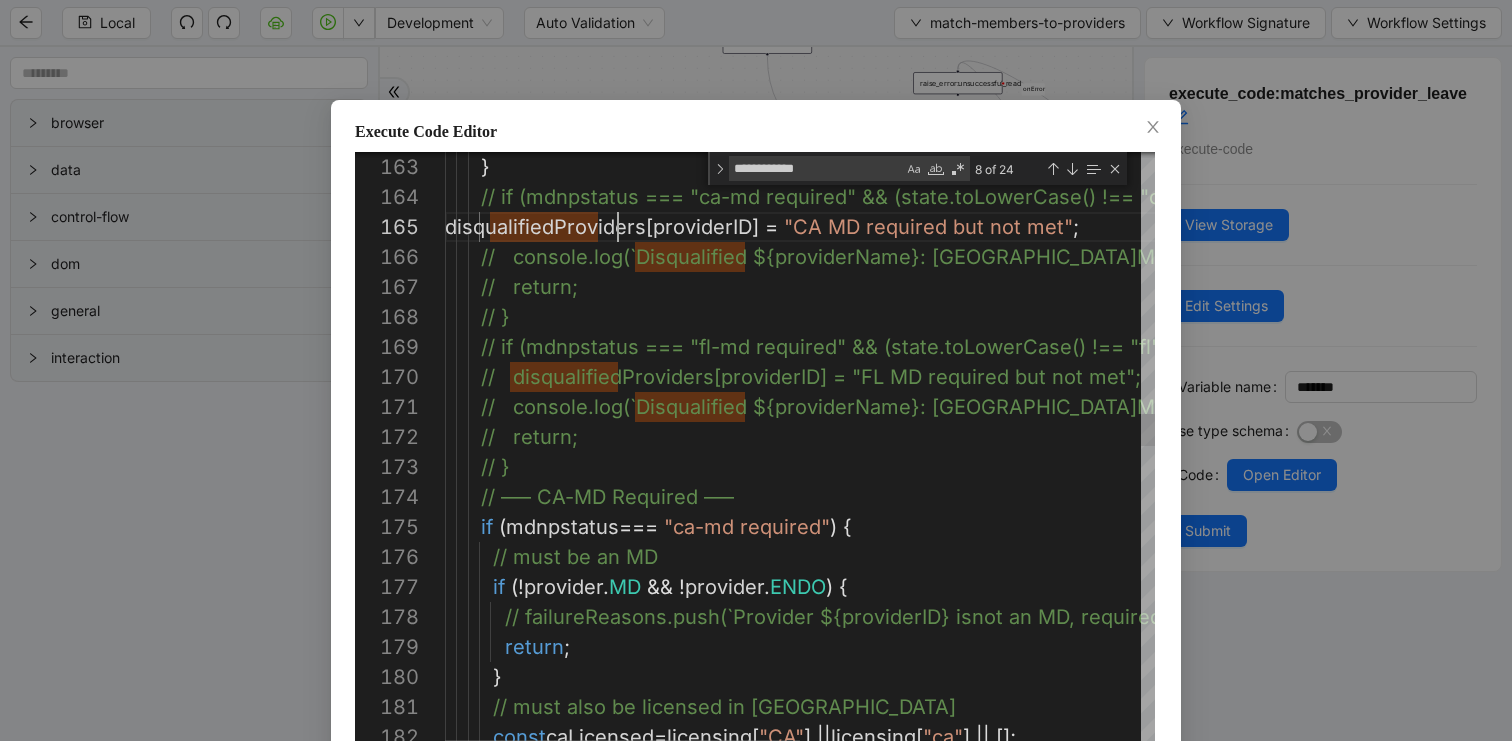 click on "}        // if (mdnpstatus === "ca-md required" && (state.t oLowerCase() !== "ca" || !provider.MD)) {         disqualifiedProviders [ providerID ]   =   "CA MD required but not met" ;        //   console.log(`Disqualified ${providerName}: CA  MD requirement not met`);        //   return;        // }        // if (mdnpstatus === "fl-md required" && (state.t oLowerCase() !== "fl" || !provider.MD)) {        //   disqualifiedProviders[providerID] = "FL MD re quired but not met";        //   console.log(`Disqualified ${providerName}: FL  MD requirement not met`);        //   return;        // }        // —– CA-MD Required —–        if   ( mdnpstatus  ===   "ca-md required" )   {          // must be an MD          if   (! provider . MD   &&   ! provider . ENDO )   {                       return ; } const" at bounding box center [1139, 870] 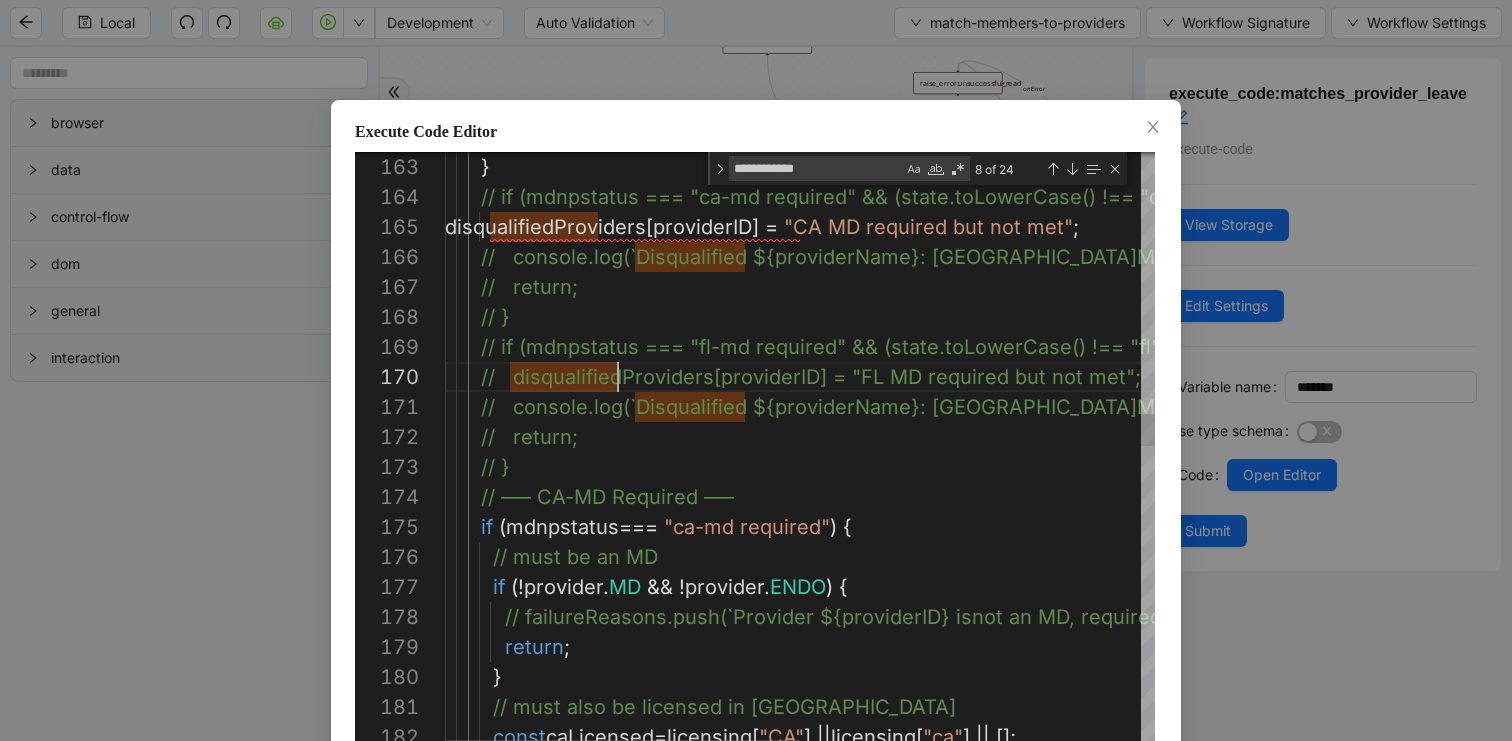 scroll, scrollTop: 270, scrollLeft: 153, axis: both 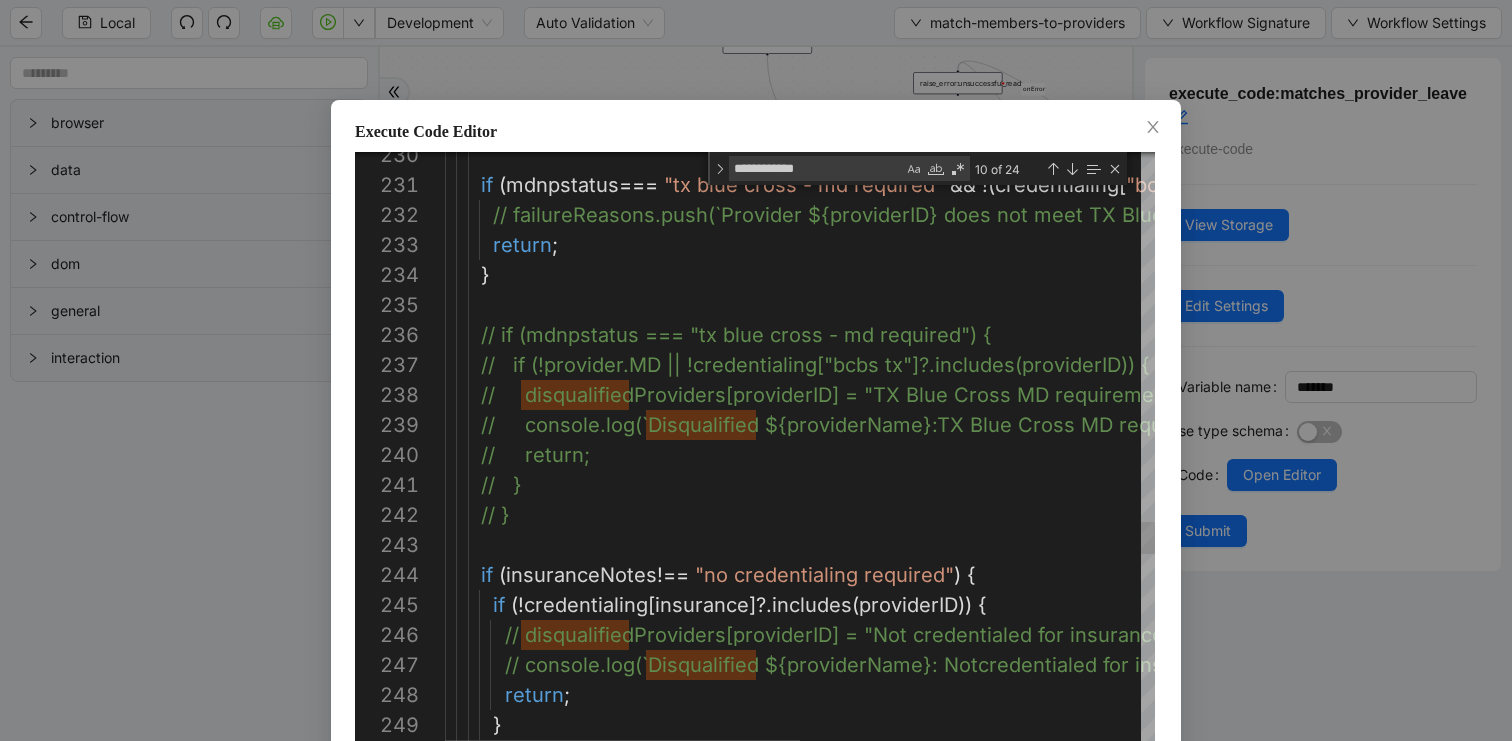 click on "if   ( mdnpstatus  ===   "tx blue cross - md required"   &&   !( credentialing [ "bcbs tx" ]?. includes ( providerID )   &&   ( provider . MD   ||  provider . ENDO )))   {          // failureReasons.push(`Provider ${providerID} doe s not meet TX Blue Cross MD/ENDO requirements`);          return ;        }        // if (mdnpstatus === "tx blue cross - md required ") {        //   if (!provider.MD || !credentialing["bcbs tx"] ?.includes(providerID)) {        //     disqualifiedProviders[providerID] = "TX Blu e Cross MD requirement not met";        //     console.log(`Disqualified ${providerName}:  TX Blue Cross MD requirement not met`);        //     return;        //   }        // }        if   ( insuranceNotes  !==   "no credentialing required" )   {          if   (! credentialing [ insurance ]?. includes ( providerID ))" at bounding box center (1139, -1152) 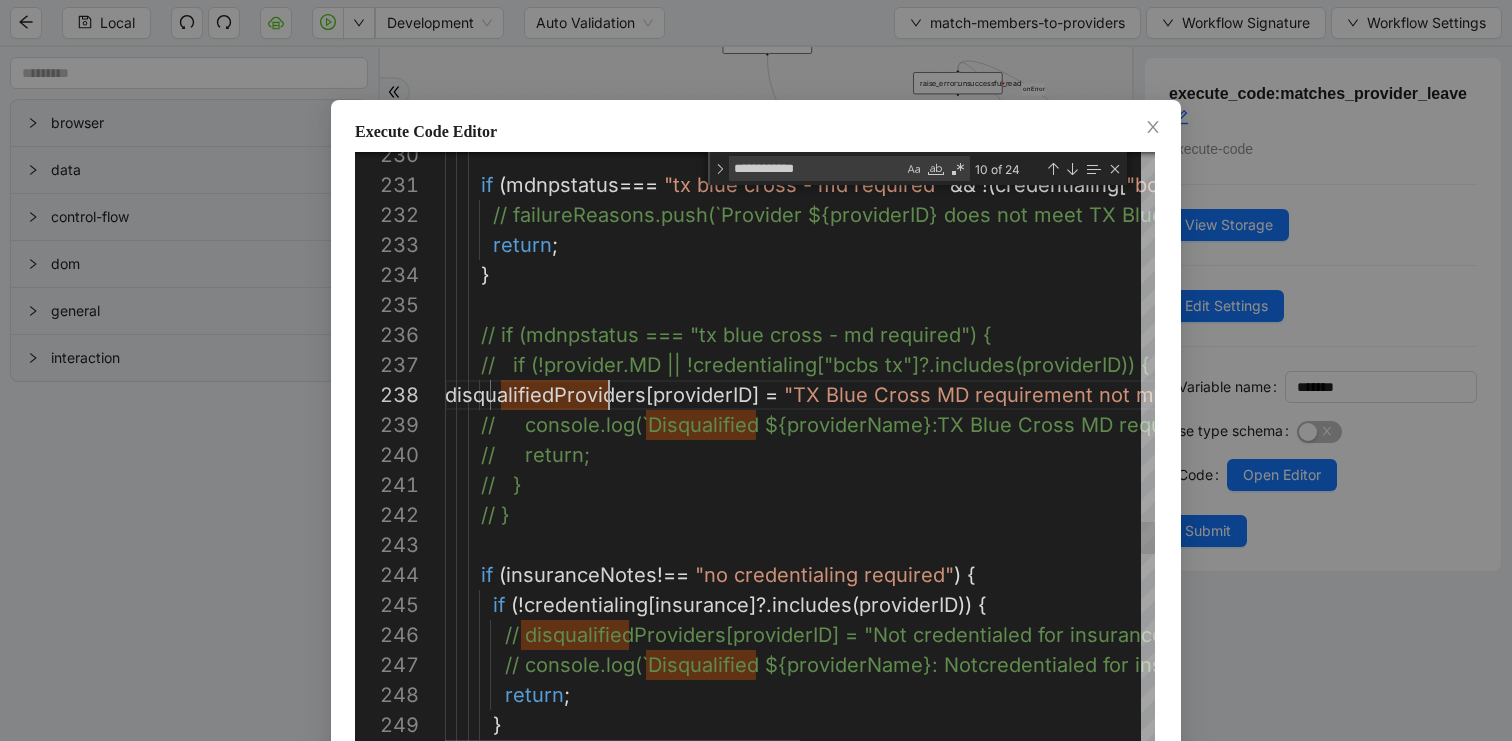 scroll, scrollTop: 210, scrollLeft: 164, axis: both 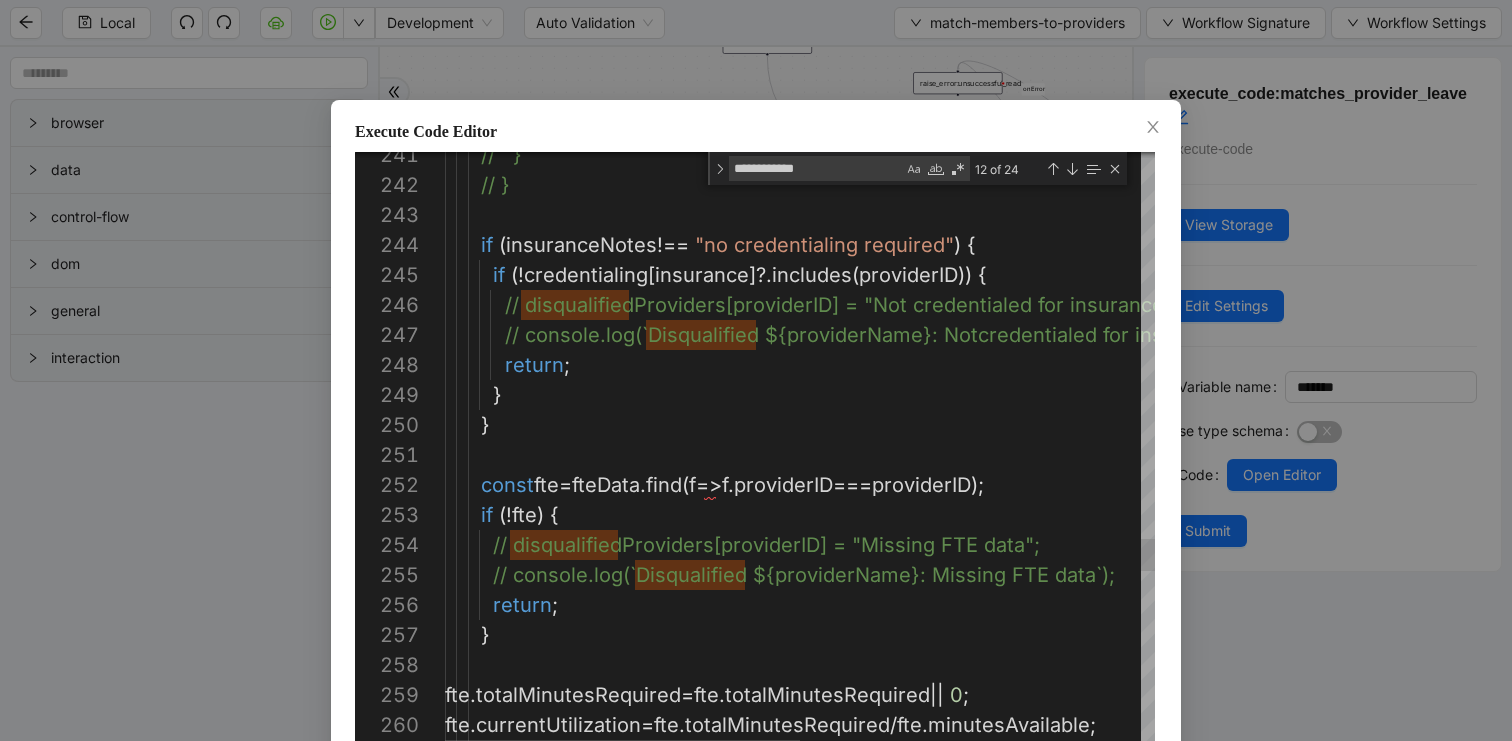 click on "//   }        // }        if   ( insuranceNotes  !==   "no credentialing required" )   {          if   (! credentialing [ insurance ]?. includes ( providerID ))   {            // disqualifiedProviders[providerID] = "Not creden tialed for insurance";            // console.log(`Disqualified ${providerName}: Not  credentialed for insurance`);            return ;          }        }        const  fte  =  fteData . find ( f  =>  f . providerID  ===  providerID );        if   (! fte )   {          // disqualifiedProviders[providerID] = "Missing FT E data";          // console.log(`Disqualified ${providerName}: Miss ing FTE data`);          return ;        }       fte . totalMinutesRequired  =  fte . totalMinutesRequired  ||   0 ;       fte . currentUtilization  =  fte . totalMinutesRequired  /  fte . minutesAvailable ;" at bounding box center [1139, -1482] 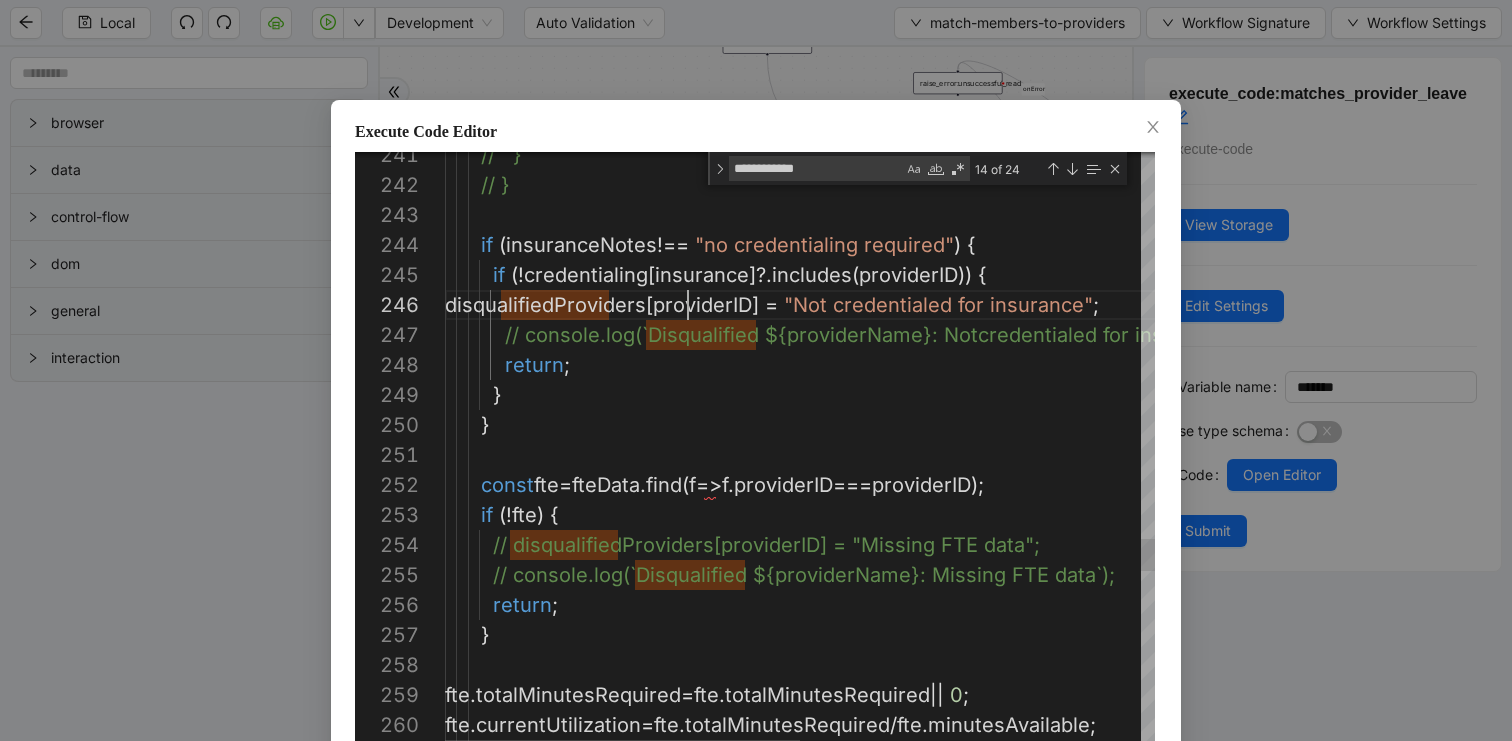 click on "//   }        // }        if   ( insuranceNotes  !==   "no credentialing required" )   {          if   (! credentialing [ insurance ]?. includes ( providerID ))   {           disqualifiedProviders [ providerID ]   =   "Not credentialed for insurance" ;            // console.log(`Disqualified ${providerName}: Not  credentialed for insurance`);            return ;          }        }        const  fte  =  fteData . find ( f  =>  f . providerID  ===  providerID );        if   (! fte )   {          // disqualifiedProviders[providerID] = "Missing FT E data";          // console.log(`Disqualified ${providerName}: Miss ing FTE data`);          return ;        }       fte . totalMinutesRequired  =  fte . totalMinutesRequired  ||   0 ;       fte . currentUtilization  =  fte . totalMinutesRequired  /  fte . minutesAvailable ;" at bounding box center [1139, -1482] 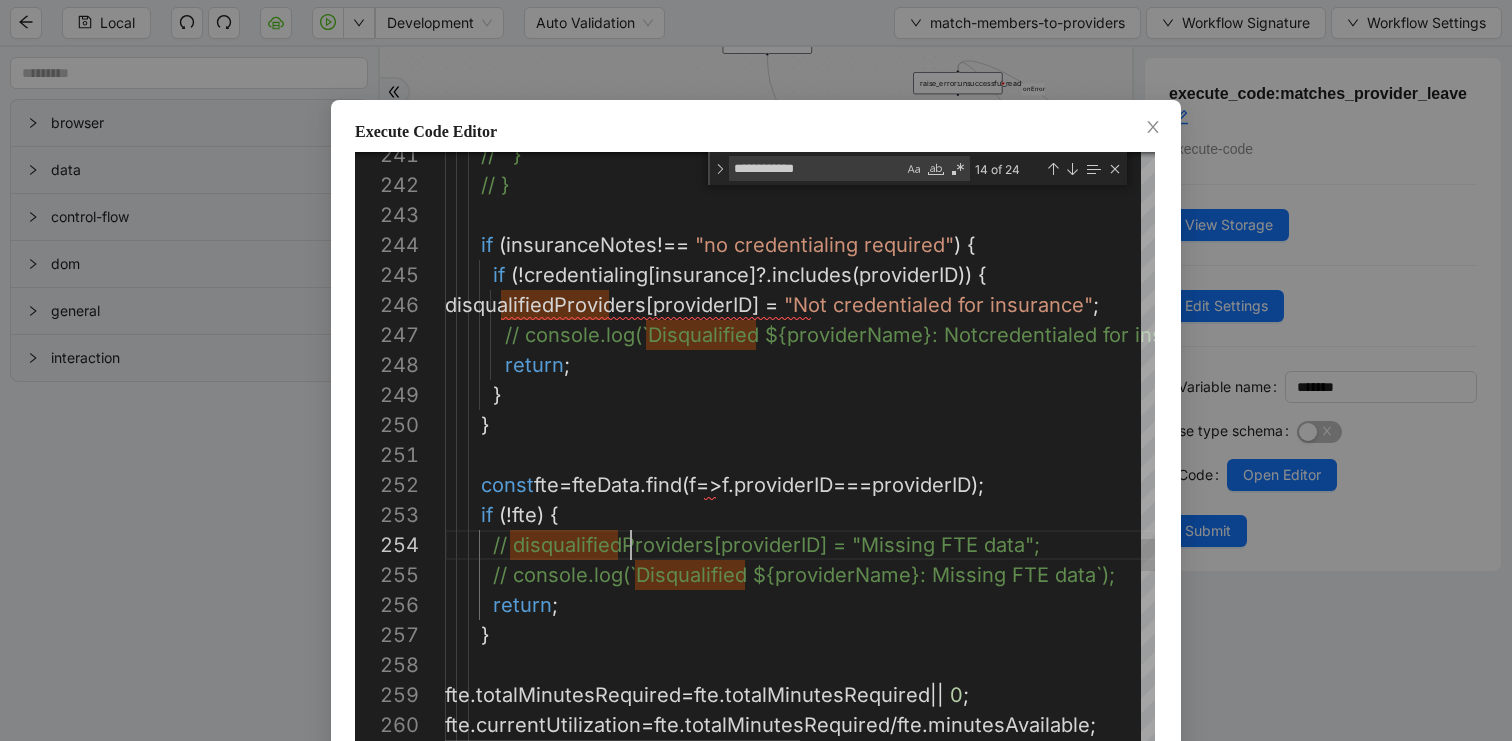type on "**********" 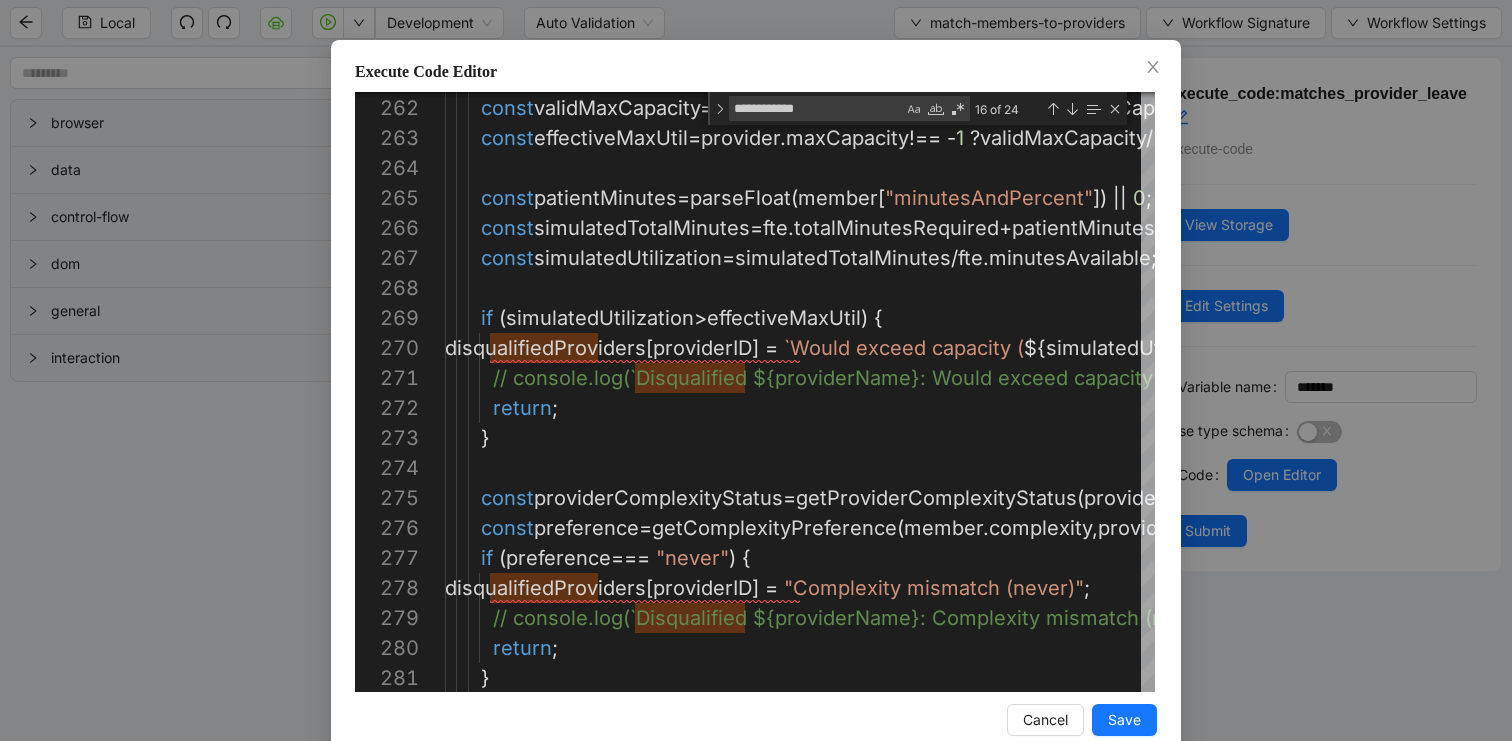 scroll, scrollTop: 99, scrollLeft: 0, axis: vertical 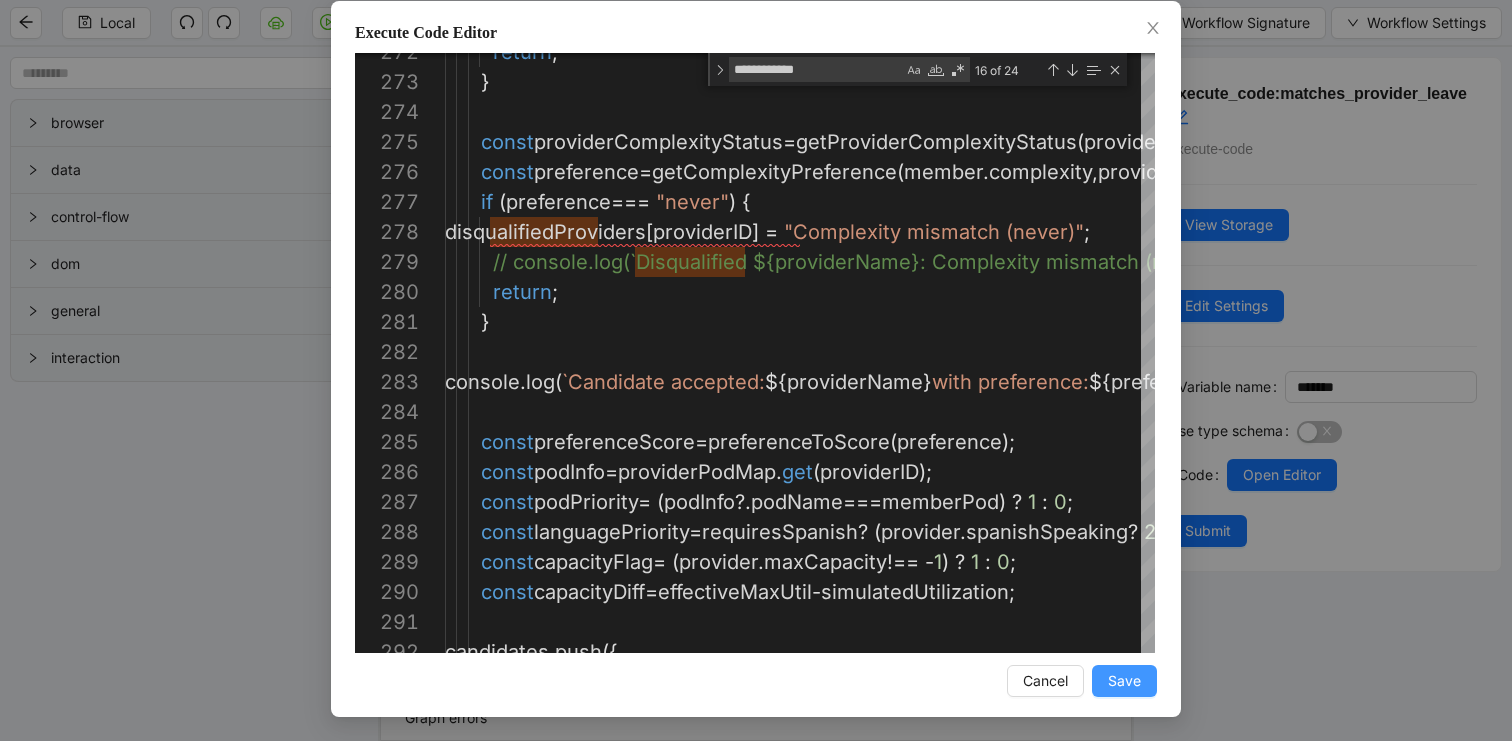 click on "Save" at bounding box center [1124, 681] 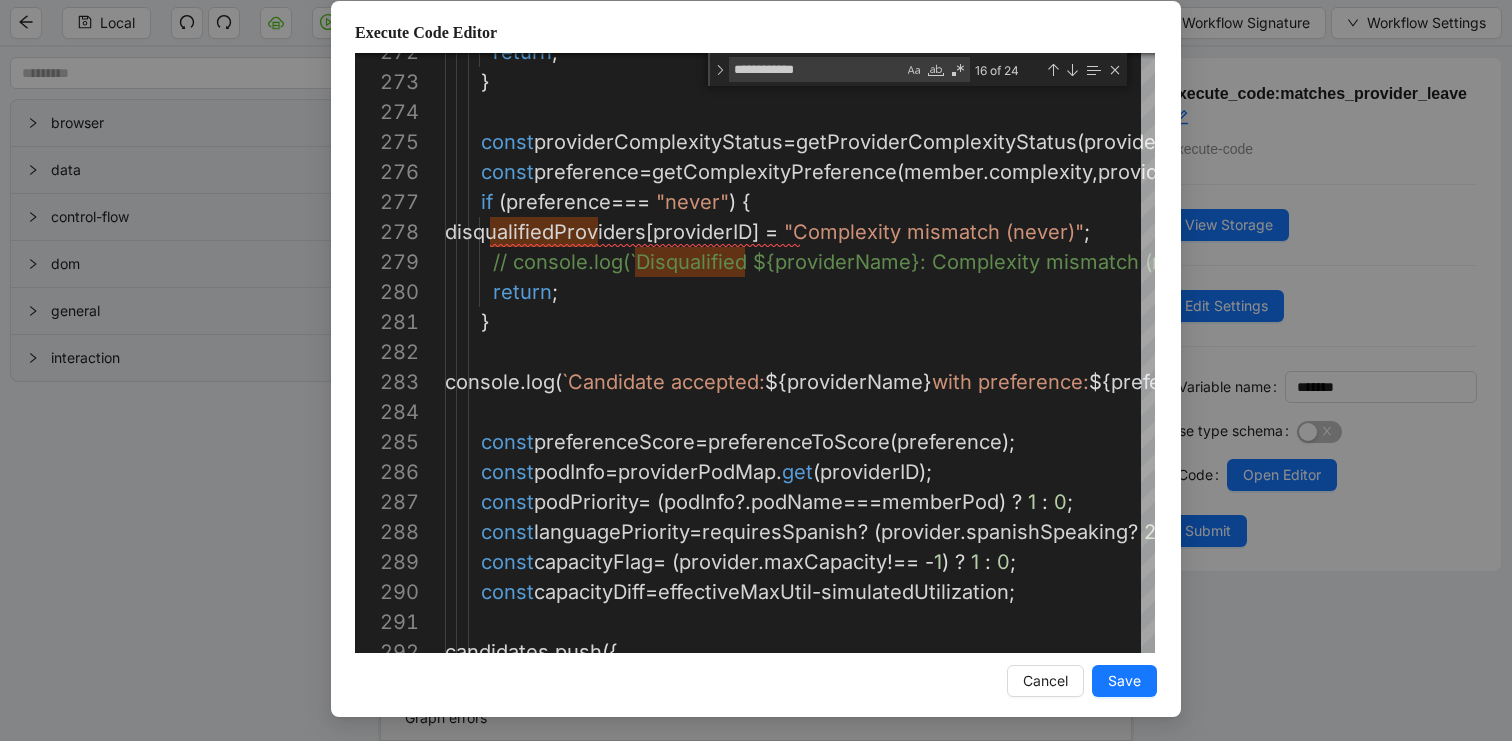 scroll, scrollTop: 0, scrollLeft: 0, axis: both 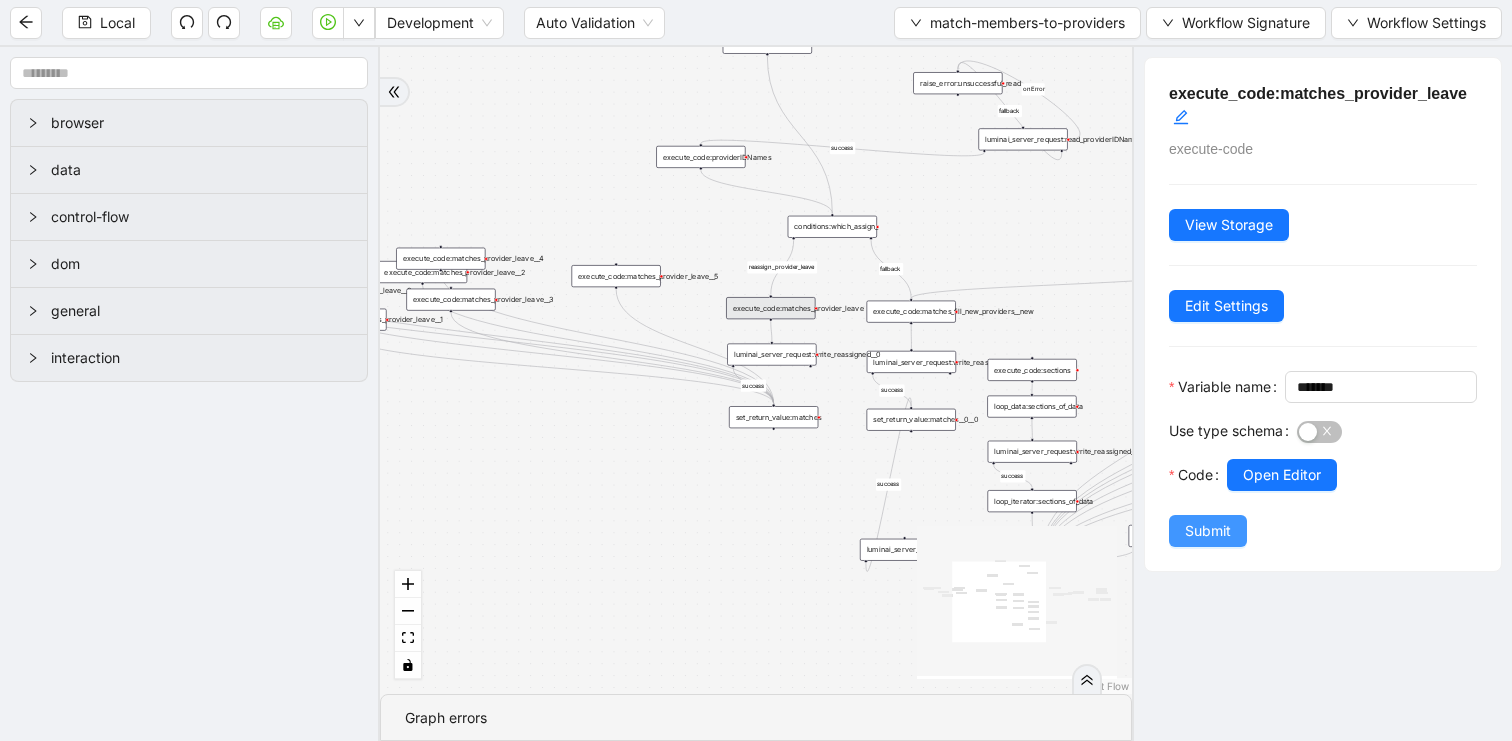 click on "Submit" at bounding box center [1208, 531] 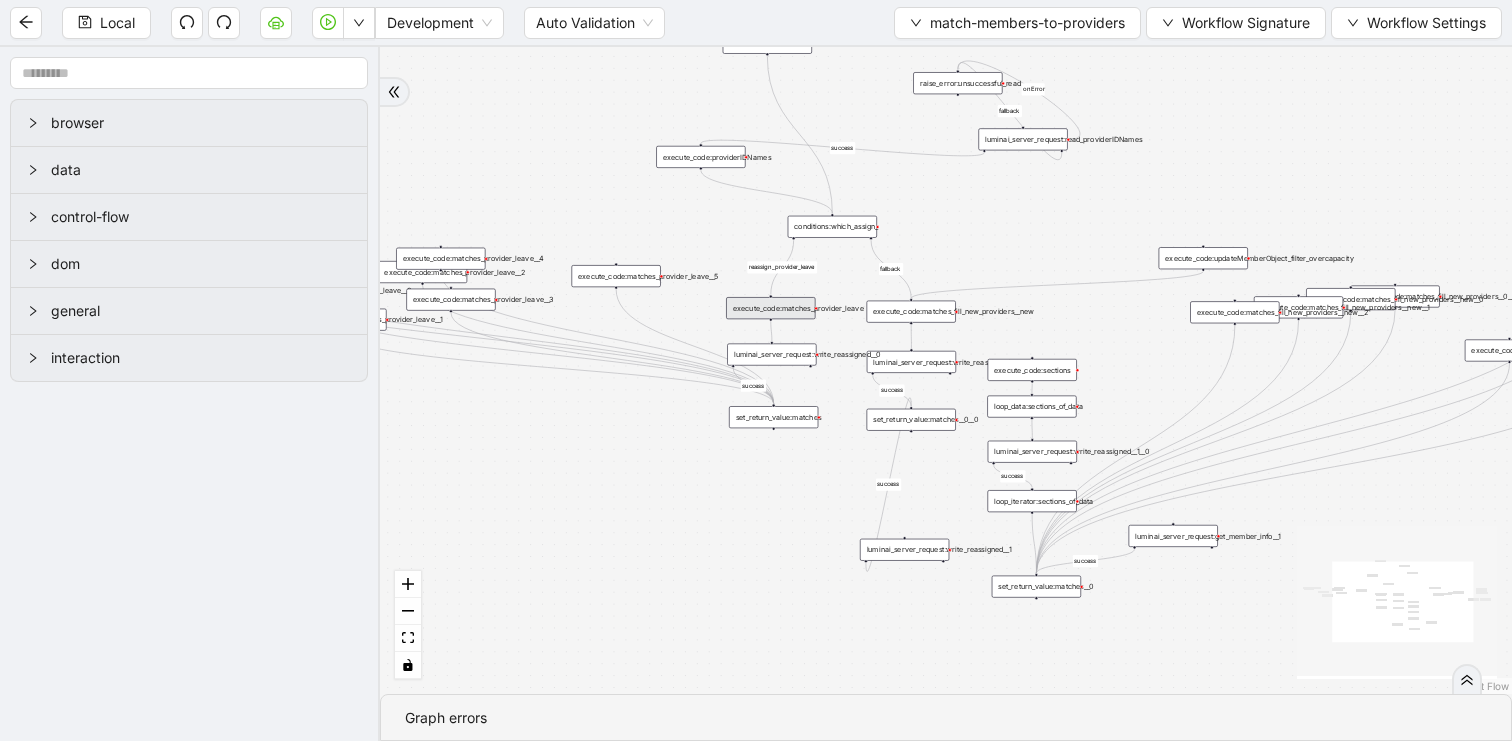 click on "Local" at bounding box center (117, 23) 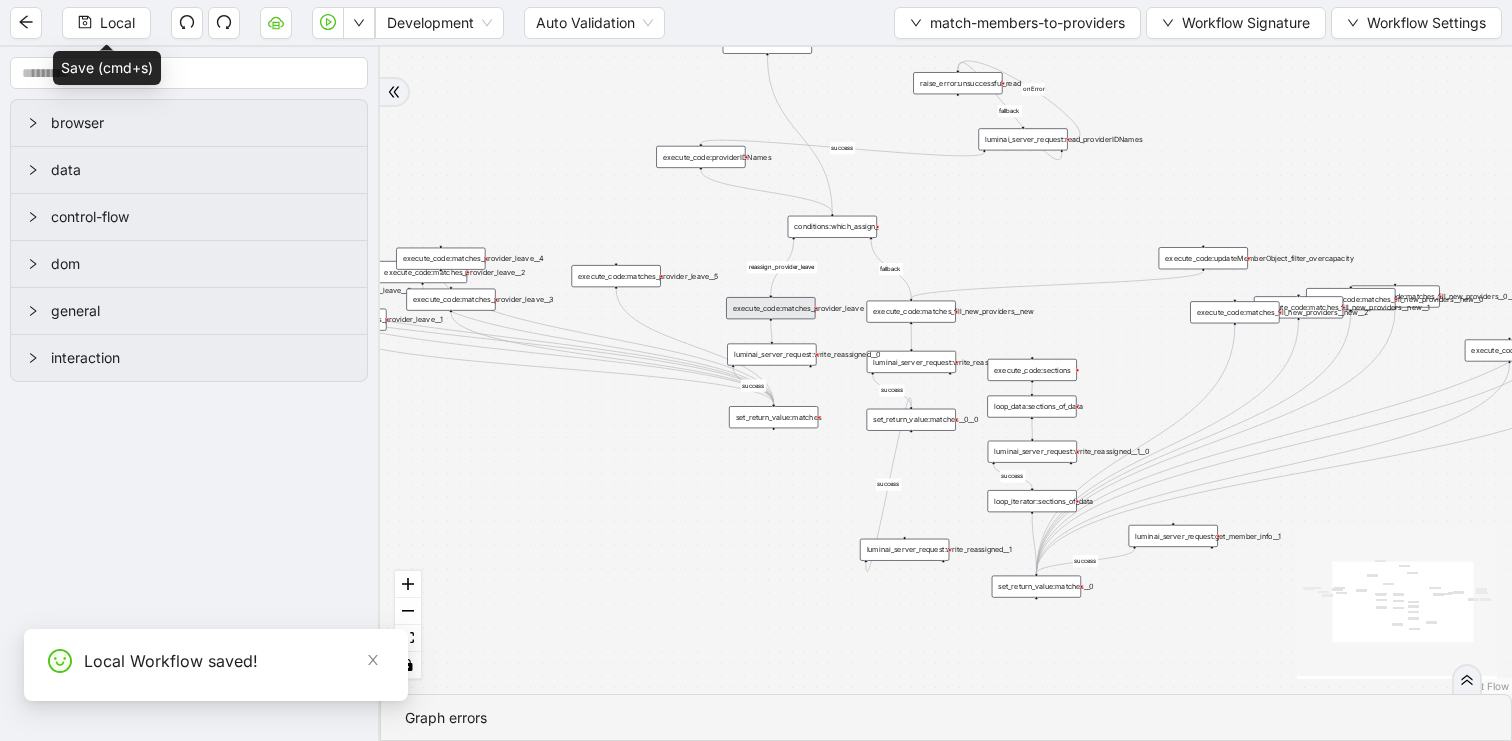 click on "match-members-to-providers" at bounding box center (1017, 23) 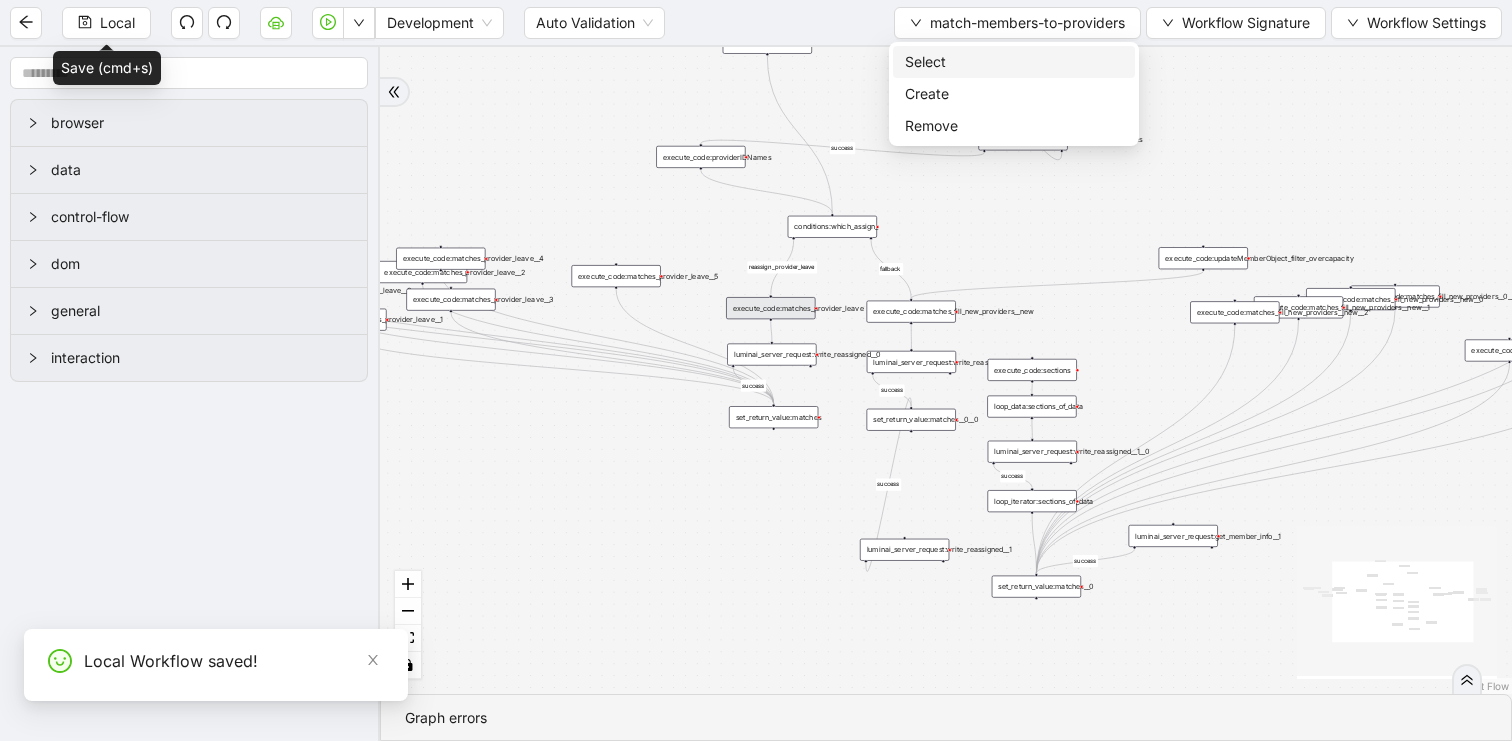 click on "Select" at bounding box center [1014, 62] 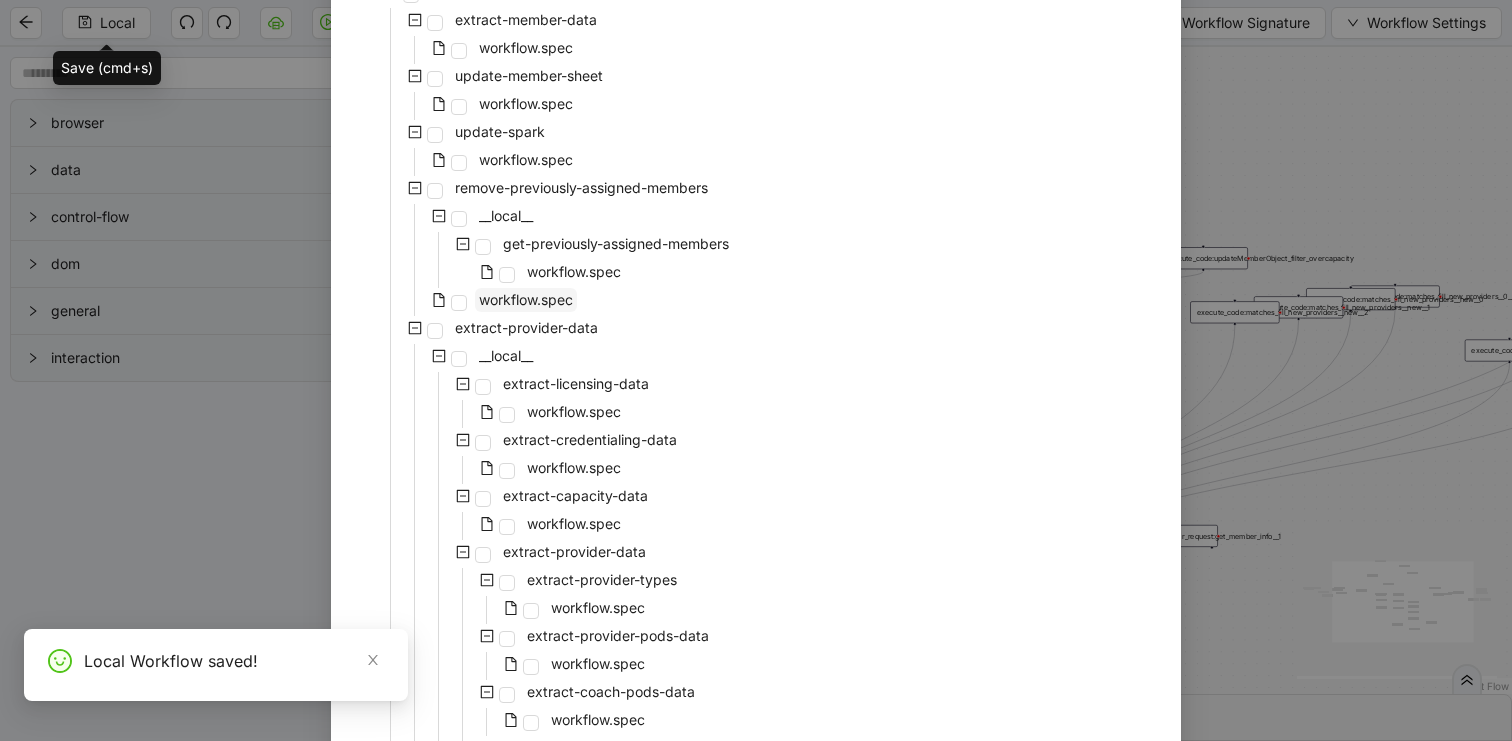 scroll, scrollTop: 703, scrollLeft: 0, axis: vertical 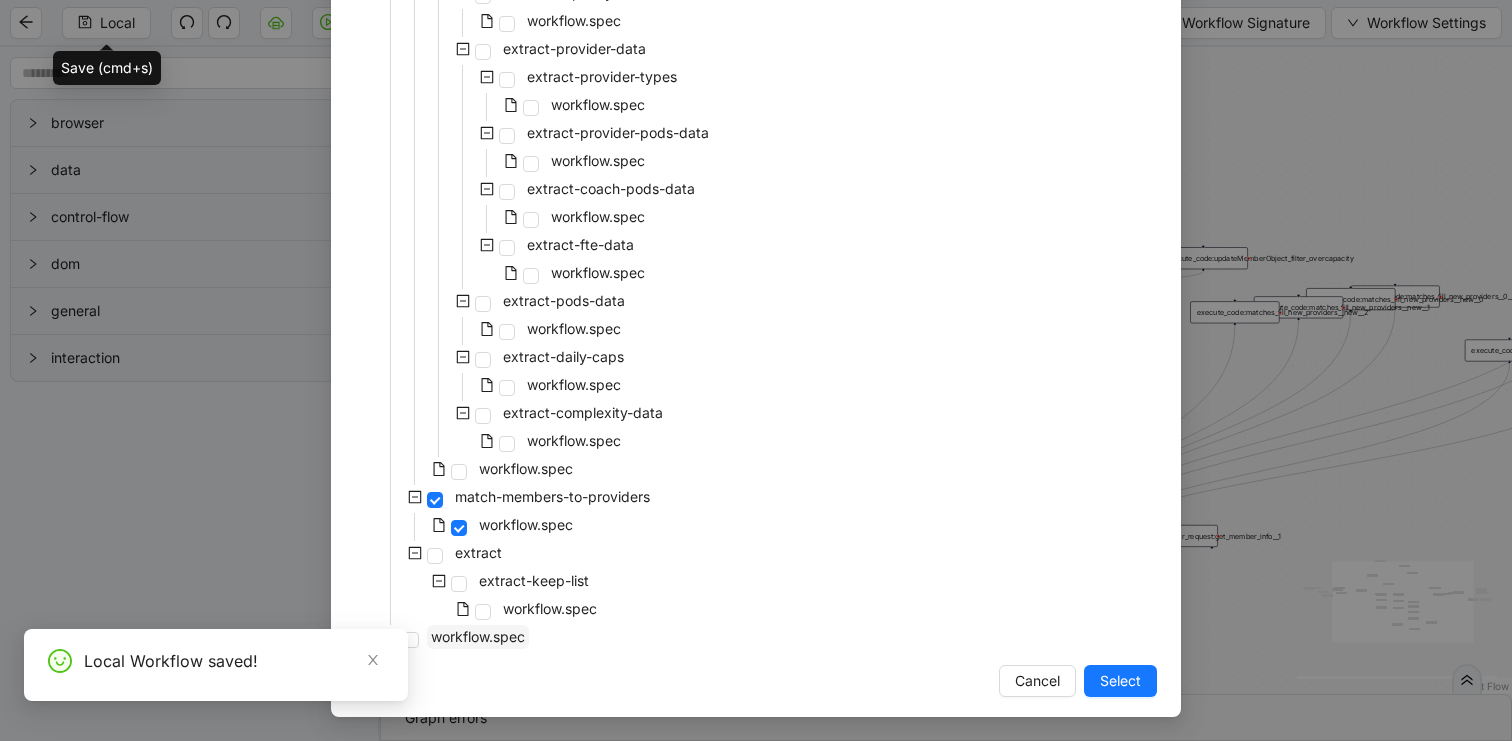 click on "workflow.spec" at bounding box center [478, 636] 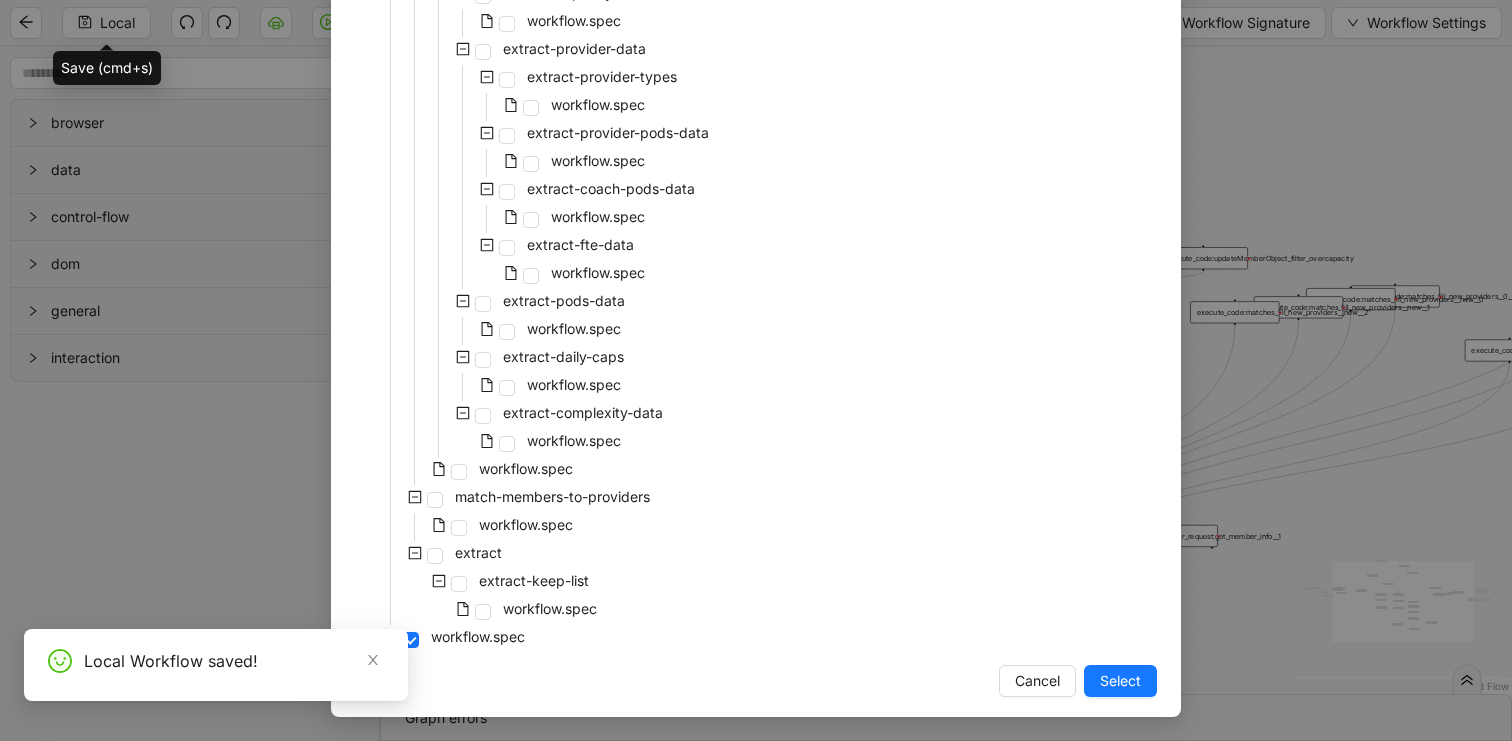 drag, startPoint x: 1111, startPoint y: 677, endPoint x: 383, endPoint y: 7, distance: 989.3857 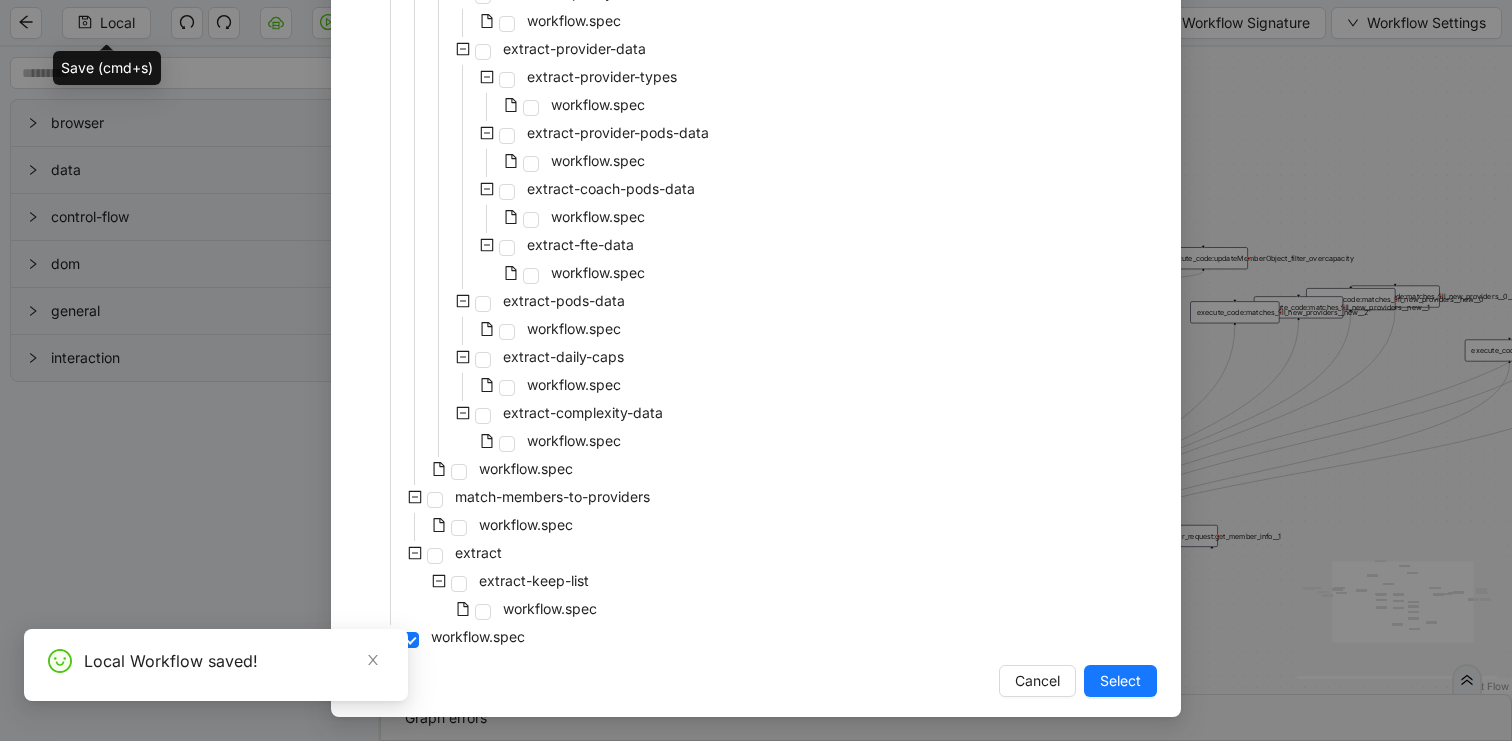 click on "Select" at bounding box center [1120, 681] 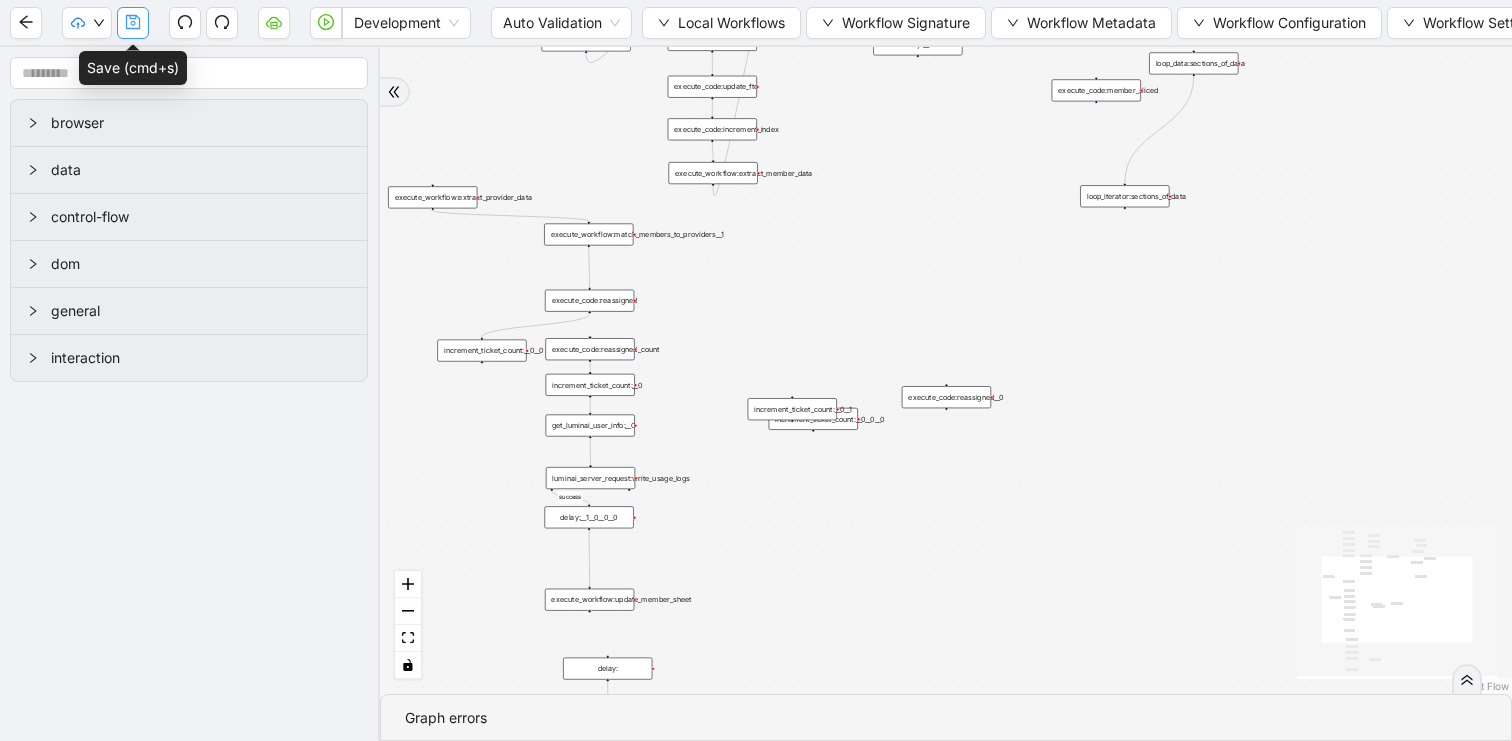 click 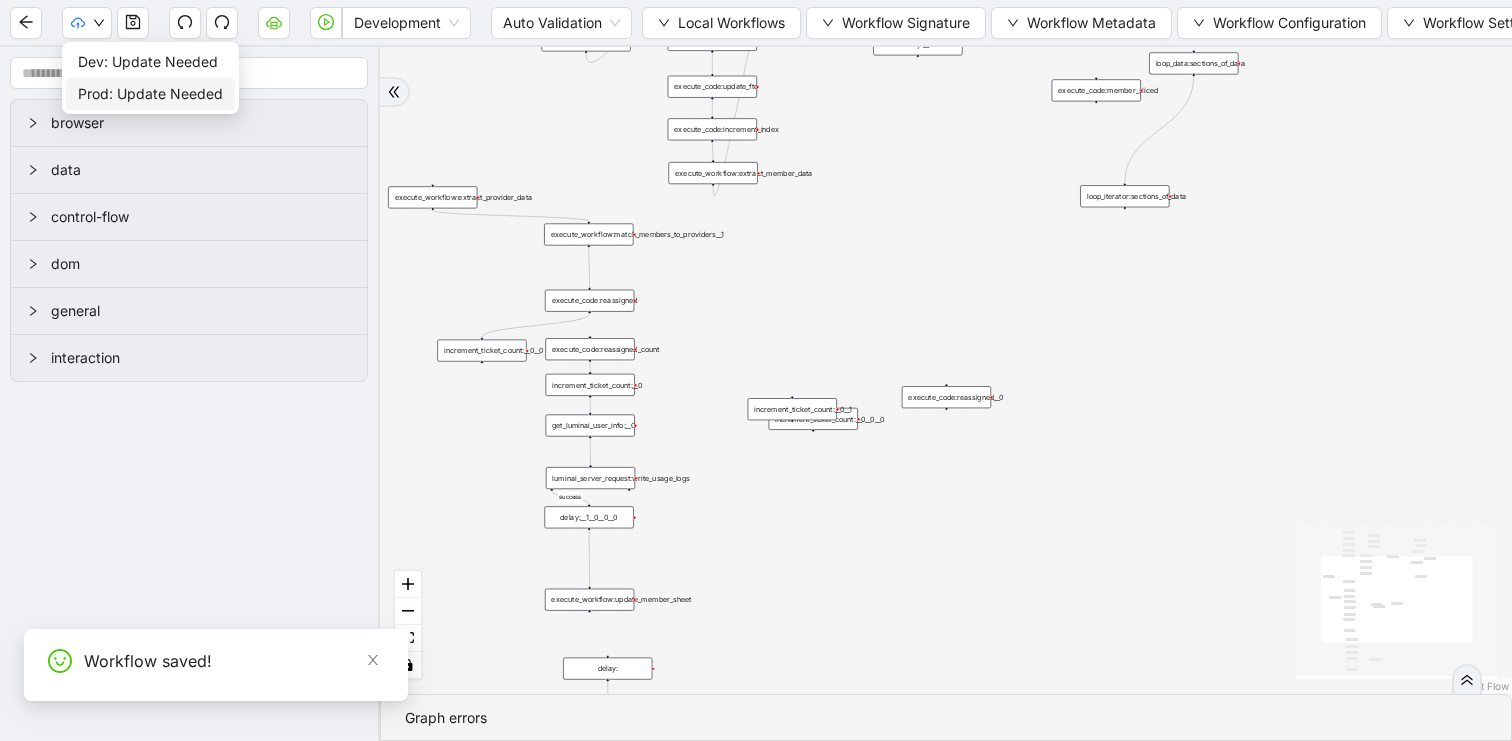 click on "Prod: Update Needed" at bounding box center [150, 94] 